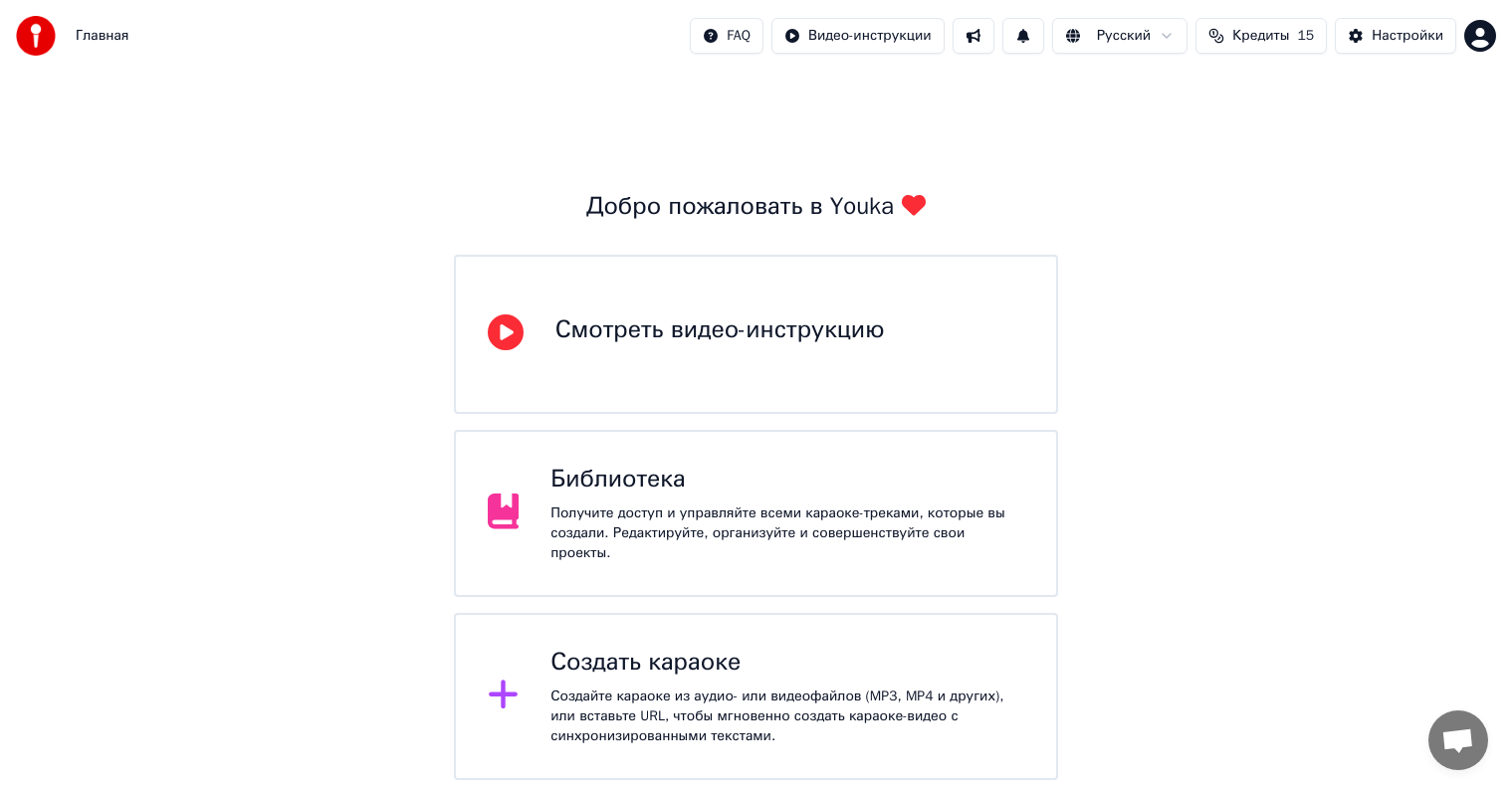scroll, scrollTop: 156, scrollLeft: 0, axis: vertical 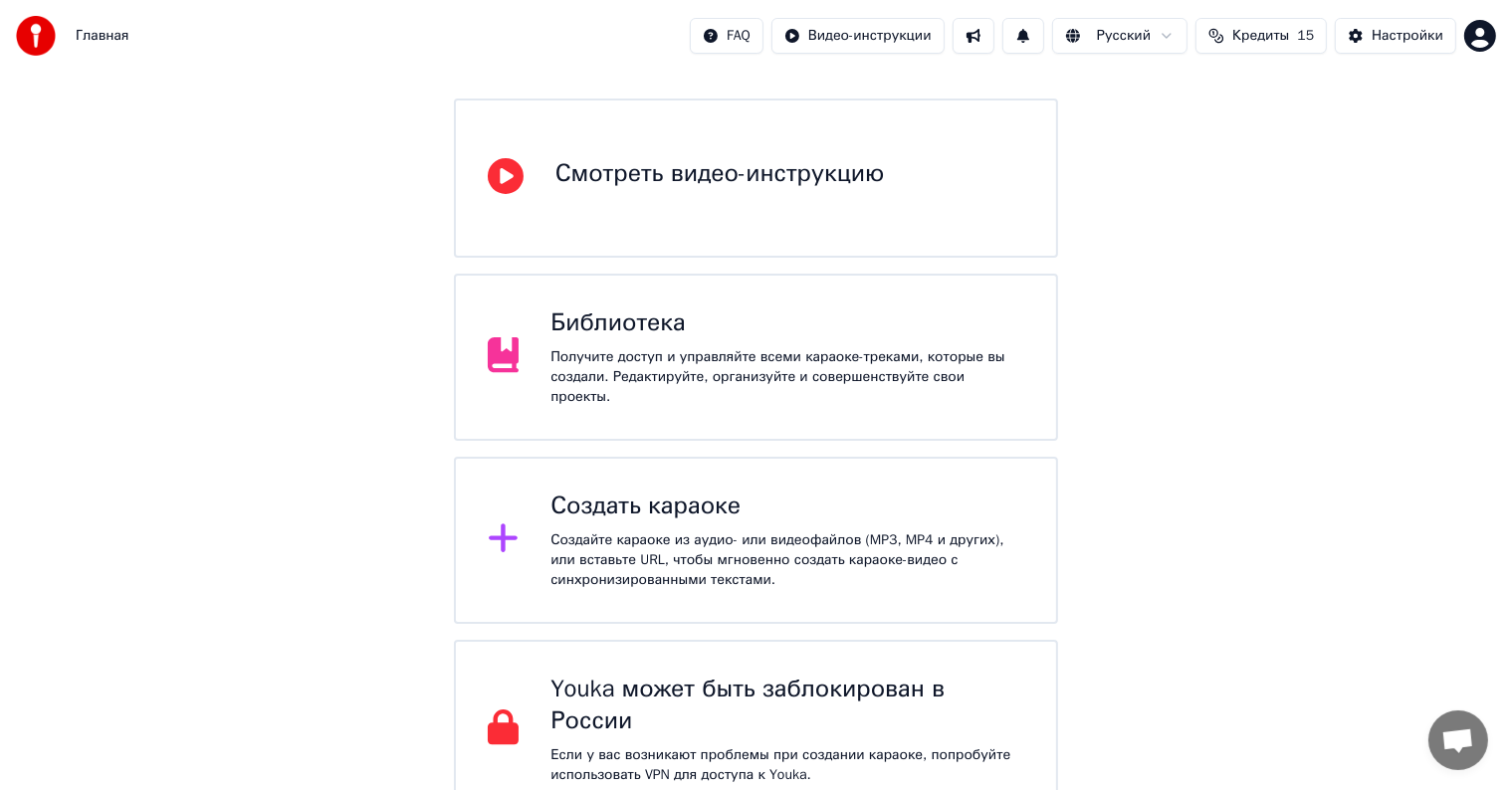 click on "Смотреть видео-инструкцию" at bounding box center [756, 178] 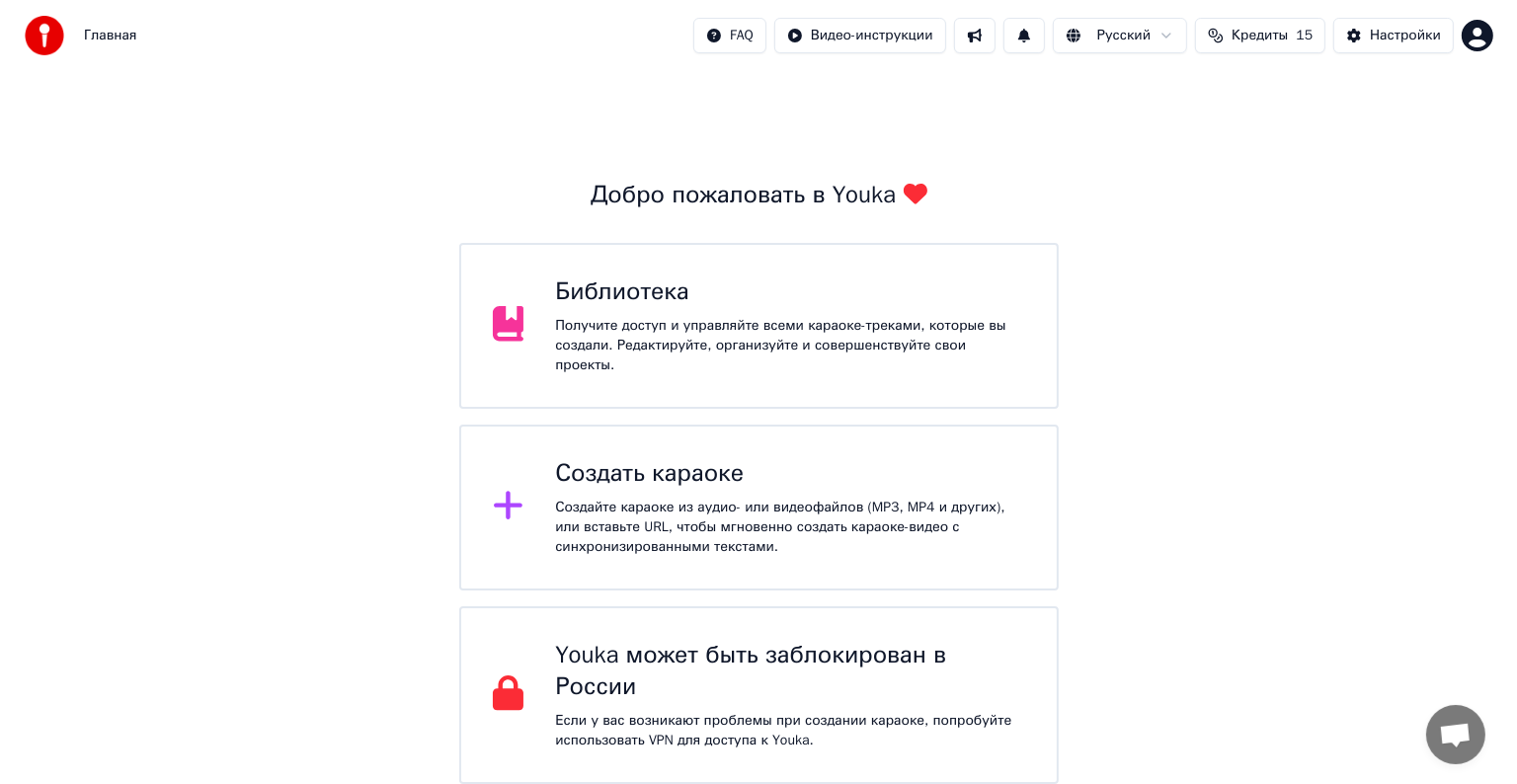 scroll, scrollTop: 0, scrollLeft: 0, axis: both 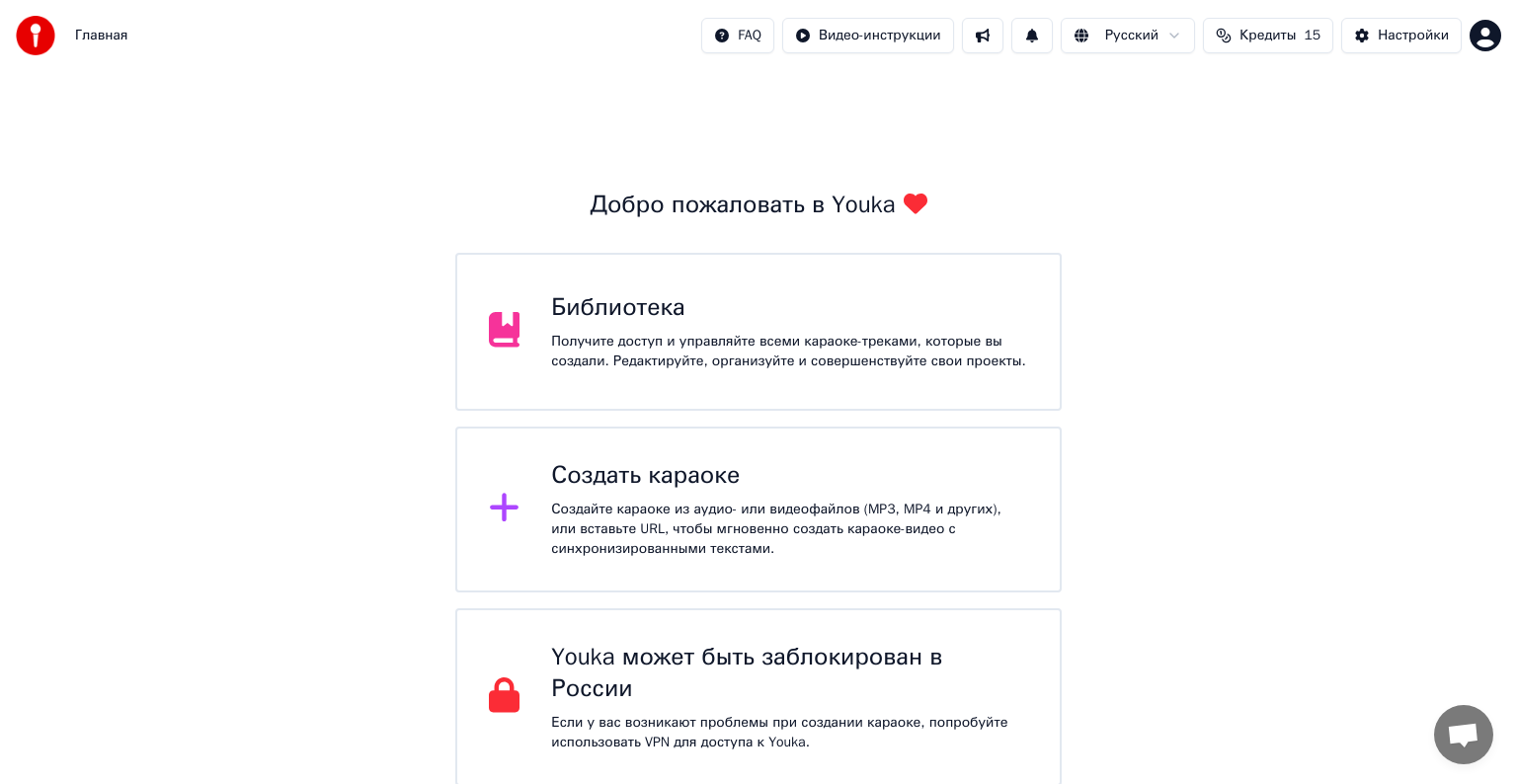click on "Создать караоке" at bounding box center [789, 476] 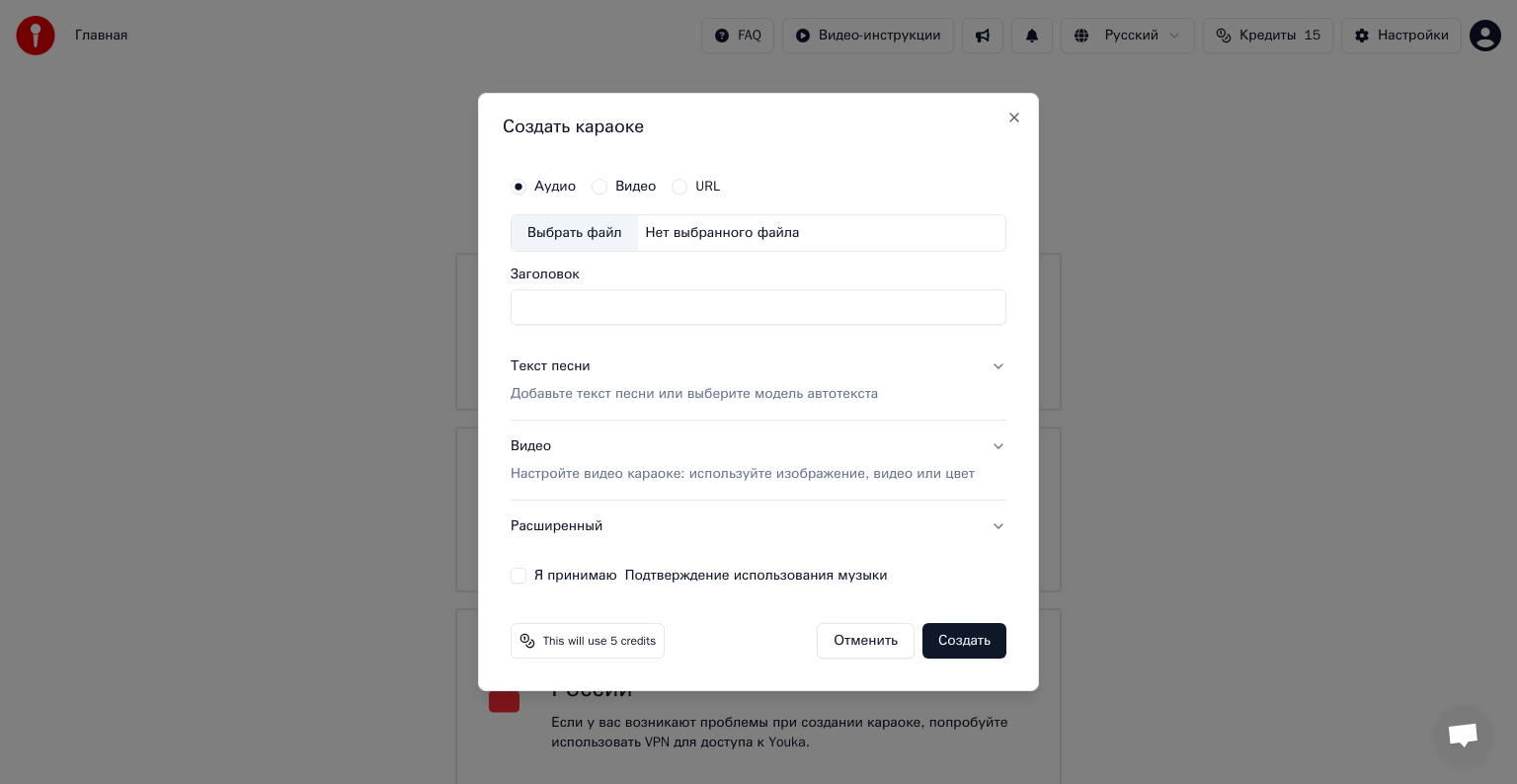 click on "Видео" at bounding box center (599, 187) 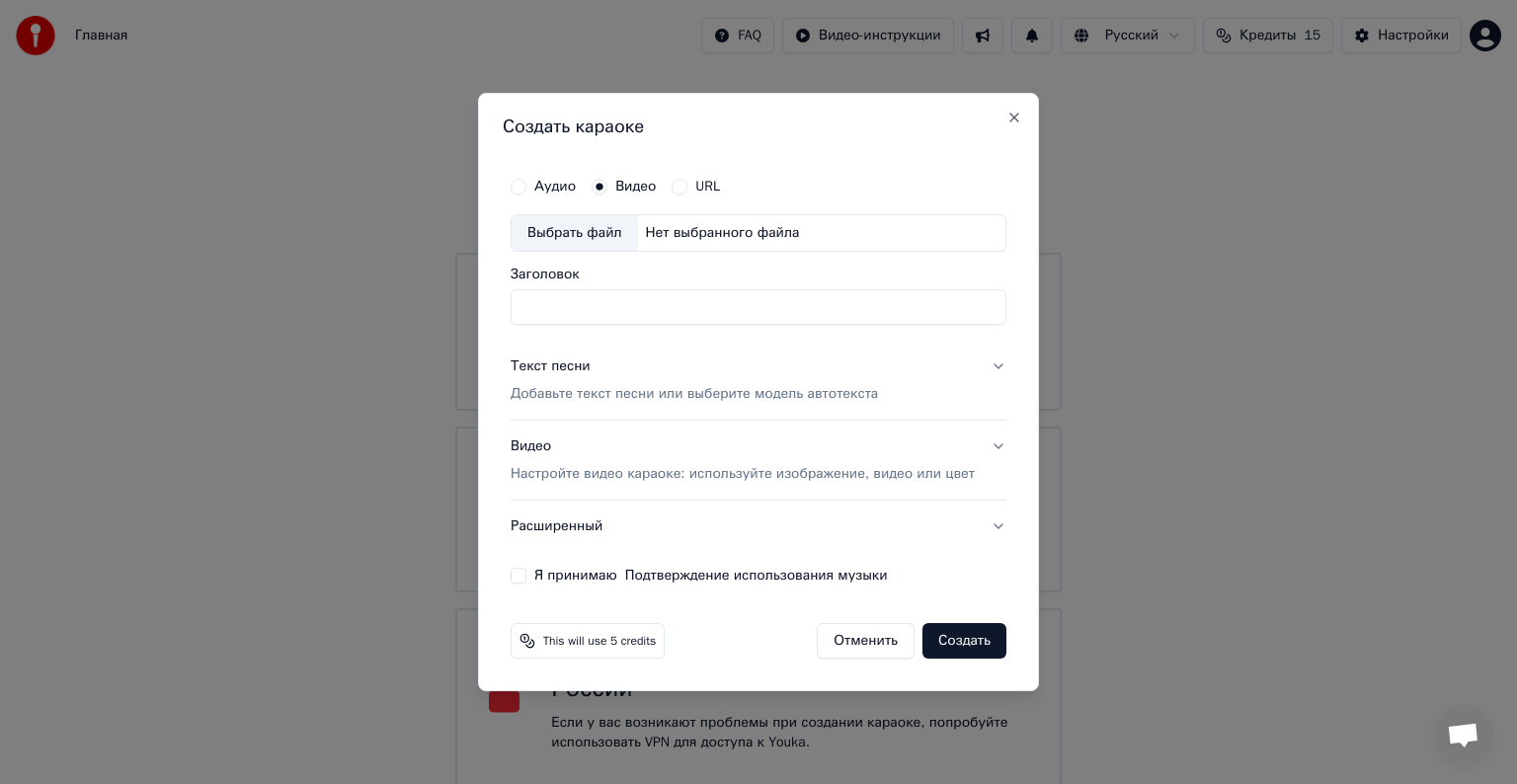 click on "Выбрать файл" at bounding box center [575, 233] 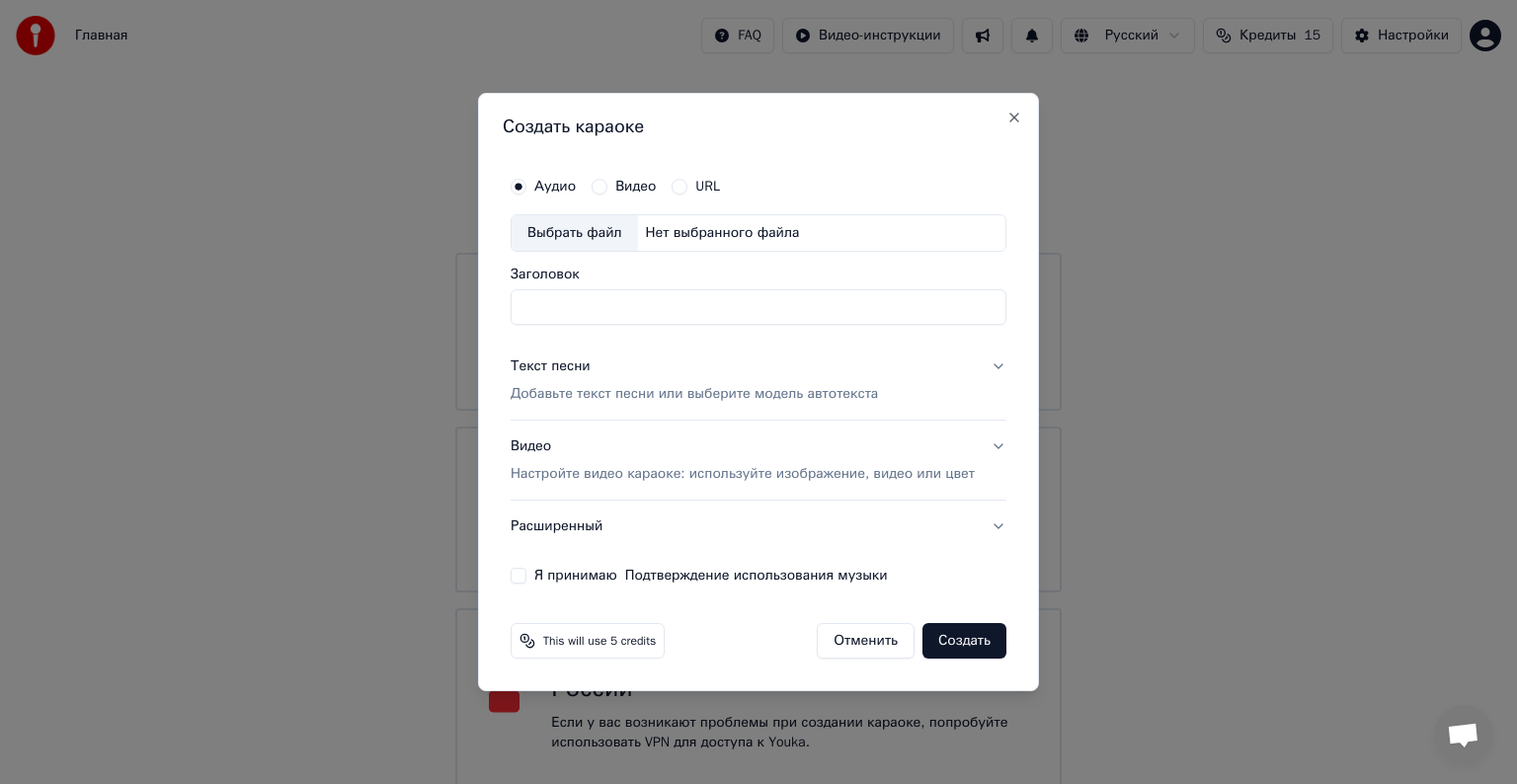 click on "Выбрать файл" at bounding box center (575, 233) 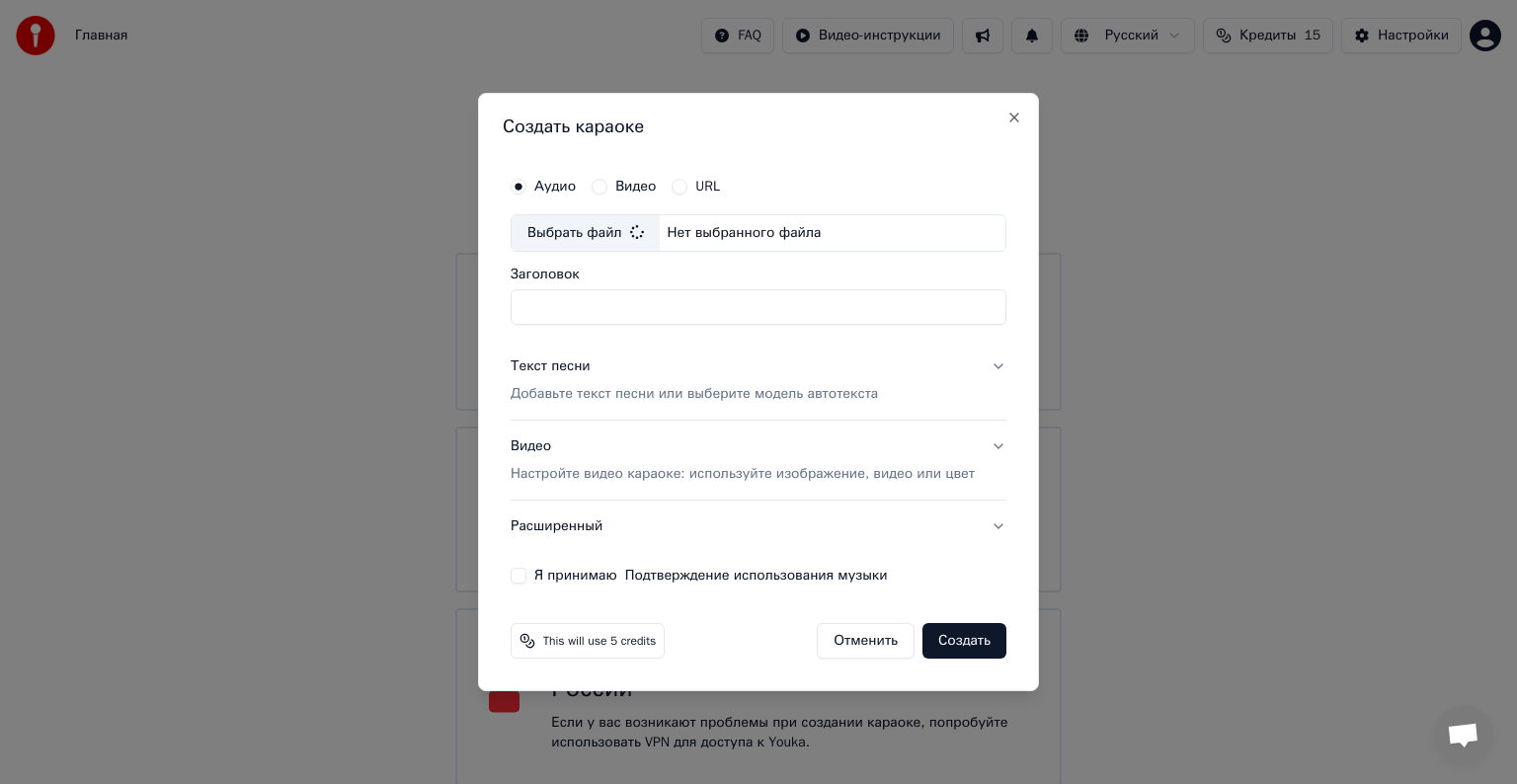 type on "**********" 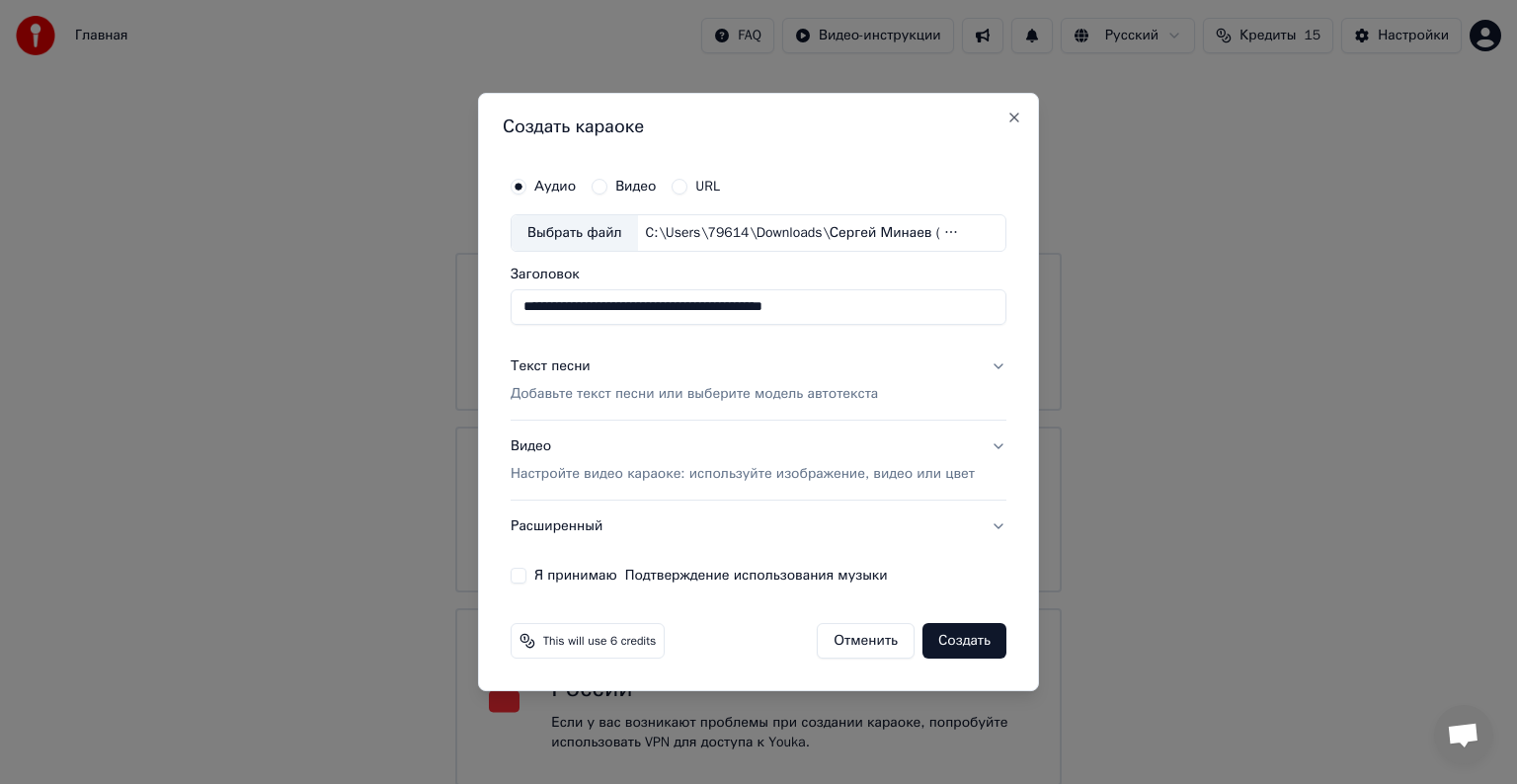 click on "Текст песни Добавьте текст песни или выберите модель автотекста" at bounding box center (758, 380) 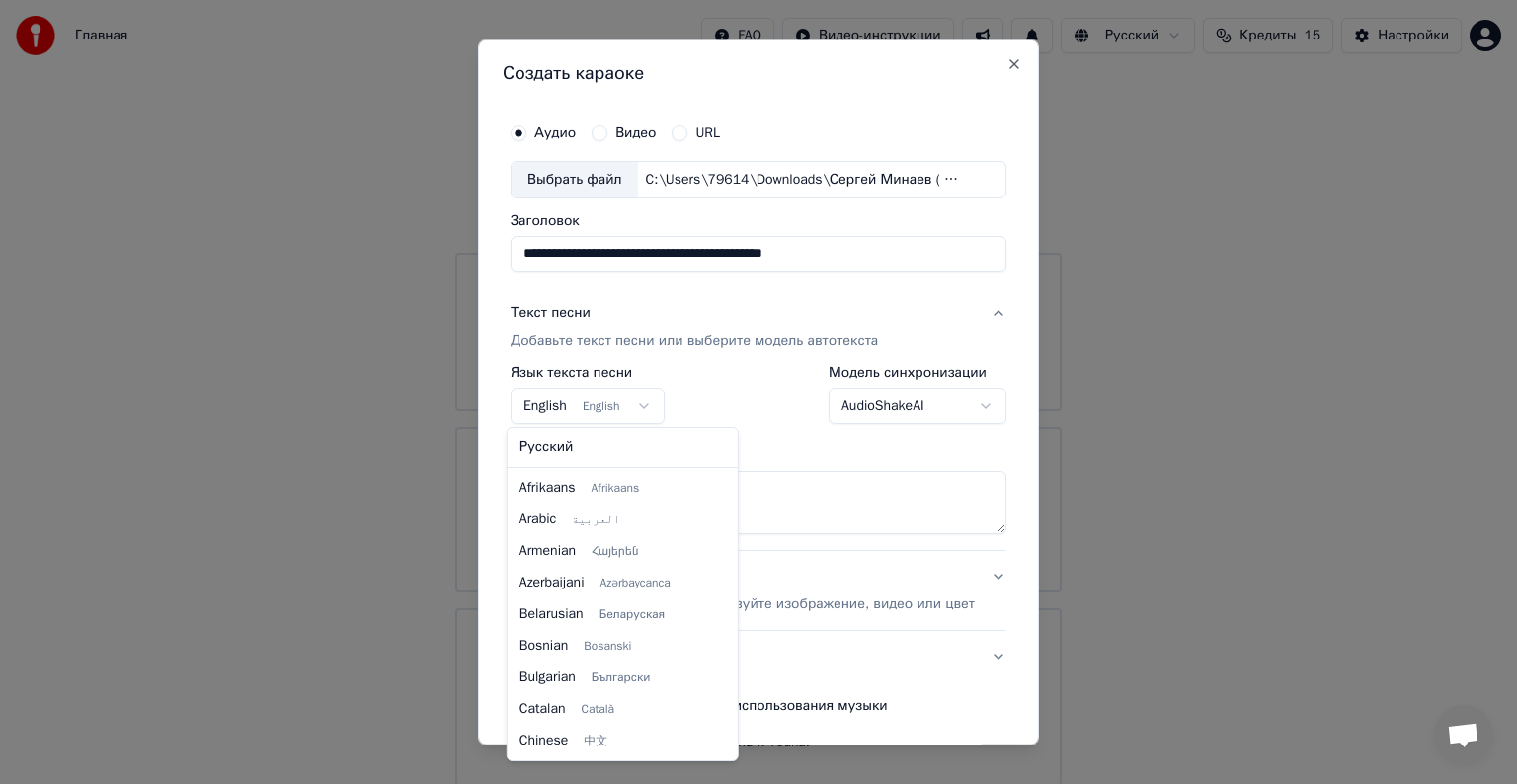 click on "Главная FAQ Видео-инструкции Русский Кредиты 15 Настройки Добро пожаловать в Youka Библиотека Получите доступ и управляйте всеми караоке-треками, которые вы создали. Редактируйте, организуйте и совершенствуйте свои проекты. Создать караоке Создайте караоке из аудио- или видеофайлов (MP3, MP4 и других), или вставьте URL, чтобы мгновенно создать караоке-видео с синхронизированными текстами. Youka может быть заблокирован в России Если у вас возникают проблемы при создании караоке, попробуйте использовать VPN для доступа к Youka. Создать караоке Аудио Видео URL Заголовок ***" at bounding box center [758, 393] 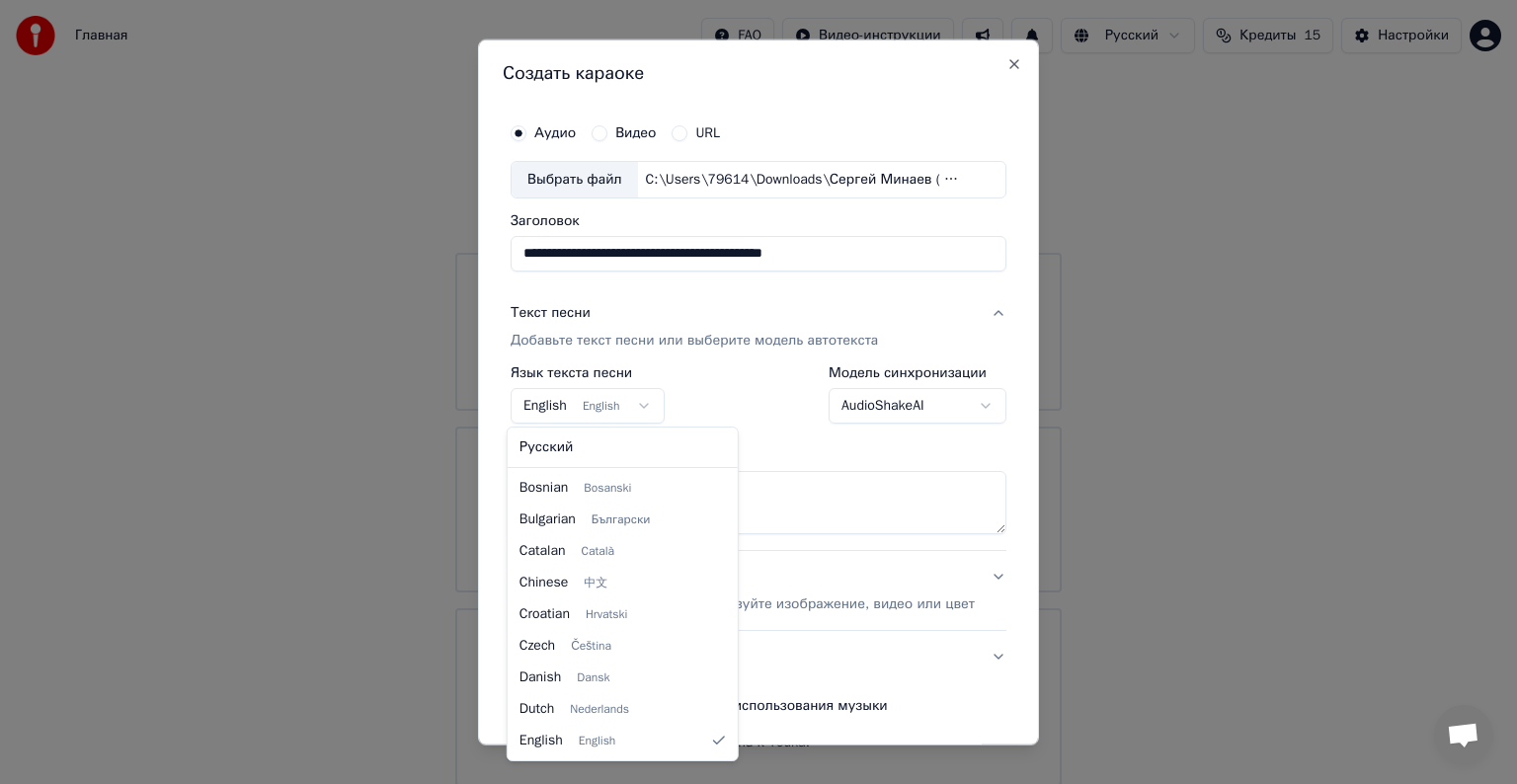 select on "**" 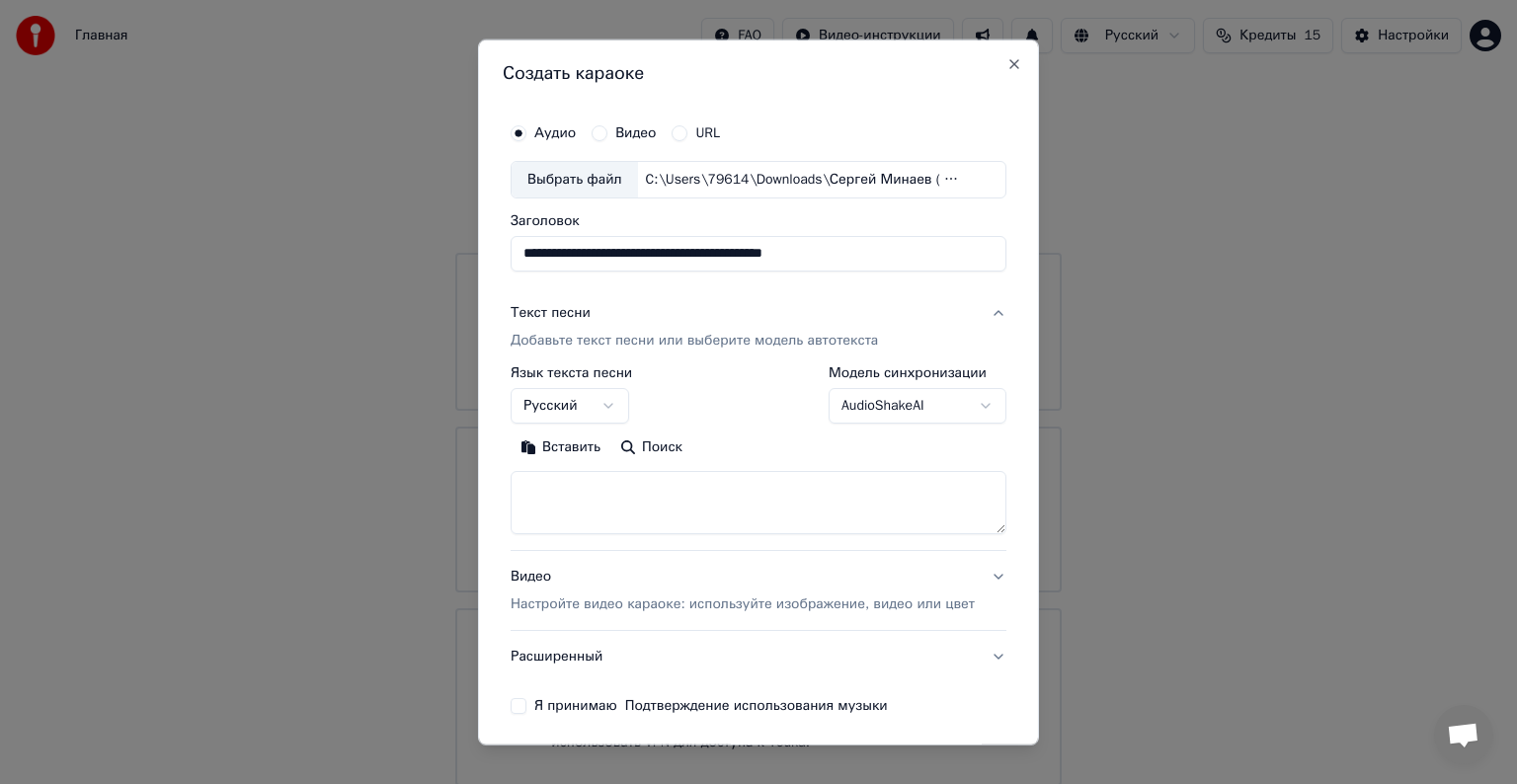 click at bounding box center [758, 503] 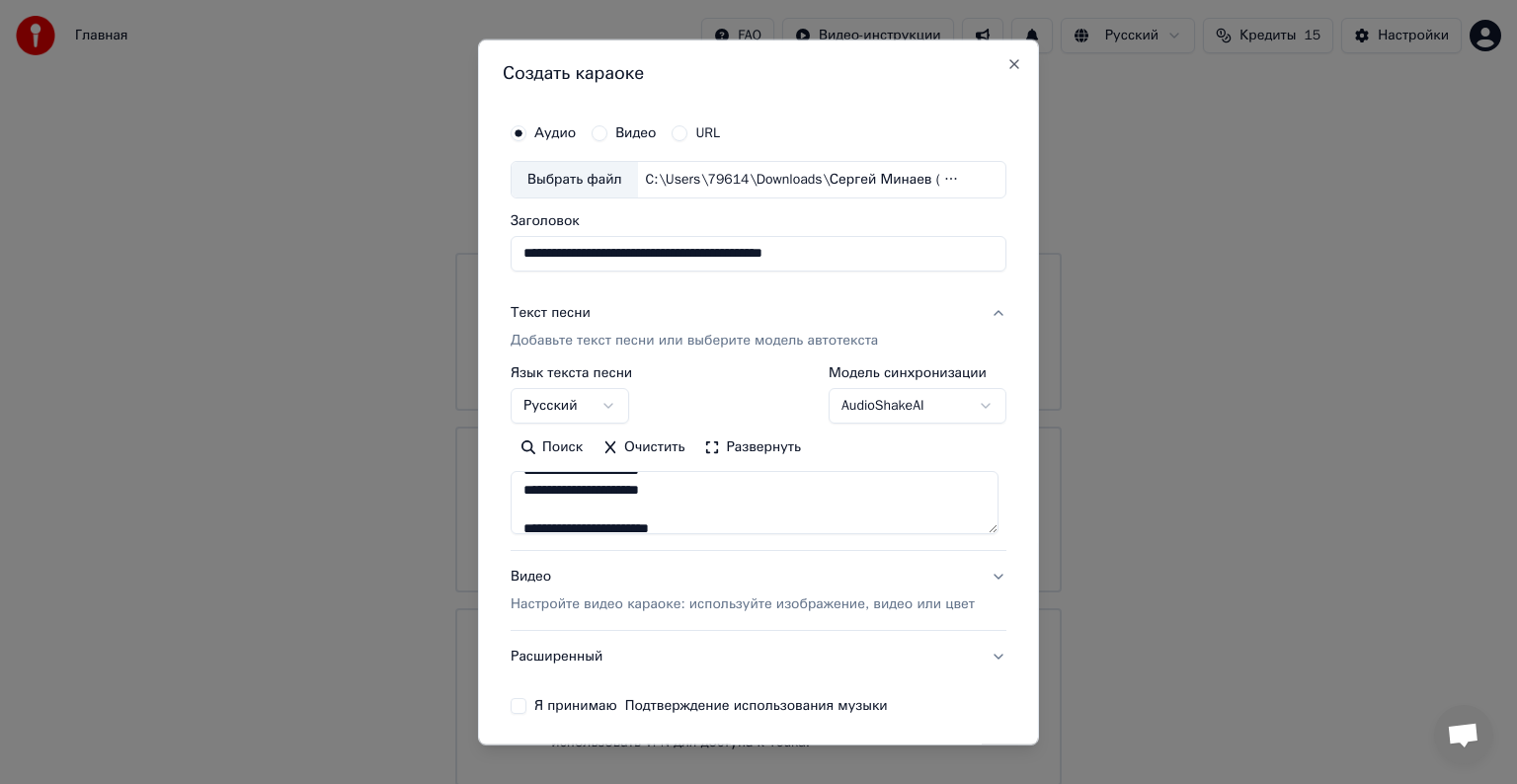 scroll, scrollTop: 592, scrollLeft: 0, axis: vertical 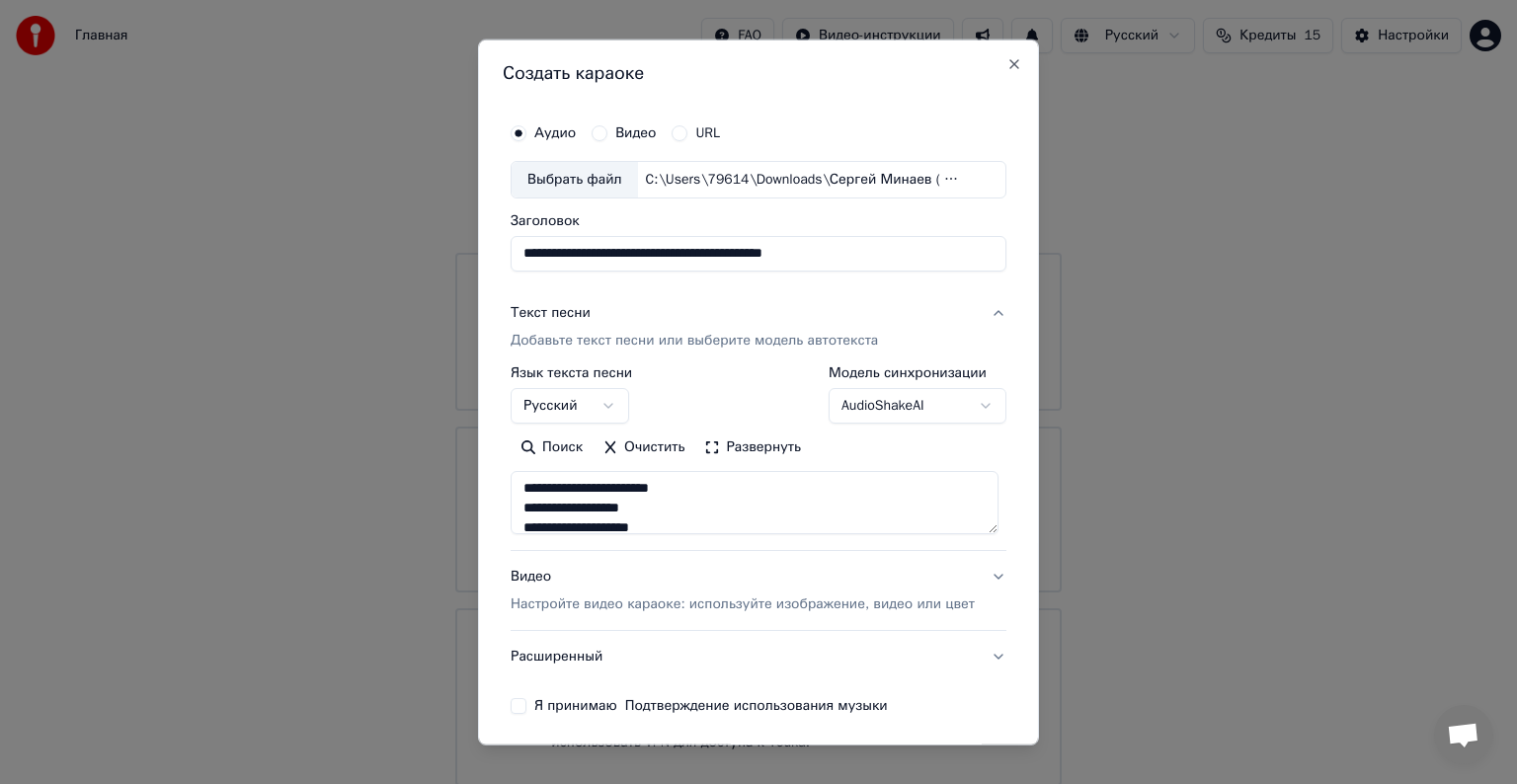 click on "Видео Настройте видео караоке: используйте изображение, видео или цвет" at bounding box center (758, 590) 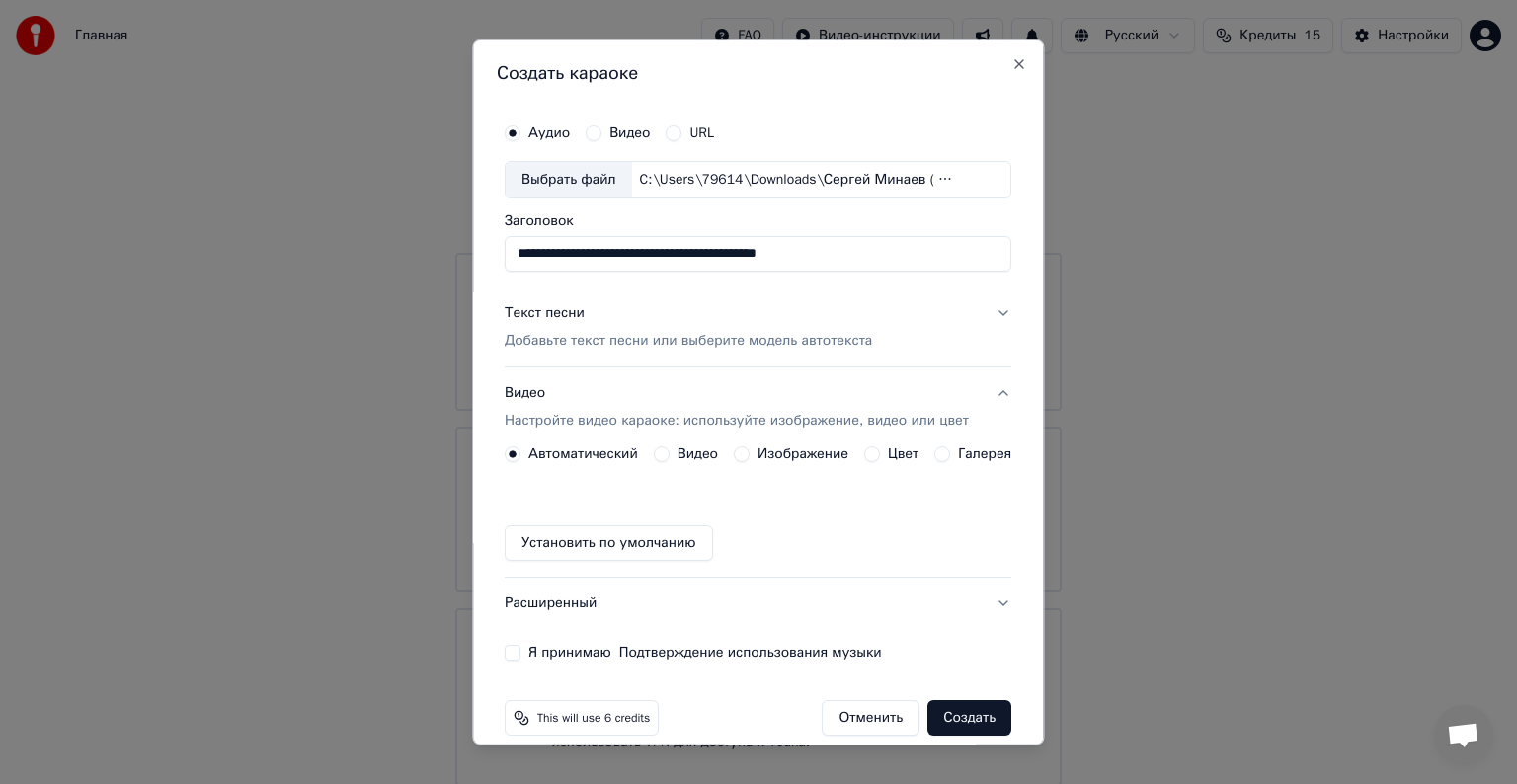 click on "Цвет" at bounding box center (873, 454) 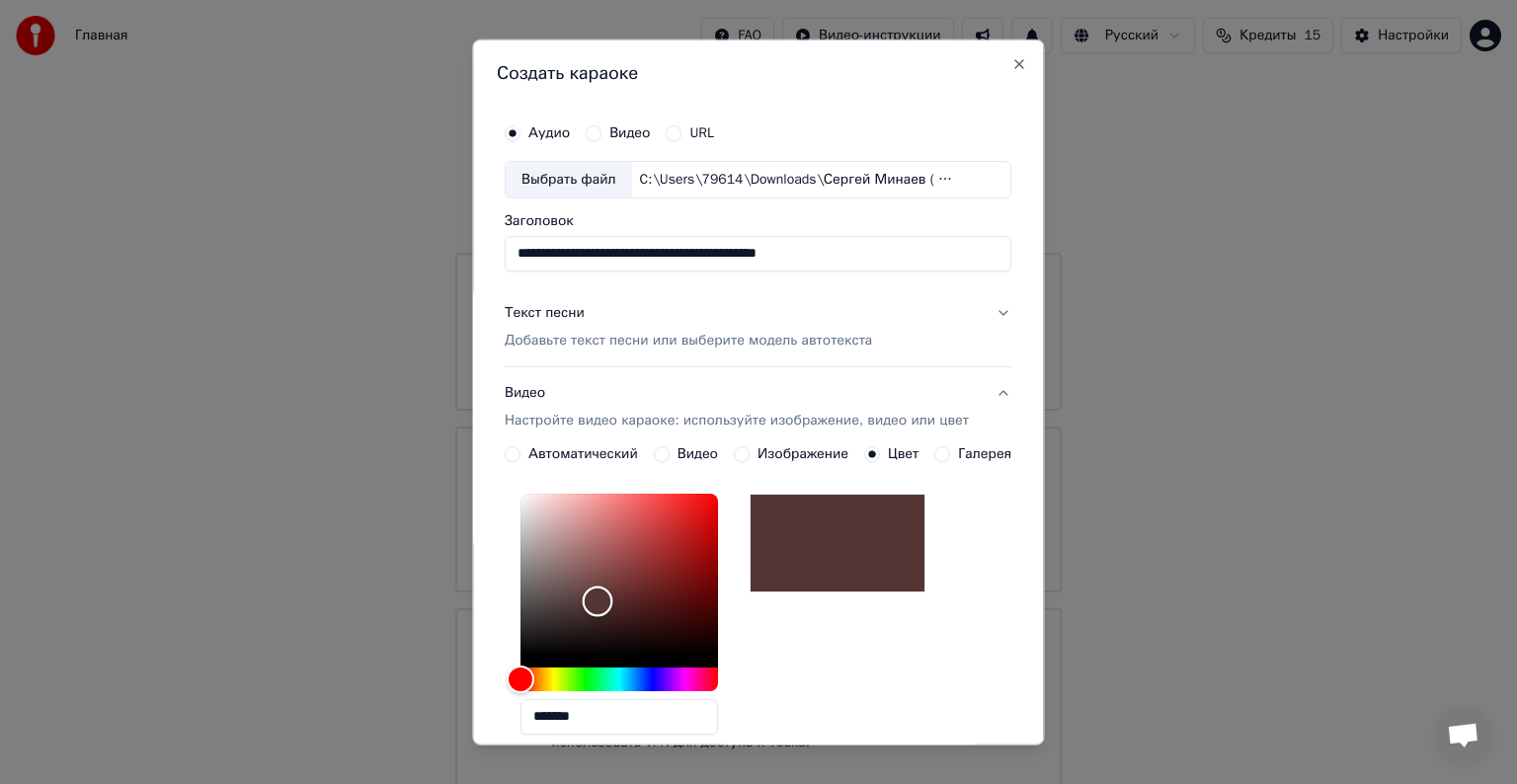 click at bounding box center (619, 575) 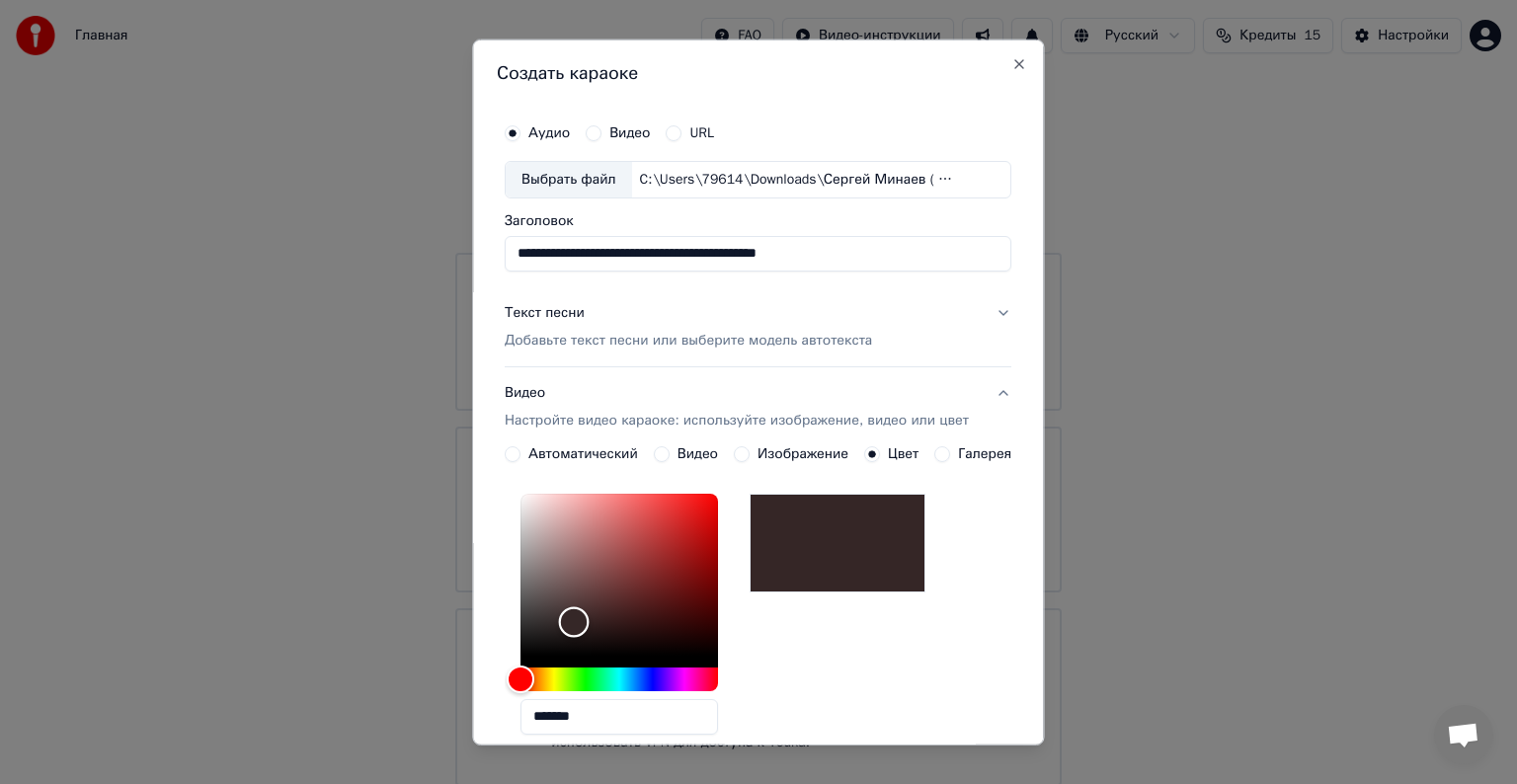 drag, startPoint x: 593, startPoint y: 602, endPoint x: 569, endPoint y: 616, distance: 27.784888 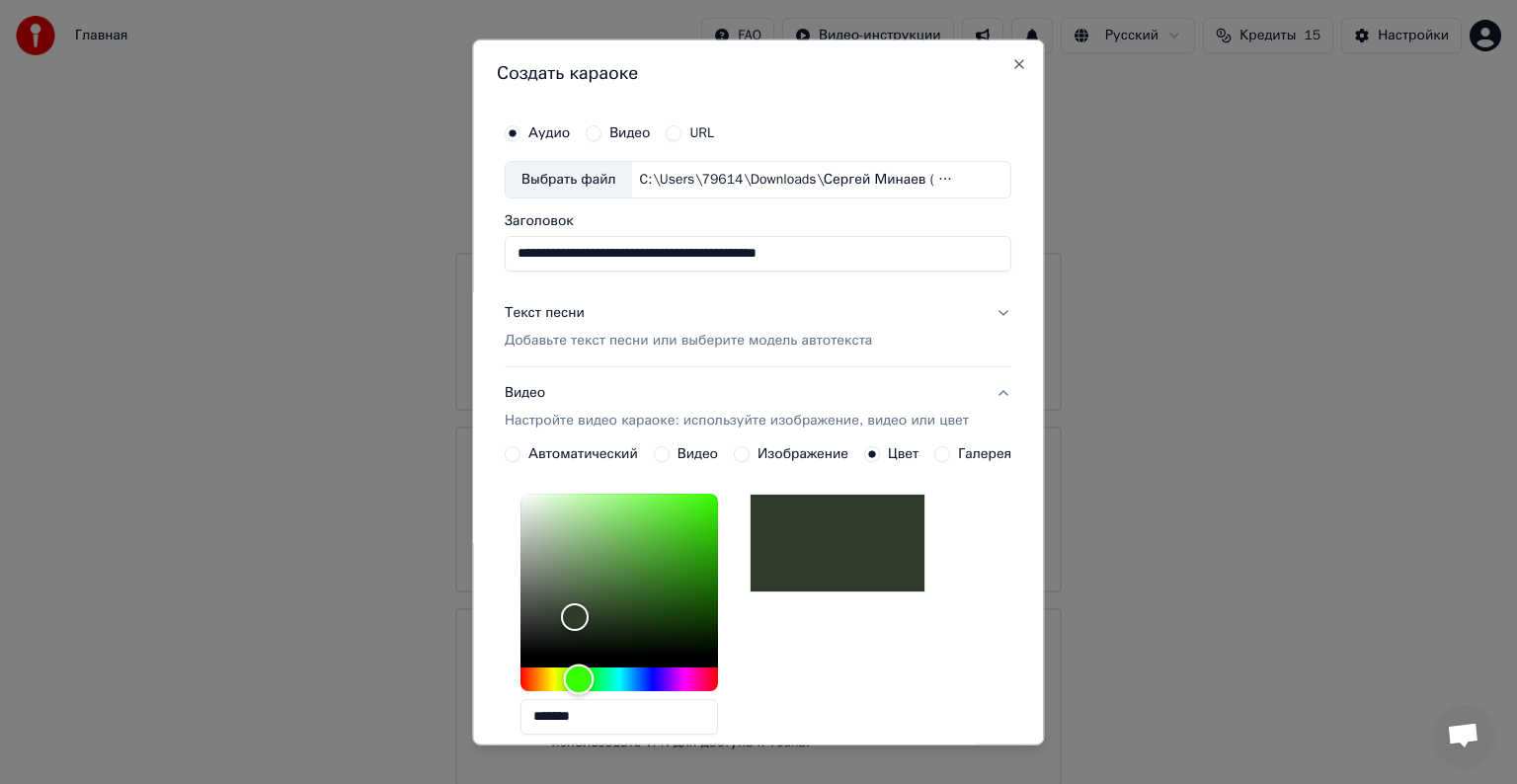 type on "*******" 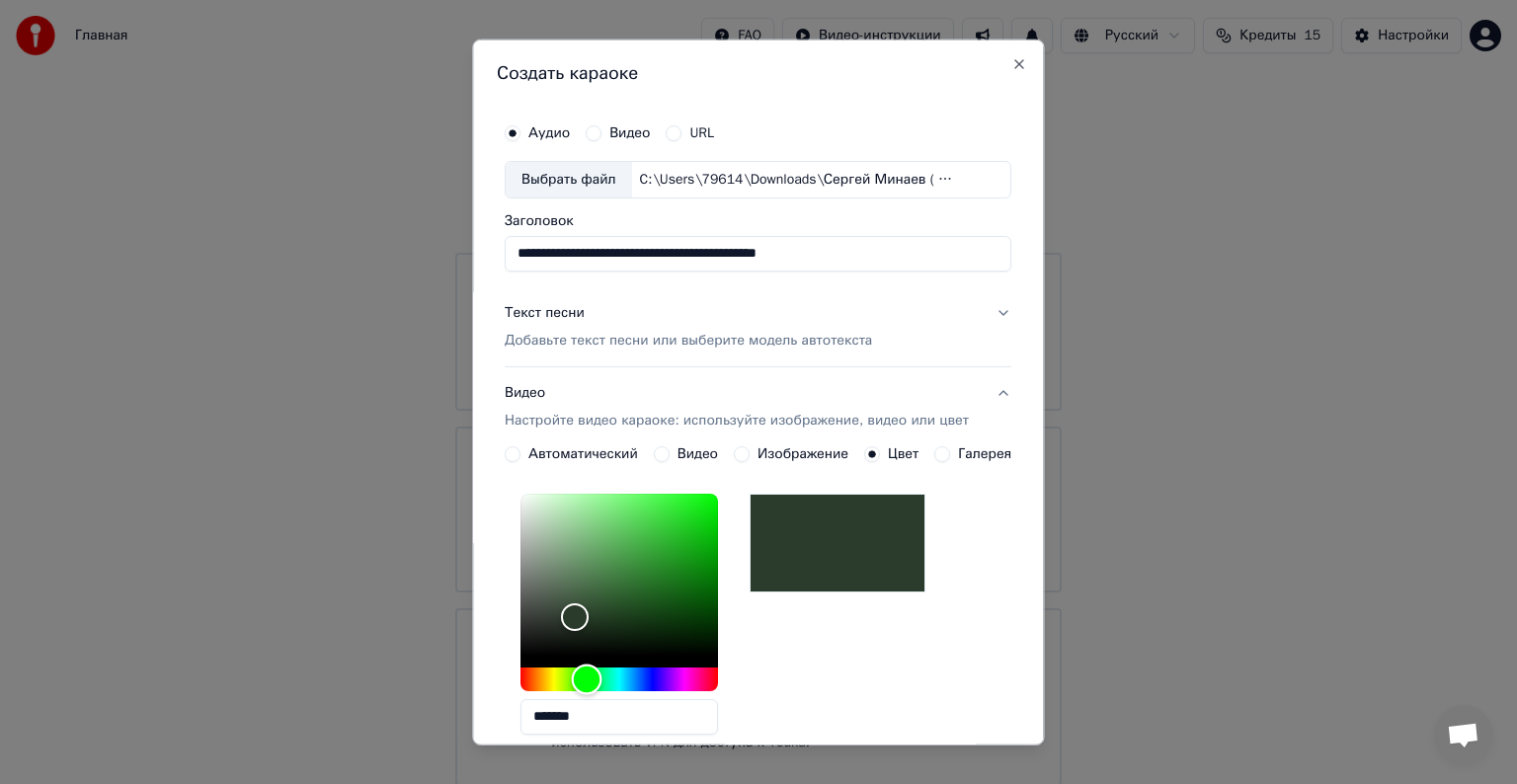 drag, startPoint x: 521, startPoint y: 675, endPoint x: 581, endPoint y: 692, distance: 62.361847 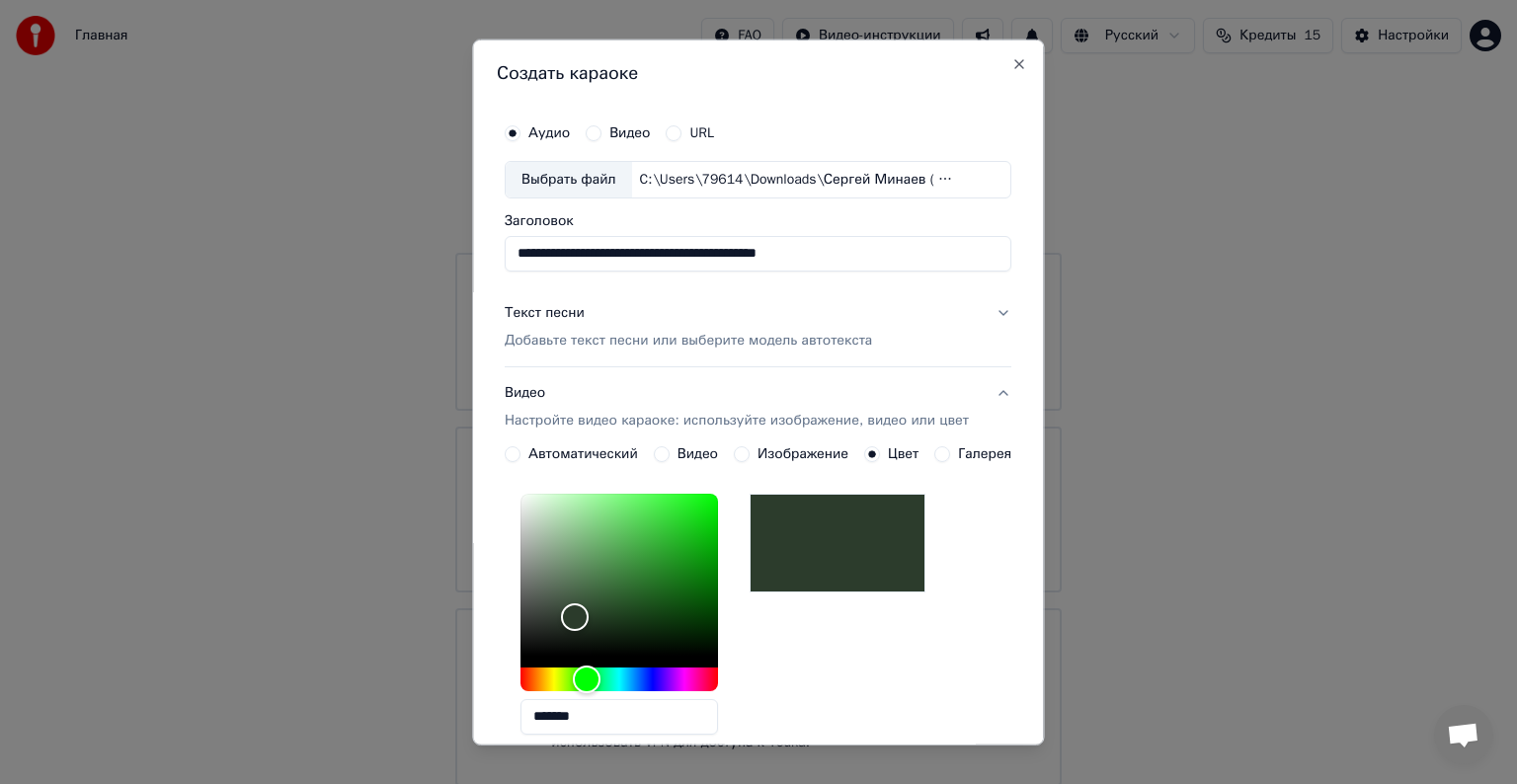 click on "Галерея" at bounding box center (986, 454) 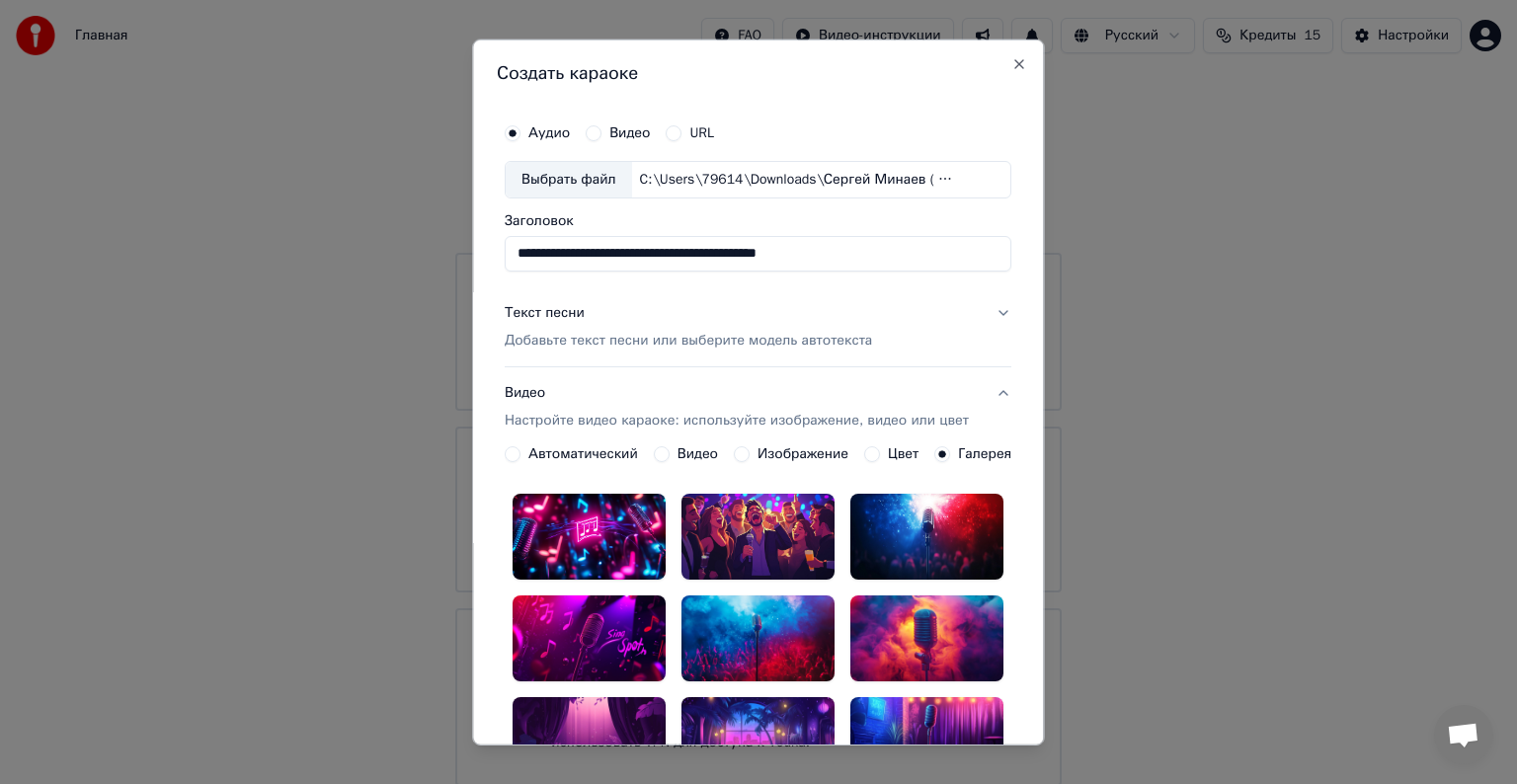 click on "Цвет" at bounding box center (892, 454) 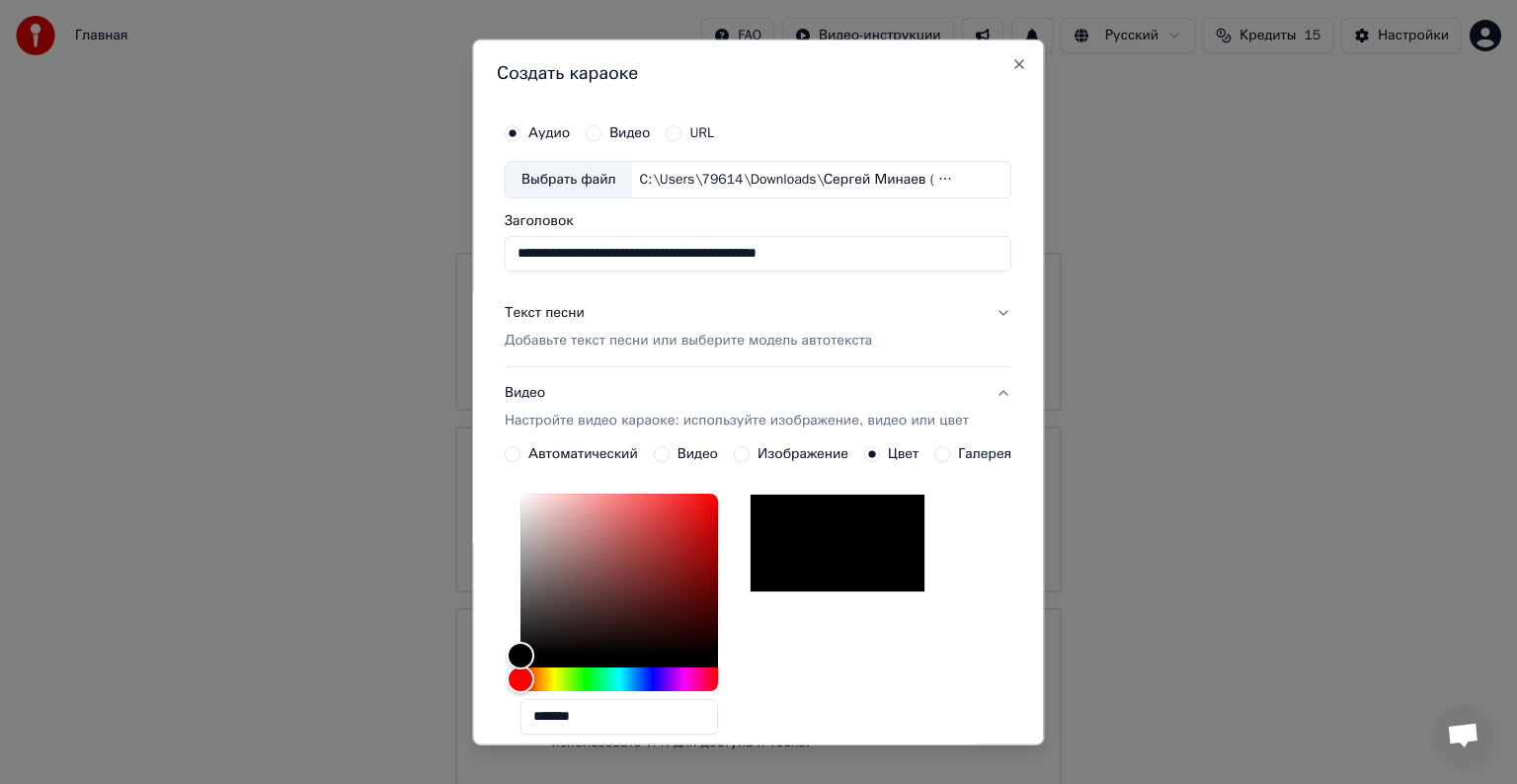 click on "Изображение" at bounding box center (742, 454) 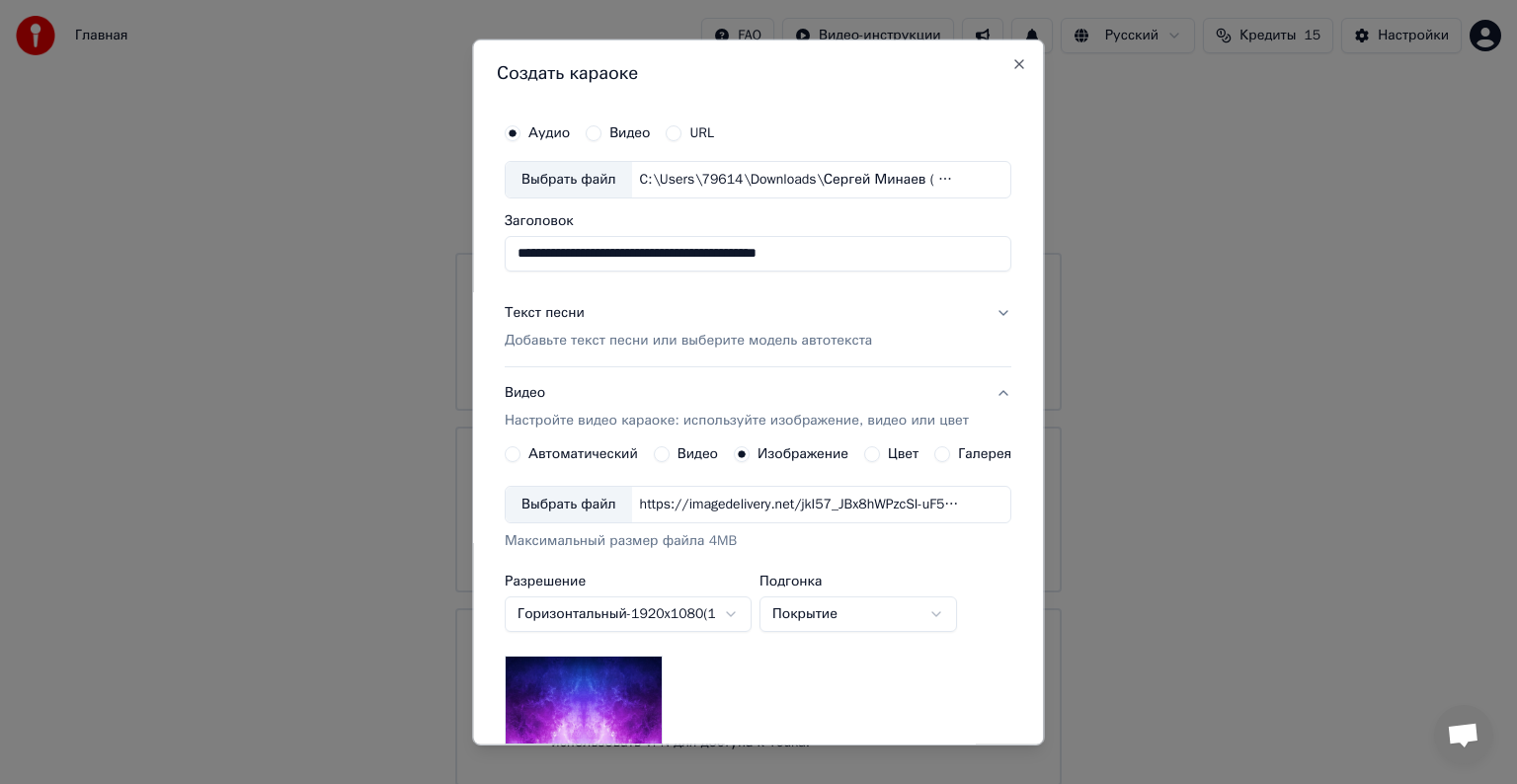 click on "Видео" at bounding box center [662, 454] 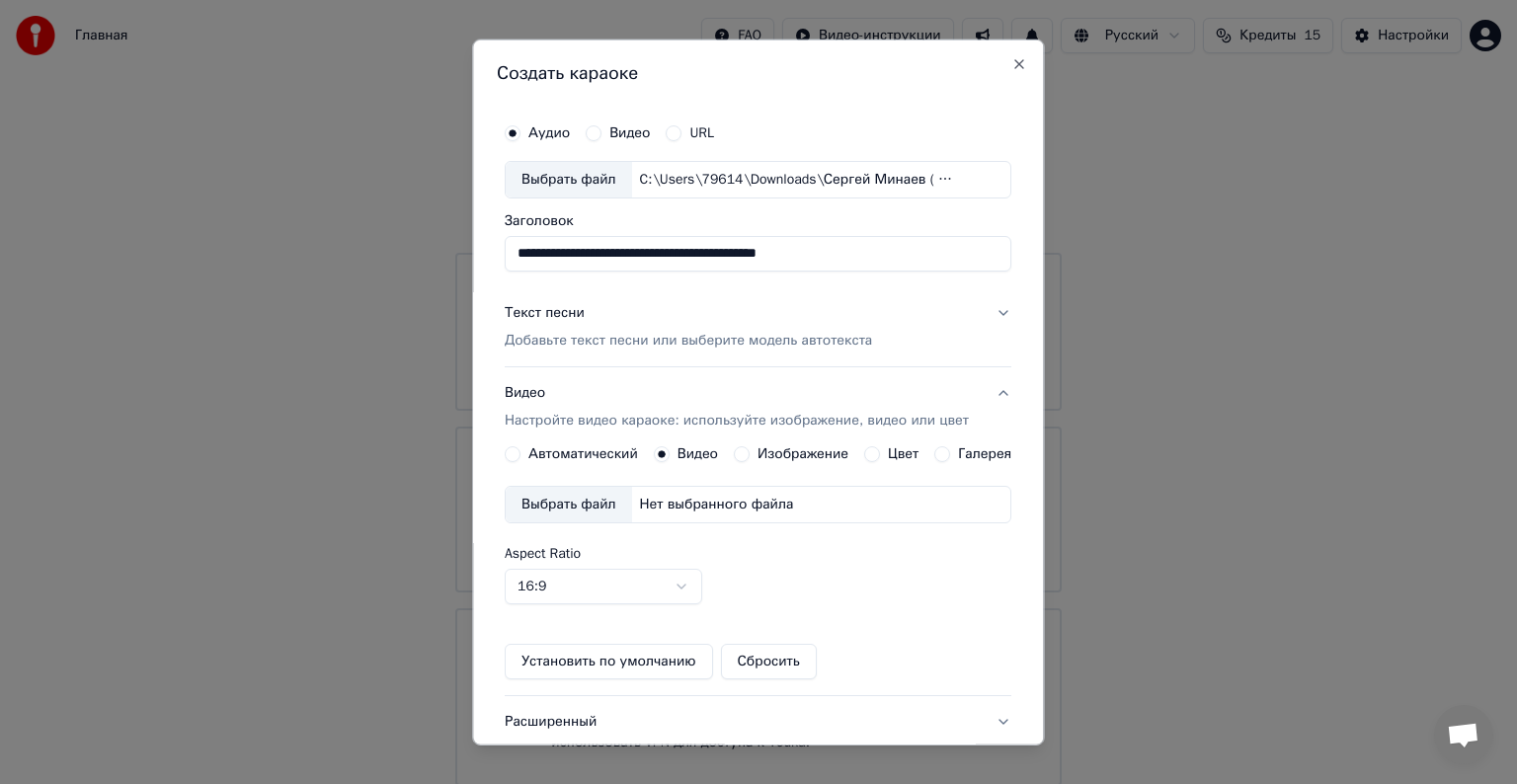 click on "Цвет" at bounding box center (873, 454) 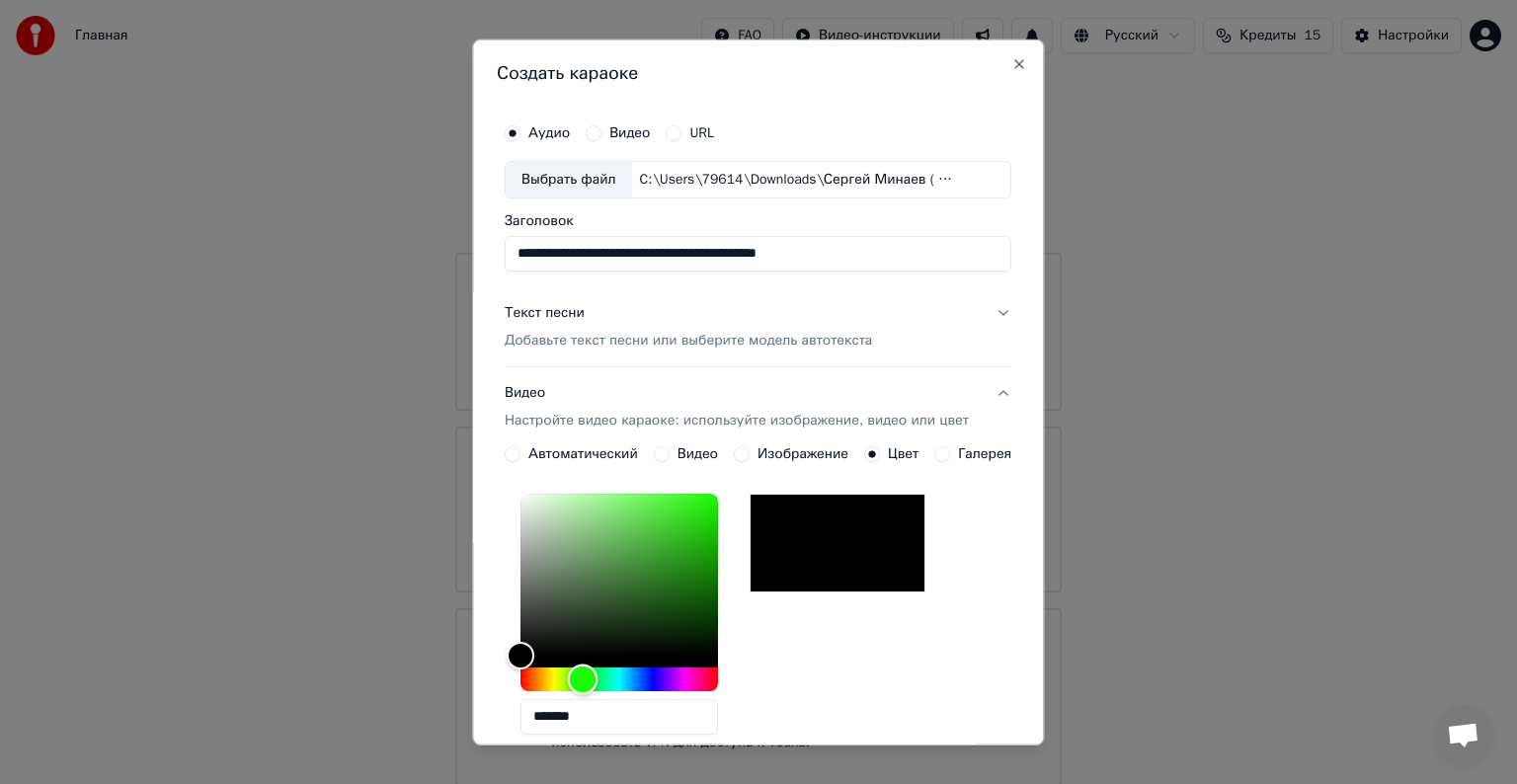 drag, startPoint x: 518, startPoint y: 675, endPoint x: 580, endPoint y: 675, distance: 62 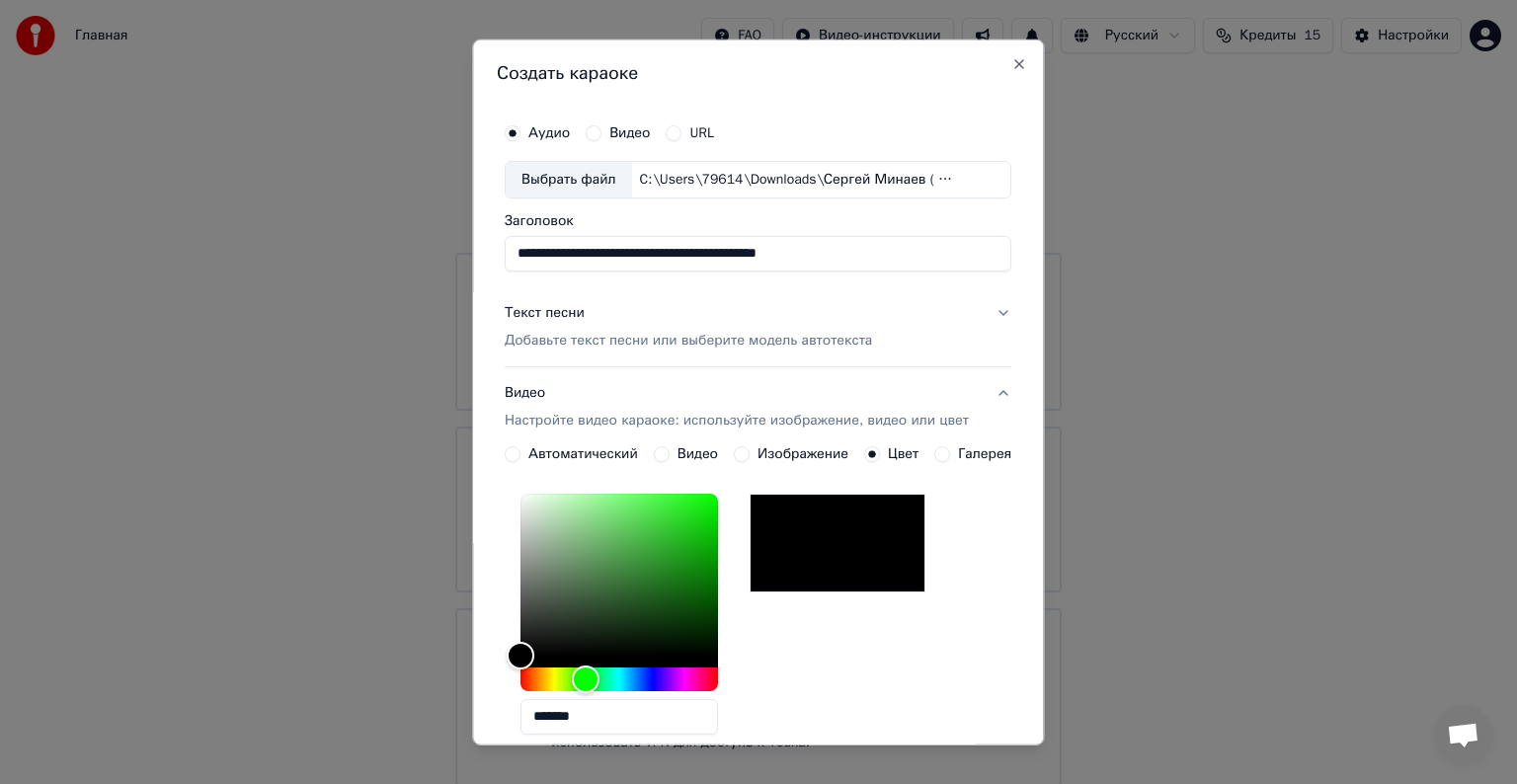 click on "*******" at bounding box center [758, 618] 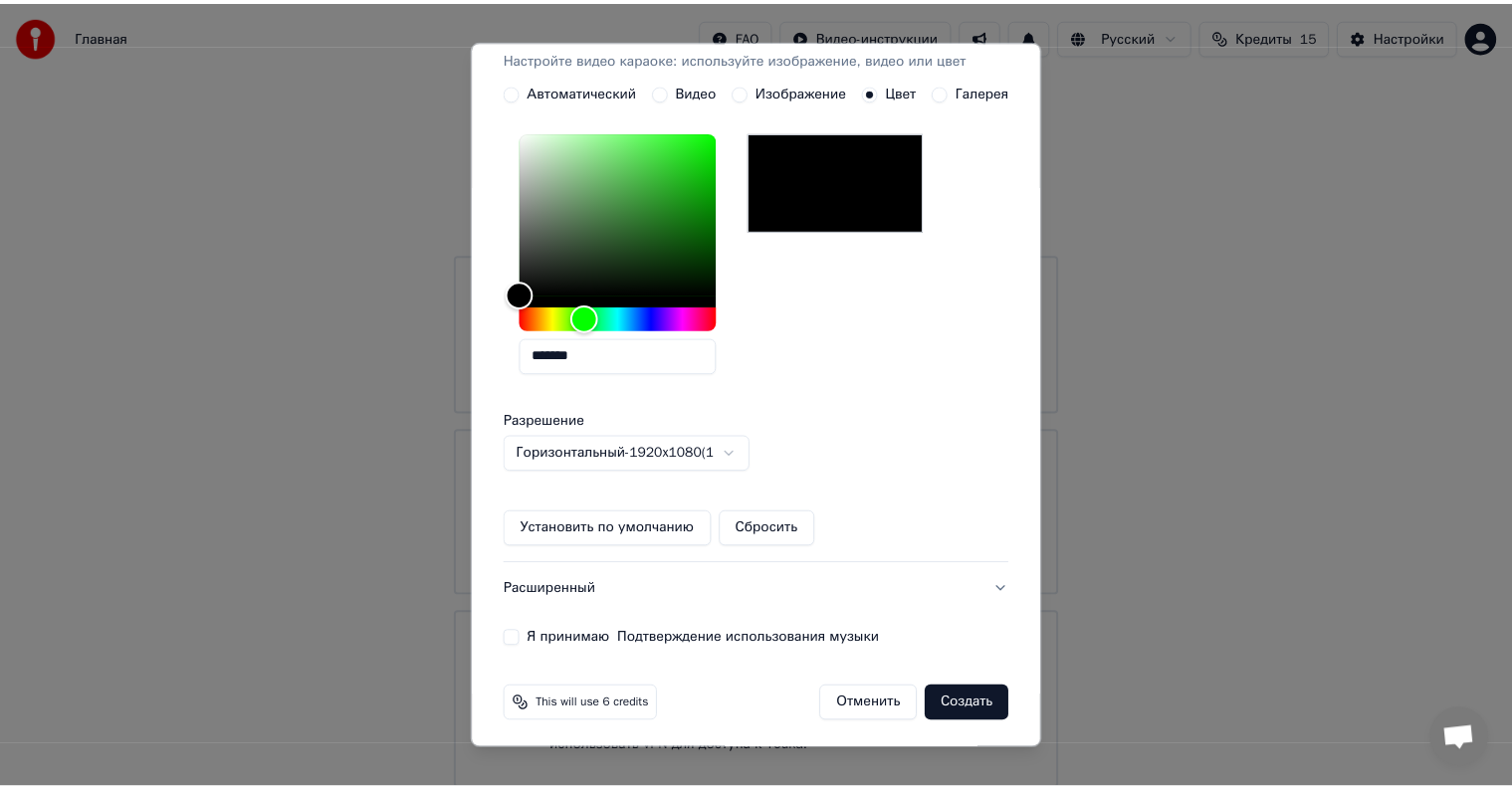 scroll, scrollTop: 370, scrollLeft: 0, axis: vertical 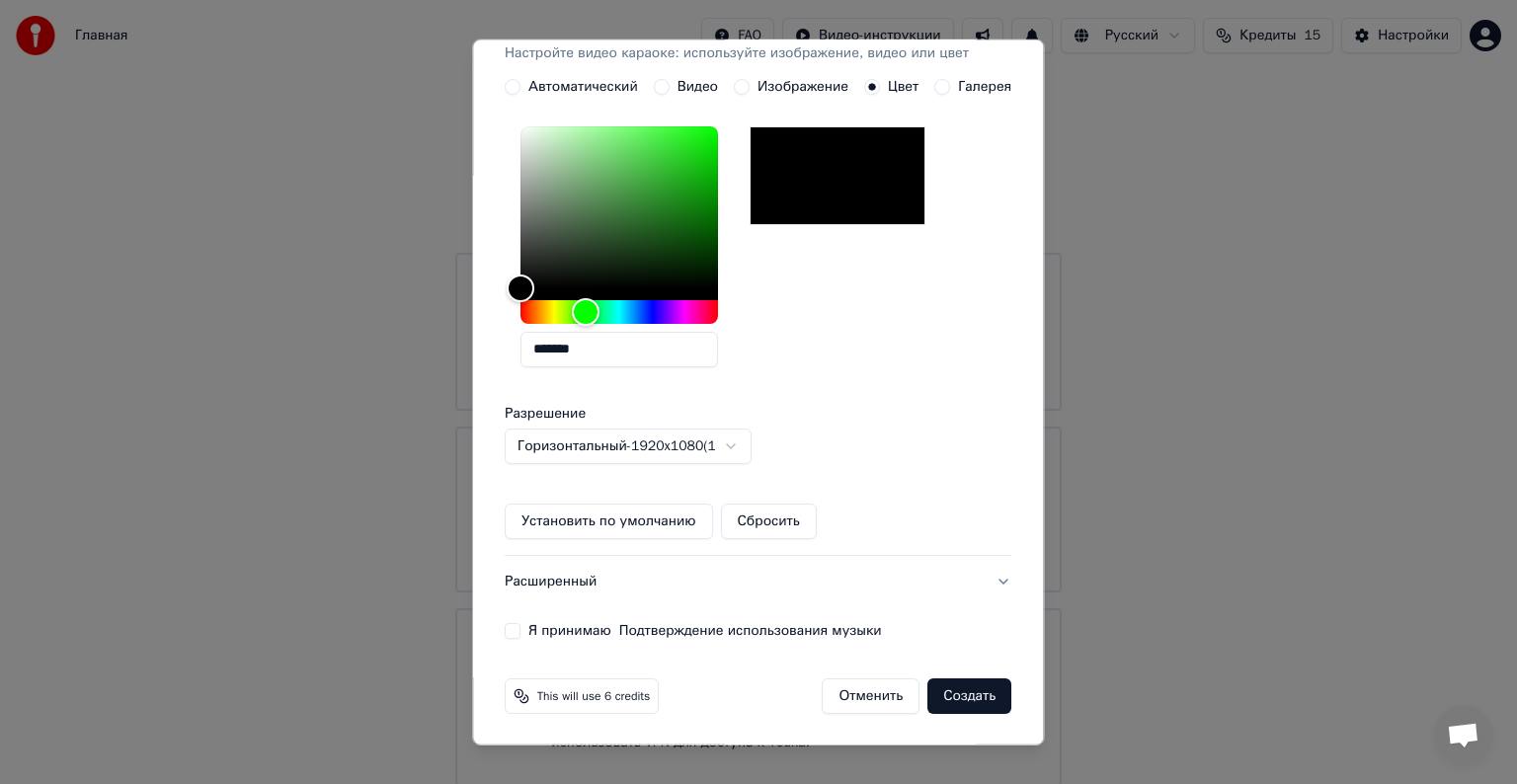 click on "Я принимаю   Подтверждение использования музыки" at bounding box center (758, 631) 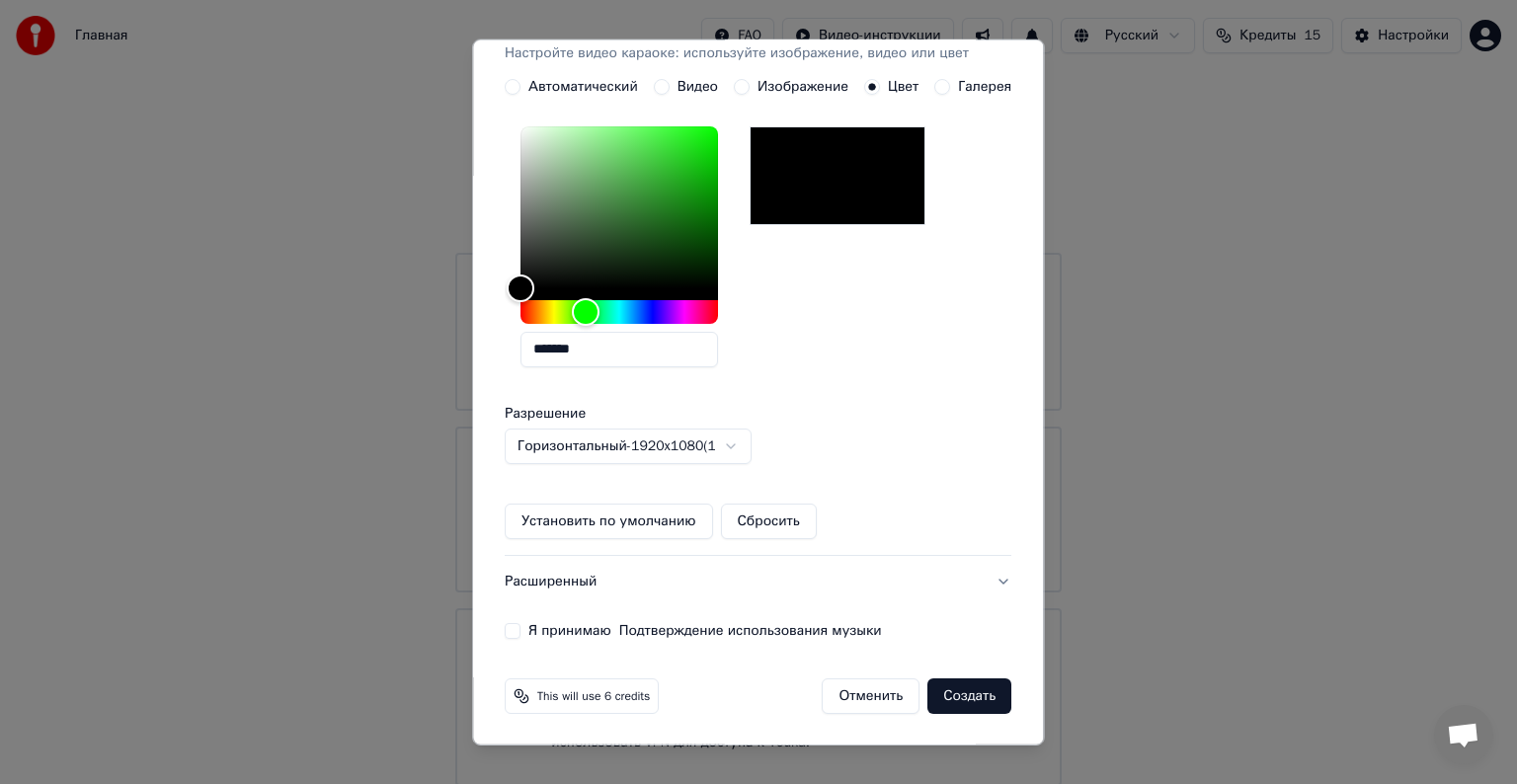 click on "Я принимаю   Подтверждение использования музыки" at bounding box center (513, 631) 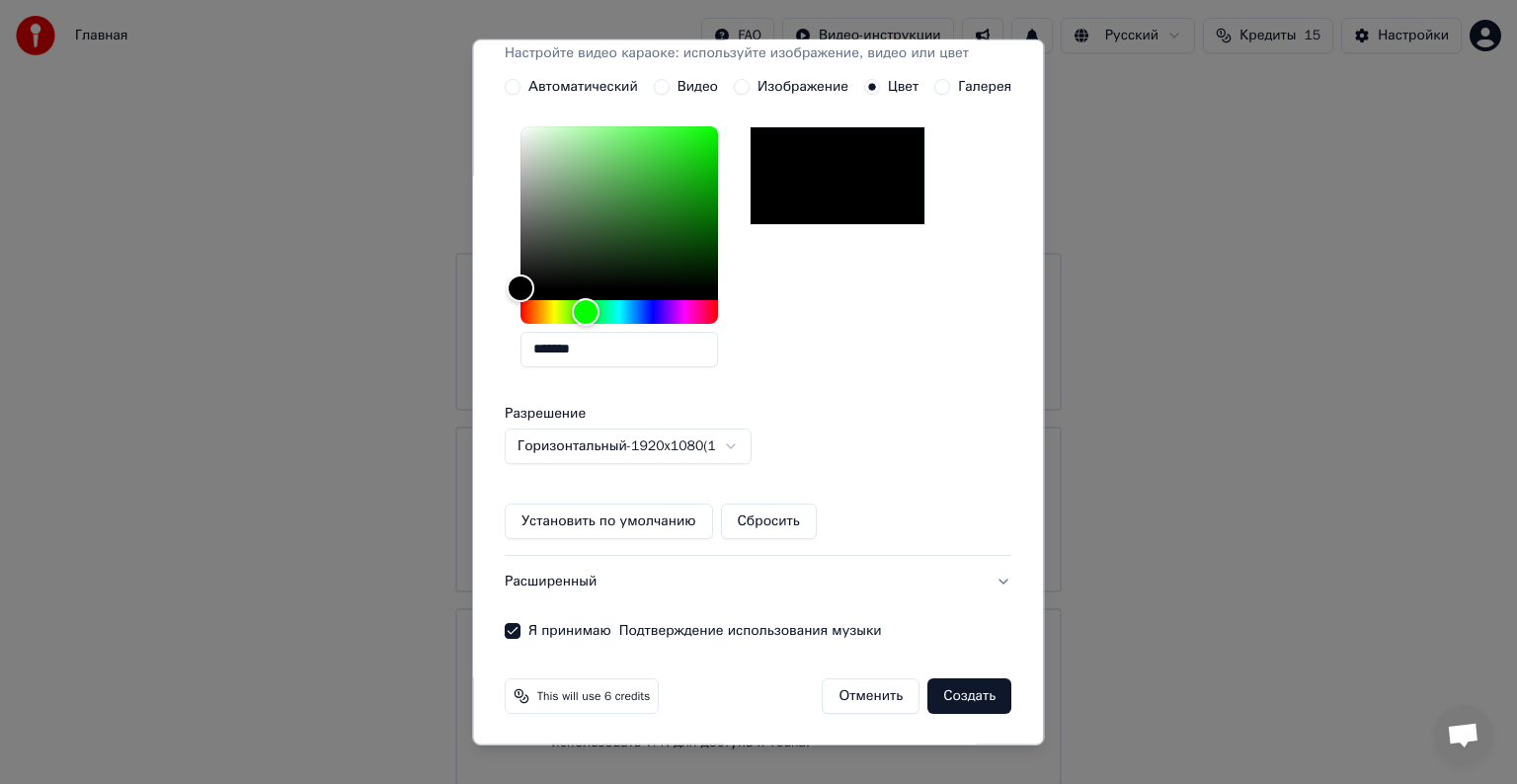 click on "Создать" at bounding box center (970, 696) 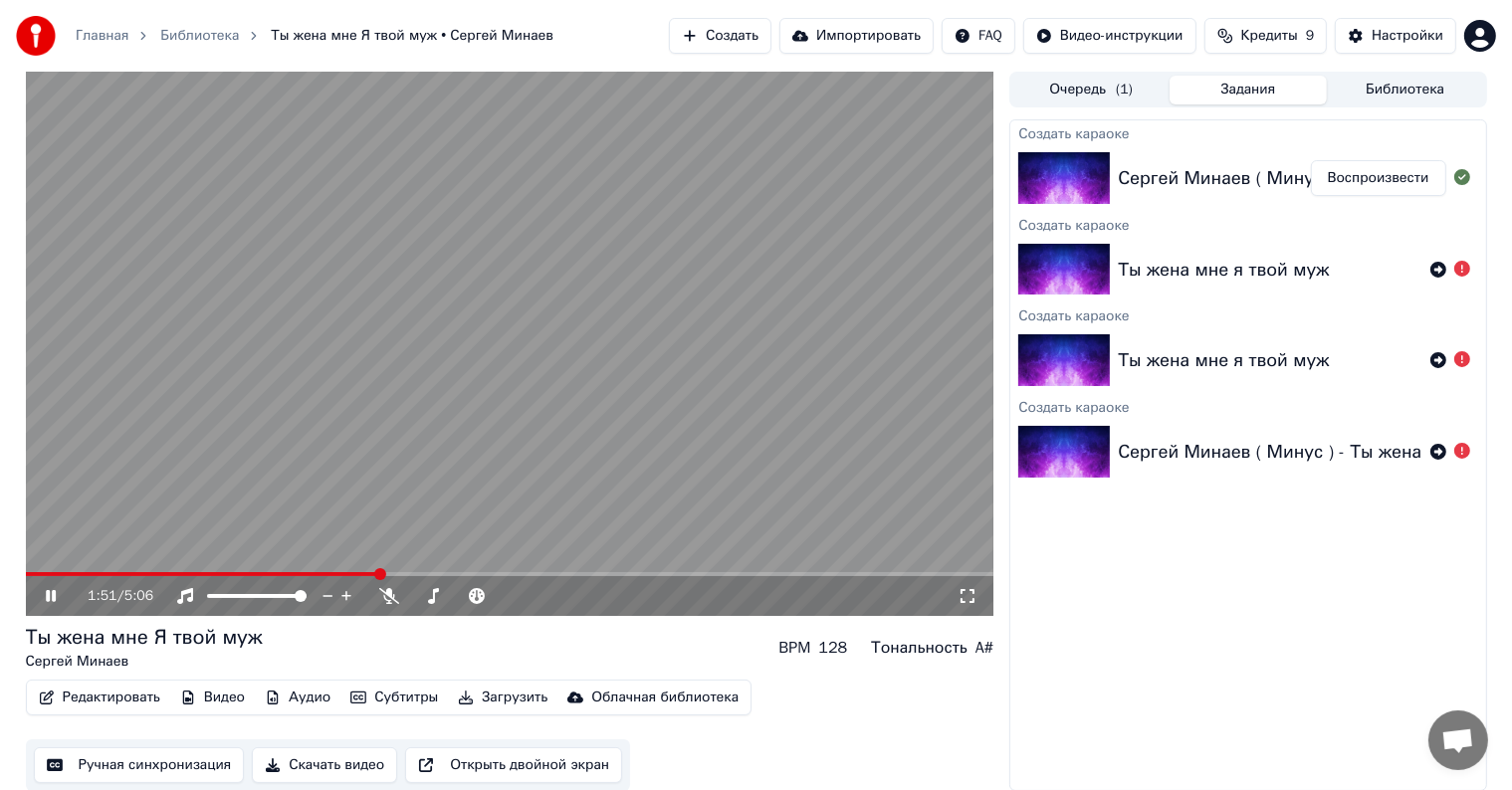 scroll, scrollTop: 1, scrollLeft: 0, axis: vertical 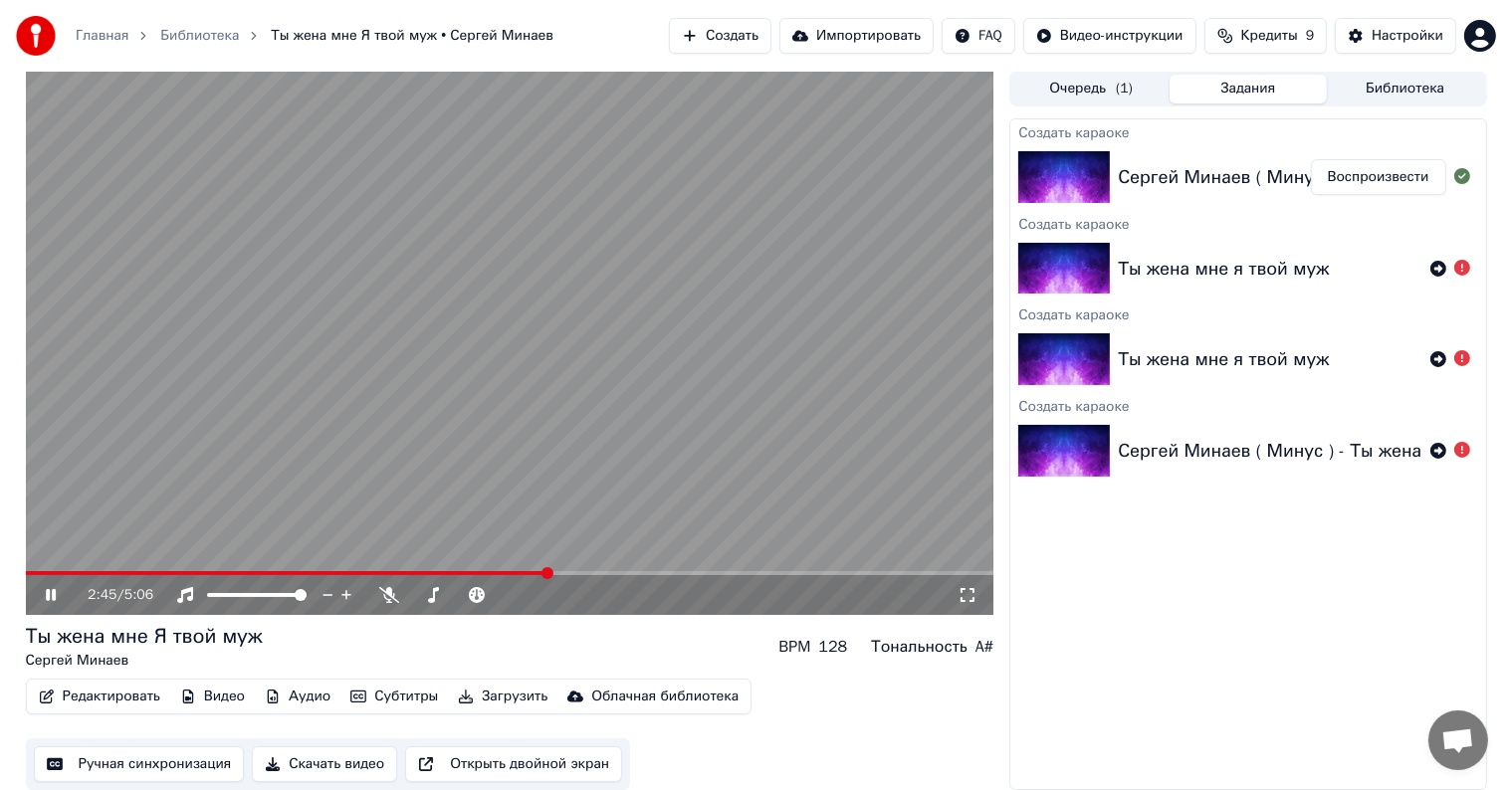 click at bounding box center (510, 342) 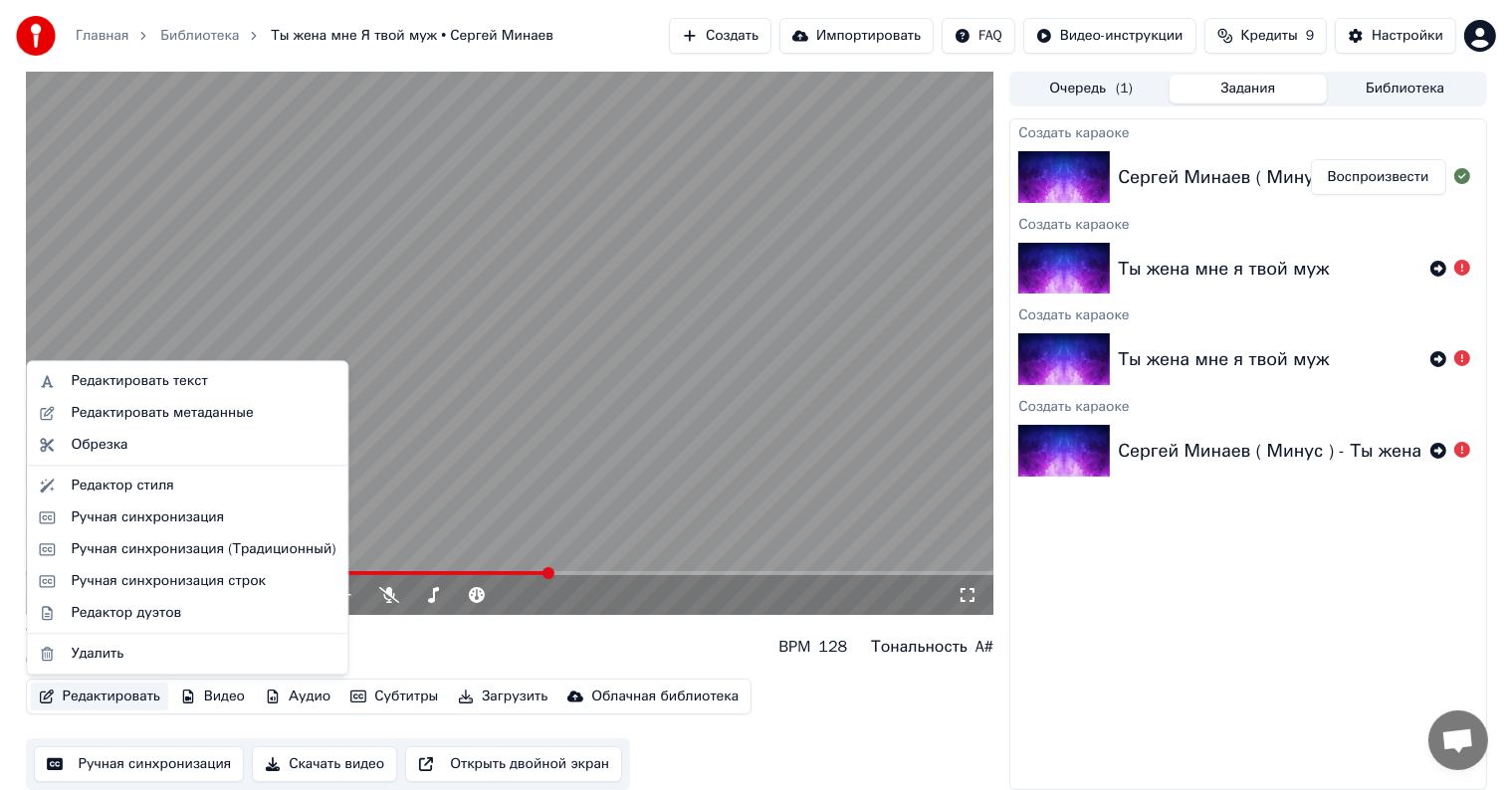 click on "Редактировать" at bounding box center [100, 696] 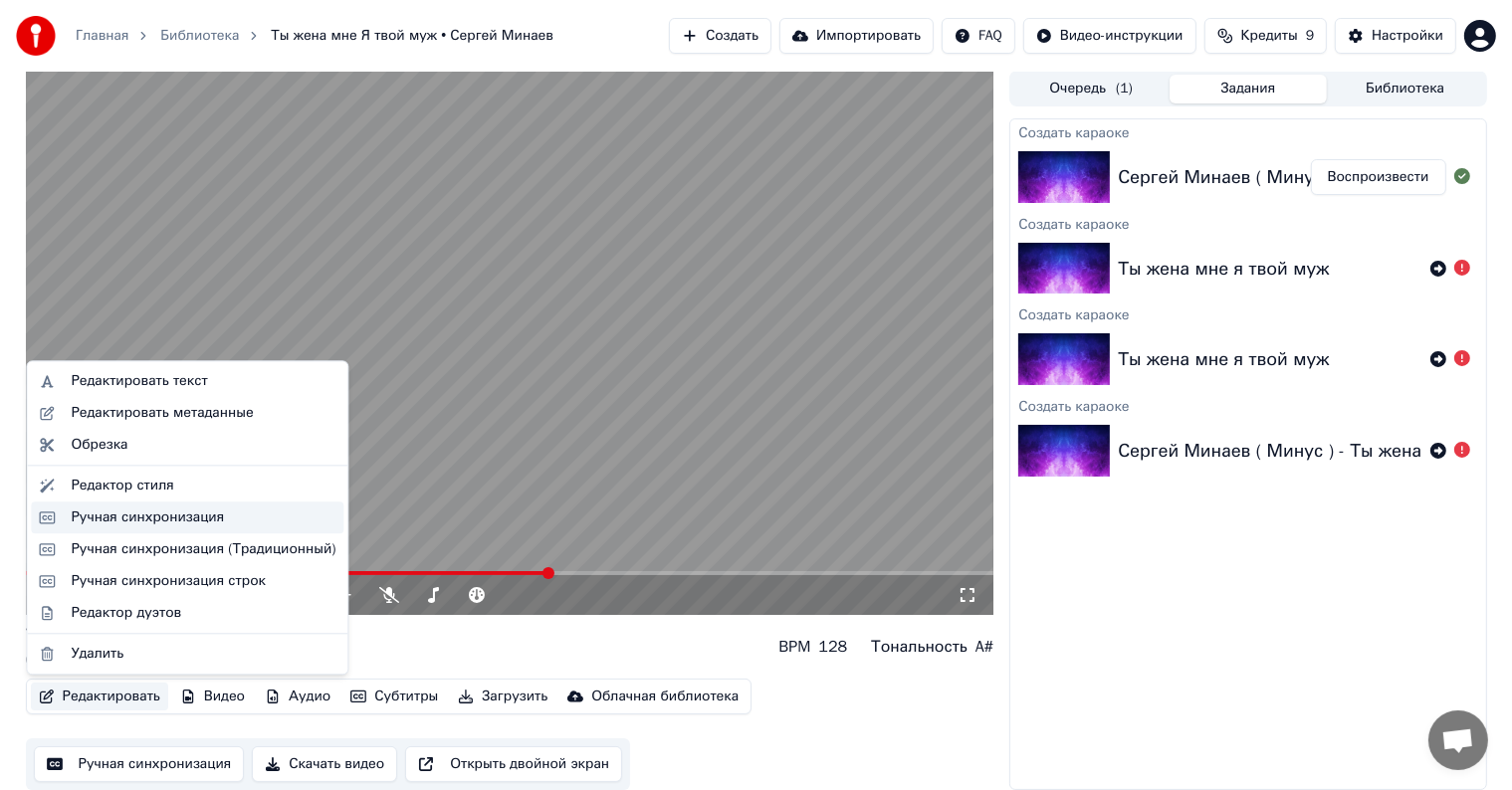 click on "Ручная синхронизация" at bounding box center [147, 517] 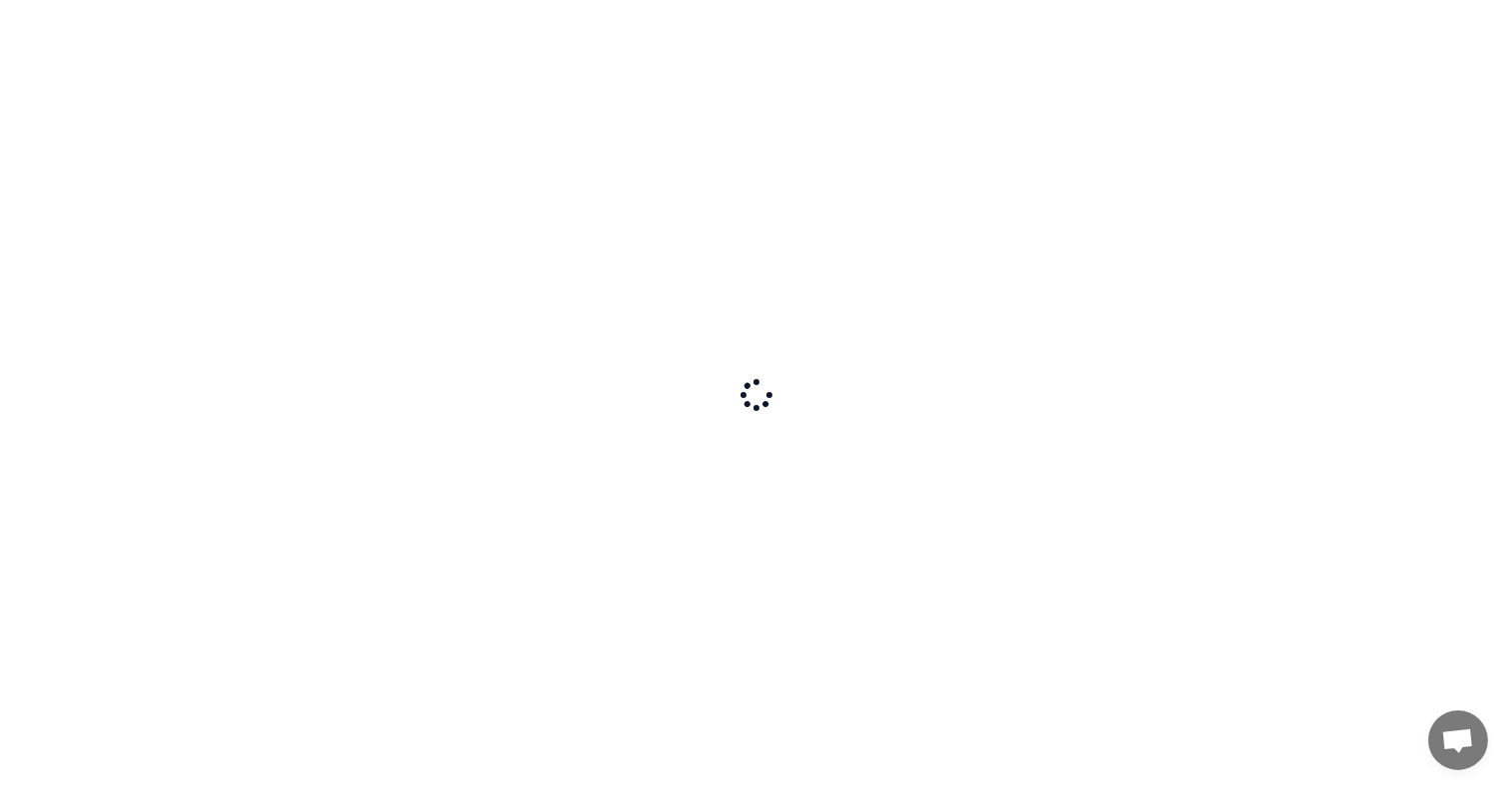 scroll, scrollTop: 0, scrollLeft: 0, axis: both 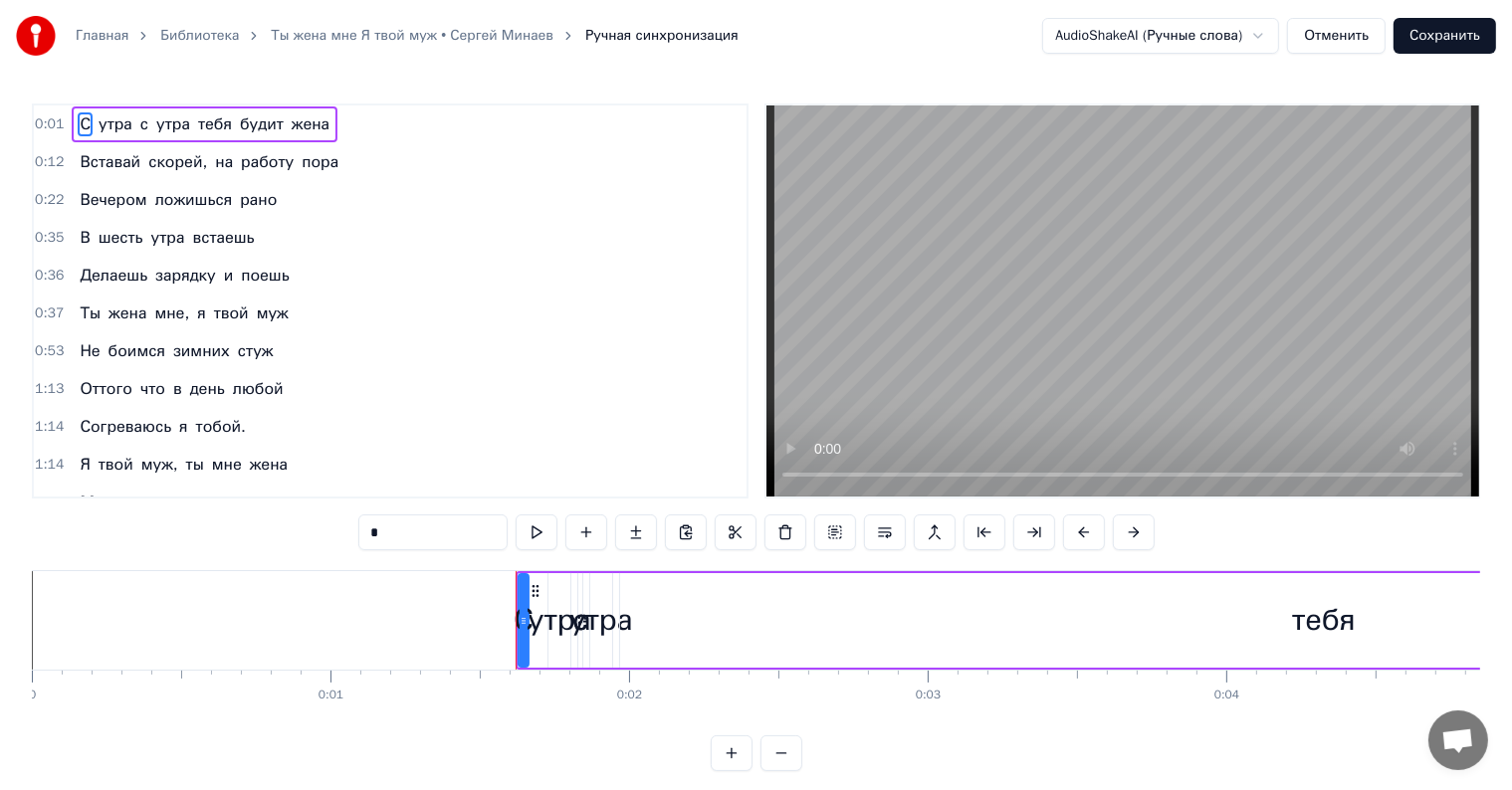 click at bounding box center [1123, 300] 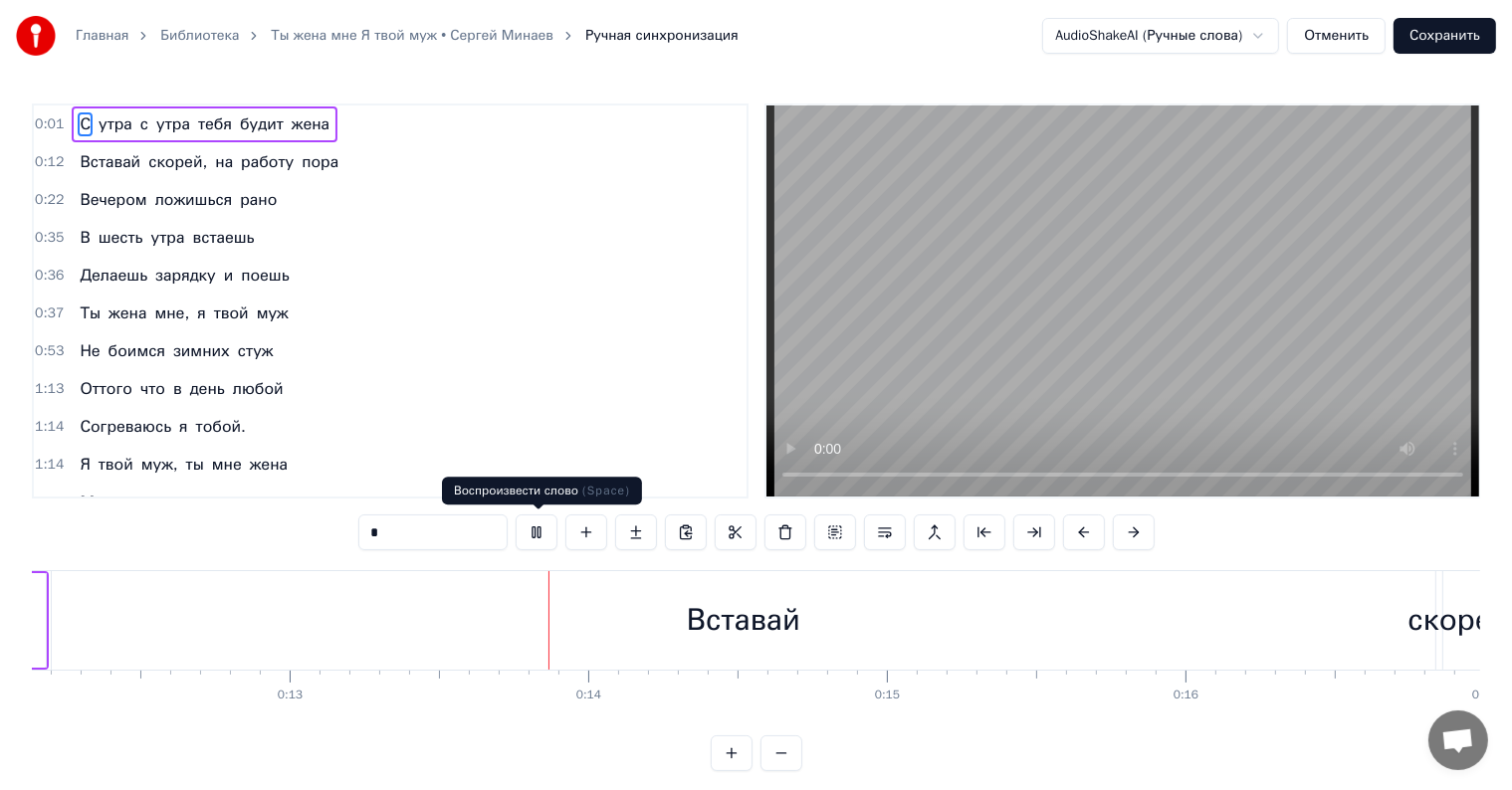 scroll, scrollTop: 0, scrollLeft: 3862, axis: horizontal 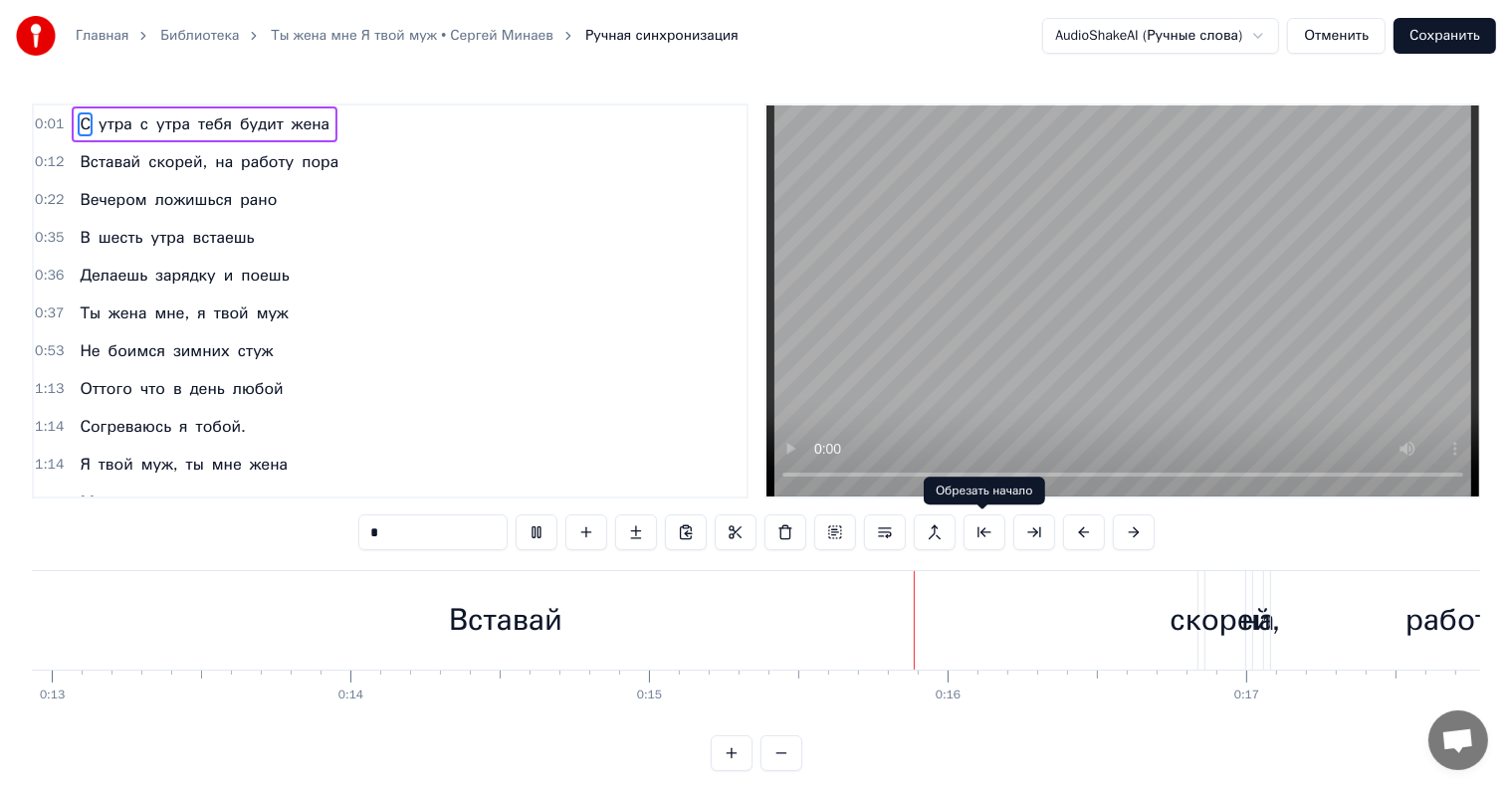 click at bounding box center (984, 532) 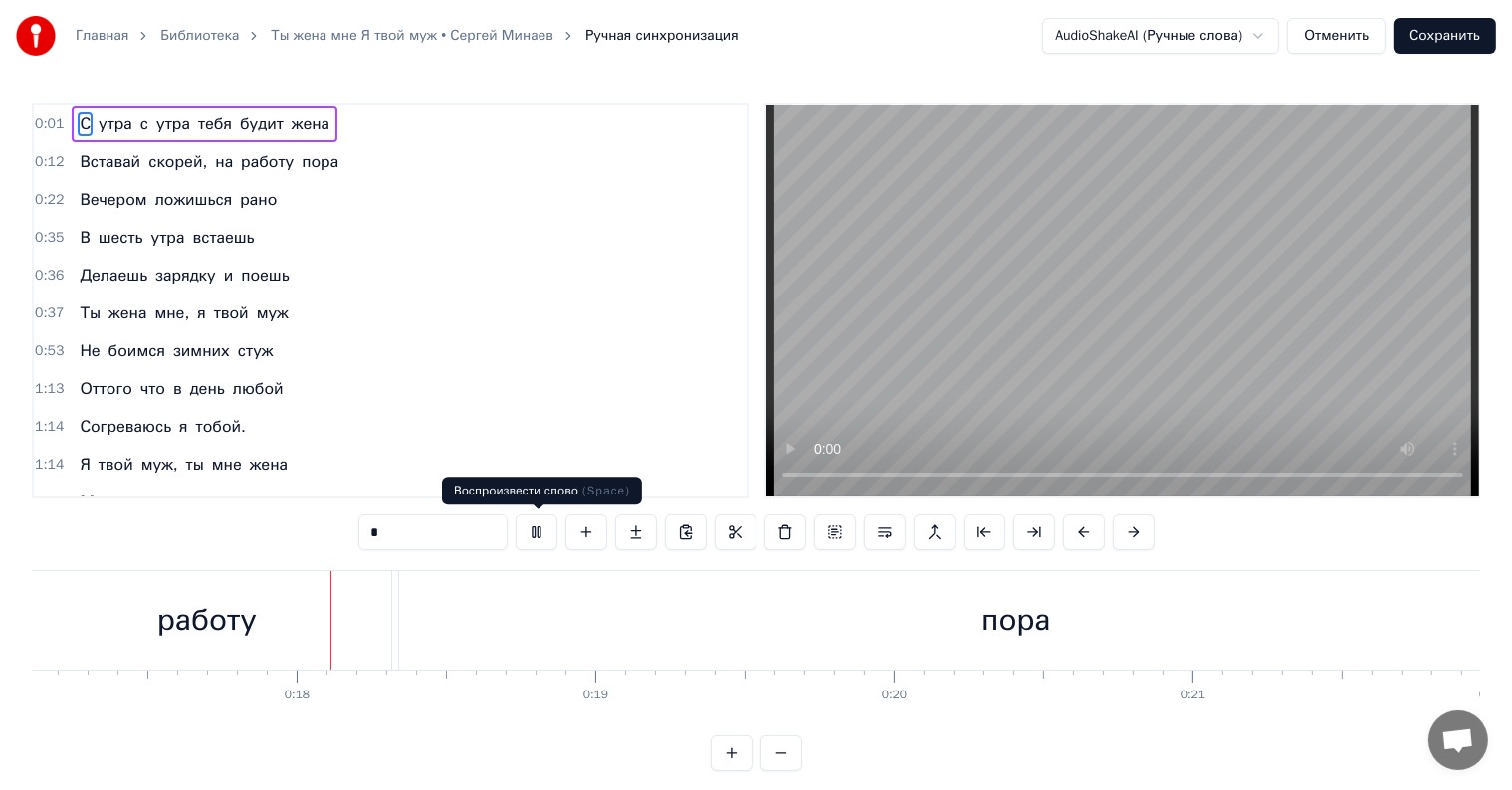 scroll, scrollTop: 0, scrollLeft: 5136, axis: horizontal 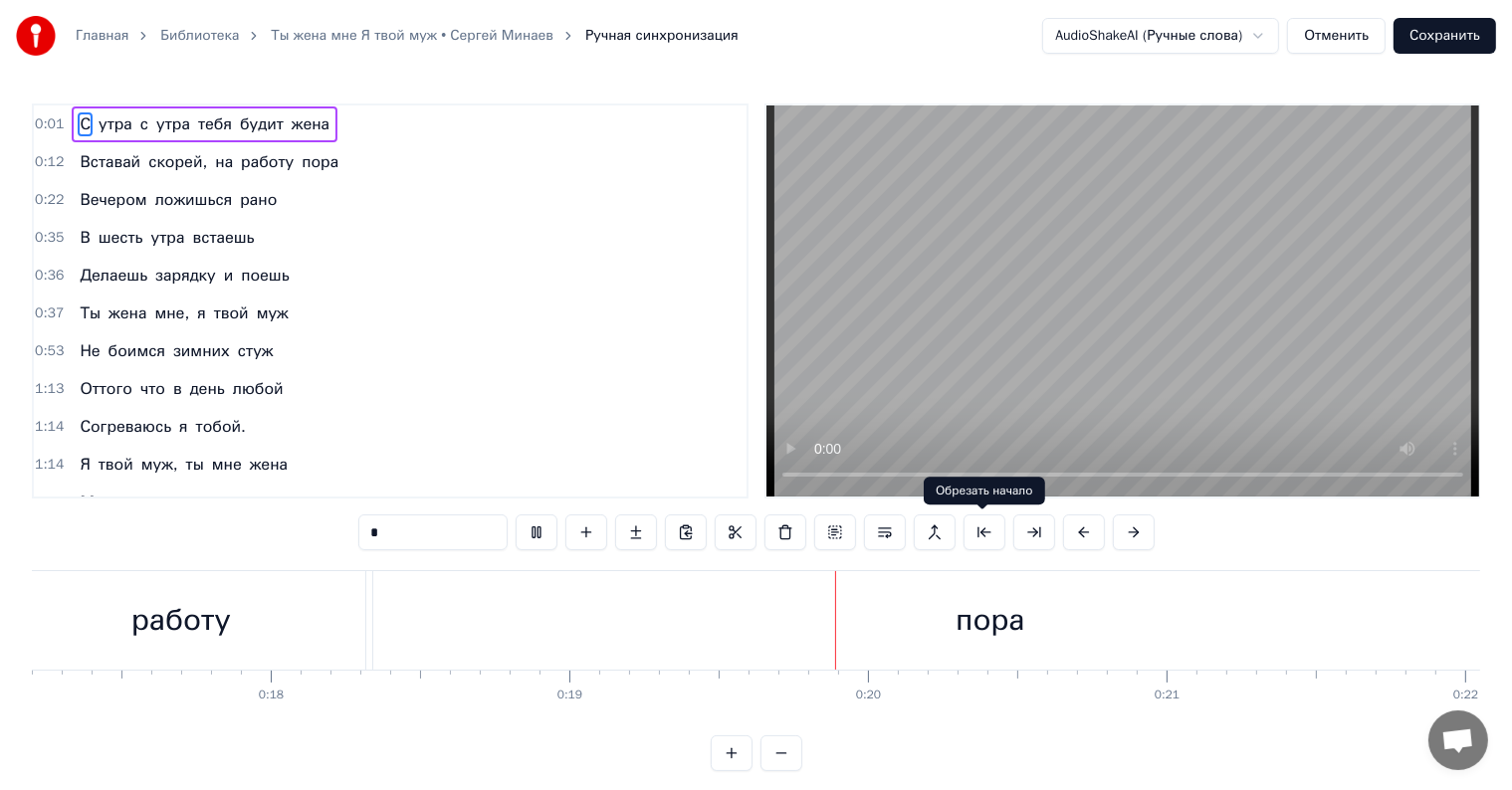 click at bounding box center (984, 532) 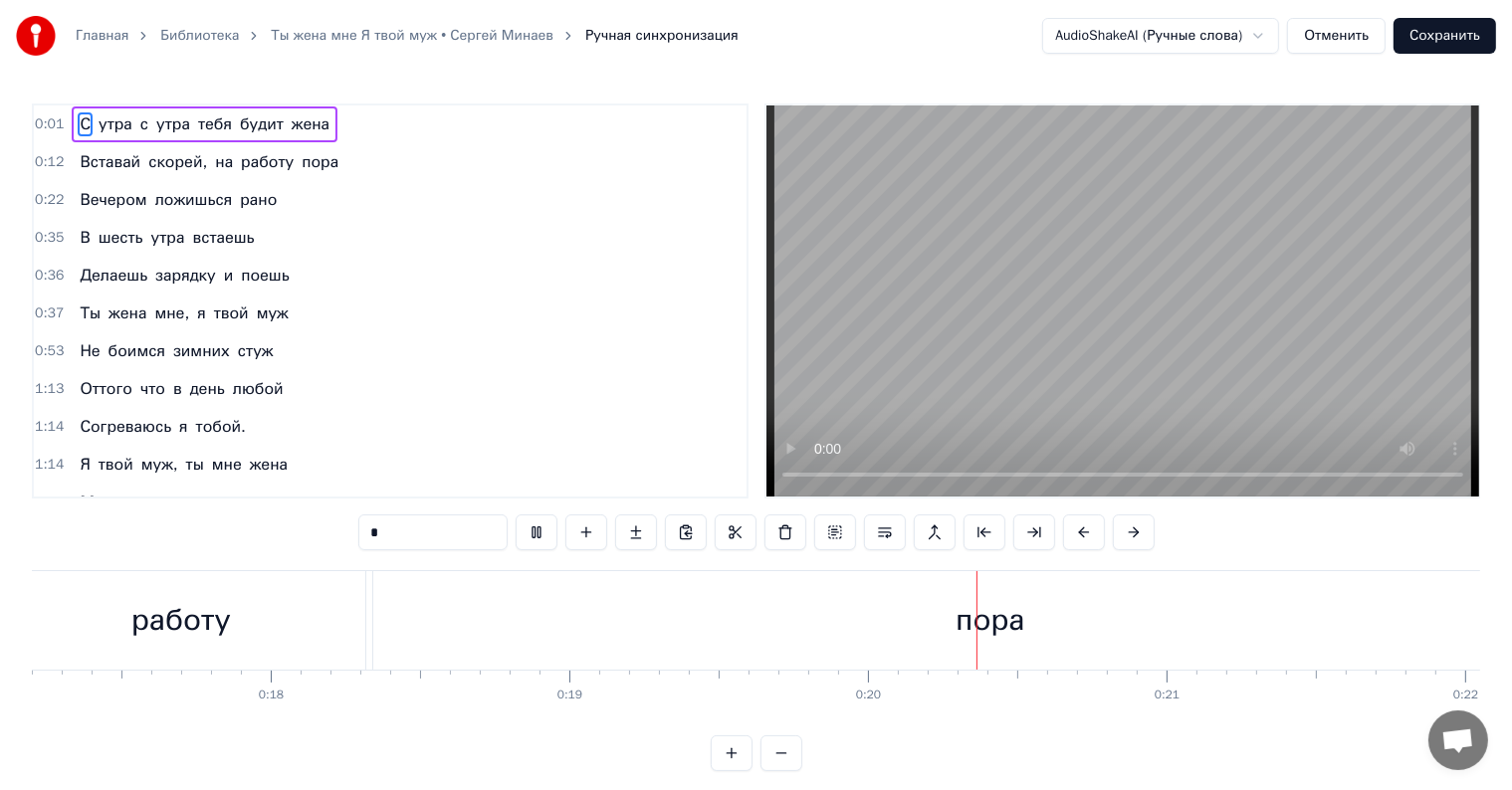 click at bounding box center [984, 532] 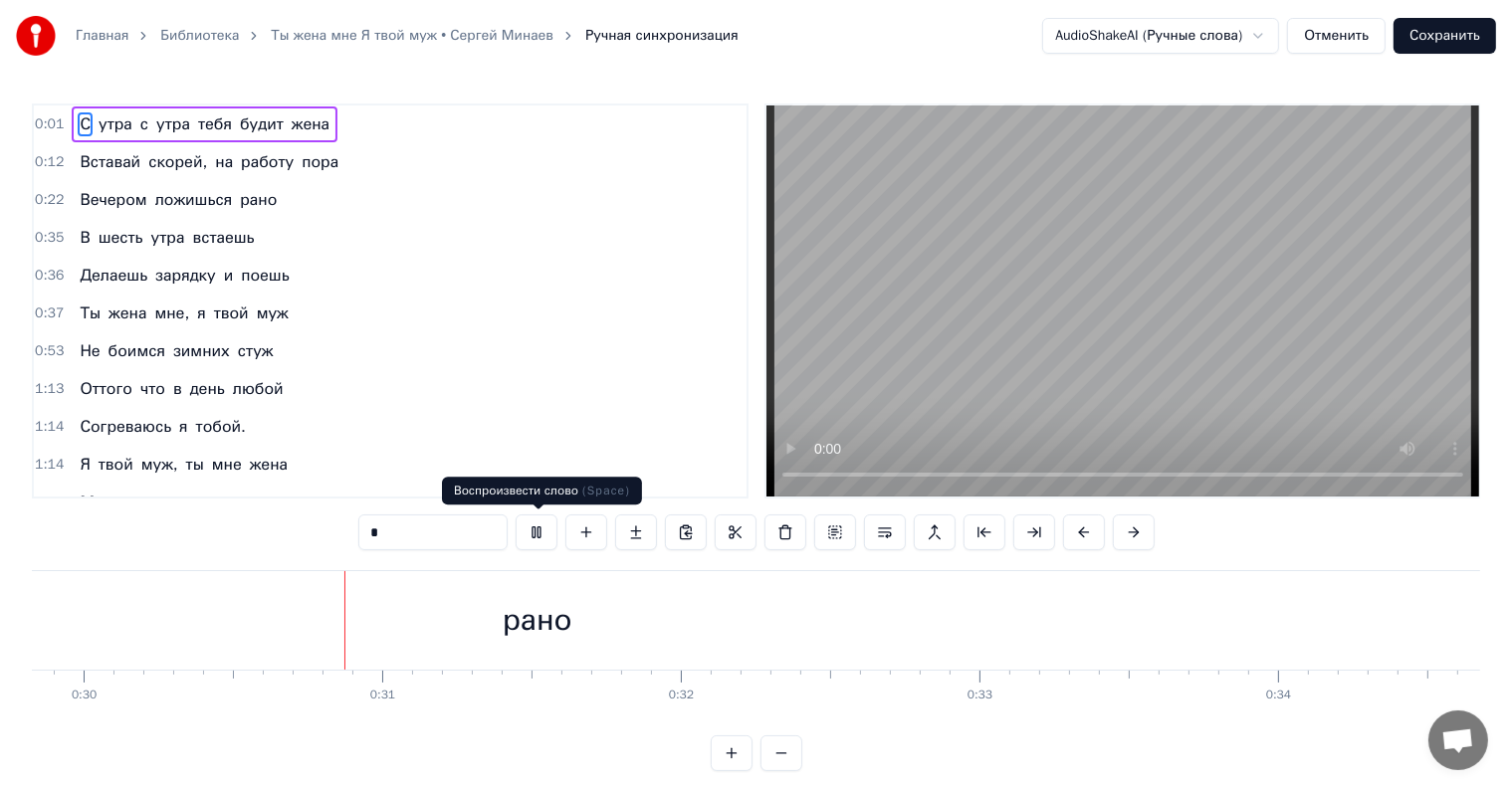 scroll, scrollTop: 0, scrollLeft: 8947, axis: horizontal 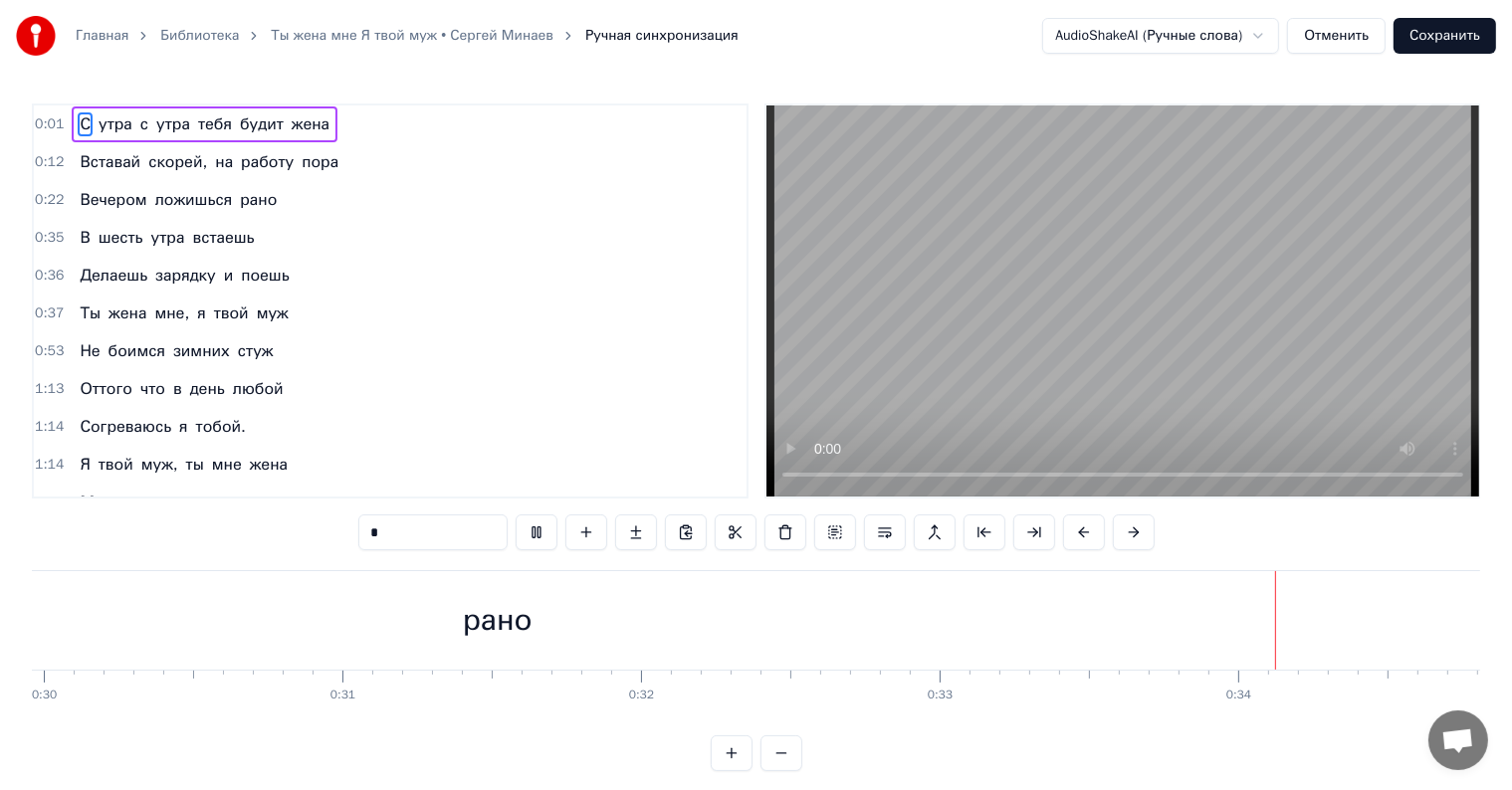 click on "утра" at bounding box center (173, 124) 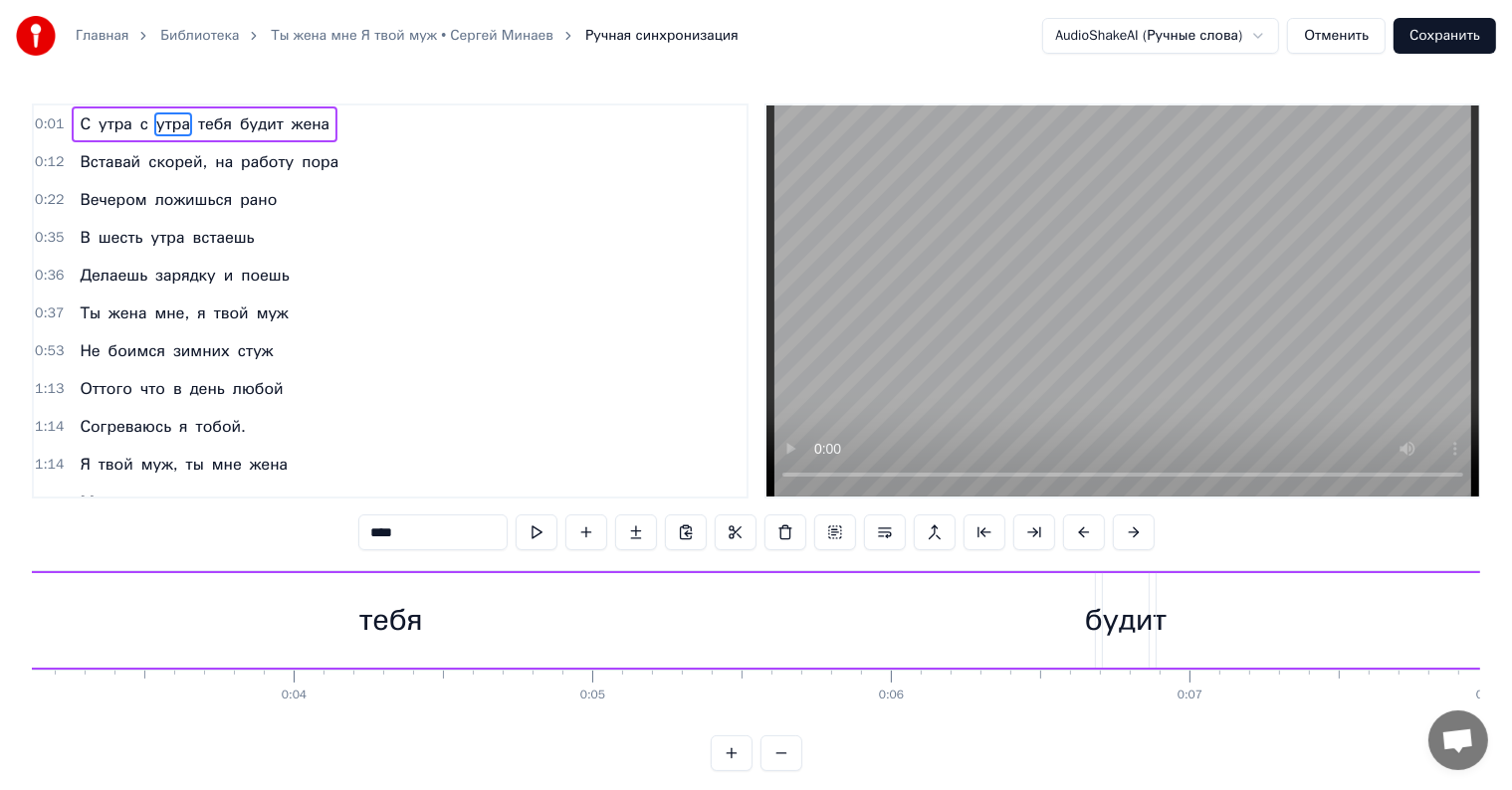 scroll, scrollTop: 0, scrollLeft: 455, axis: horizontal 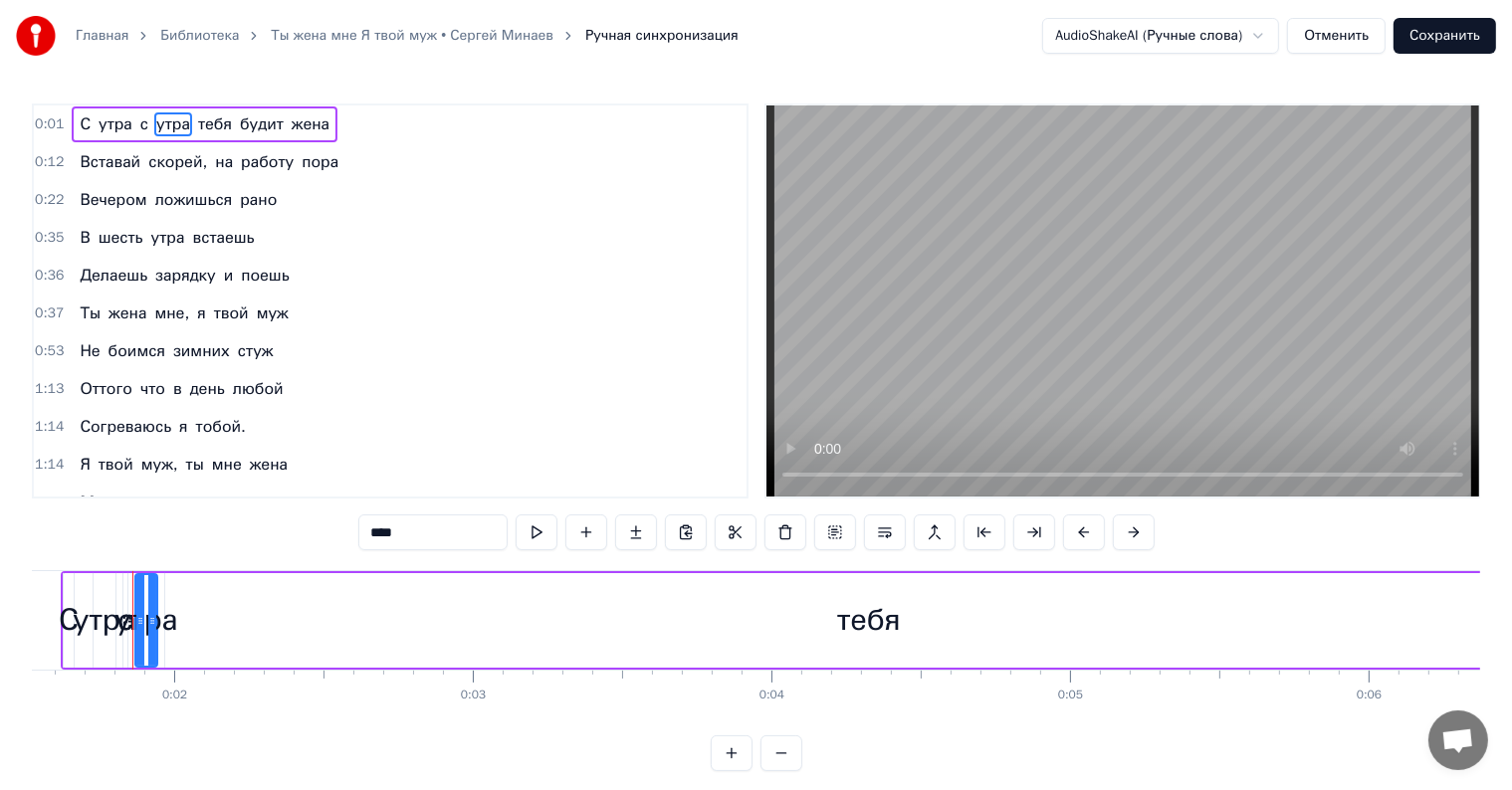 click on "С утра с утра тебя будит жена Вставай скорей, на работу пора Вечером ложишься рано В шесть утра встаешь Делаешь зарядку и поешь Ты жена мне, я твой муж Не боимся зимних стуж Оттого что в день любой Согреваюсь я тобой. Я твой муж, ты мне жена Мы супруги хоть куда Оттого что день за днем Вместе курим, вместе пьем. Спешишь до метро на работу бегом потом с работы придёшь ты пешком С сумками любимую чтоб на руках носить Песню петь и веселее жить Ты жена мне, я твой муж Не боимся зимних стуж Оттого что в день любой Согреваюсь я тобой. Я твой муж, ты мне жена Мы супруги и" at bounding box center [45387, 620] 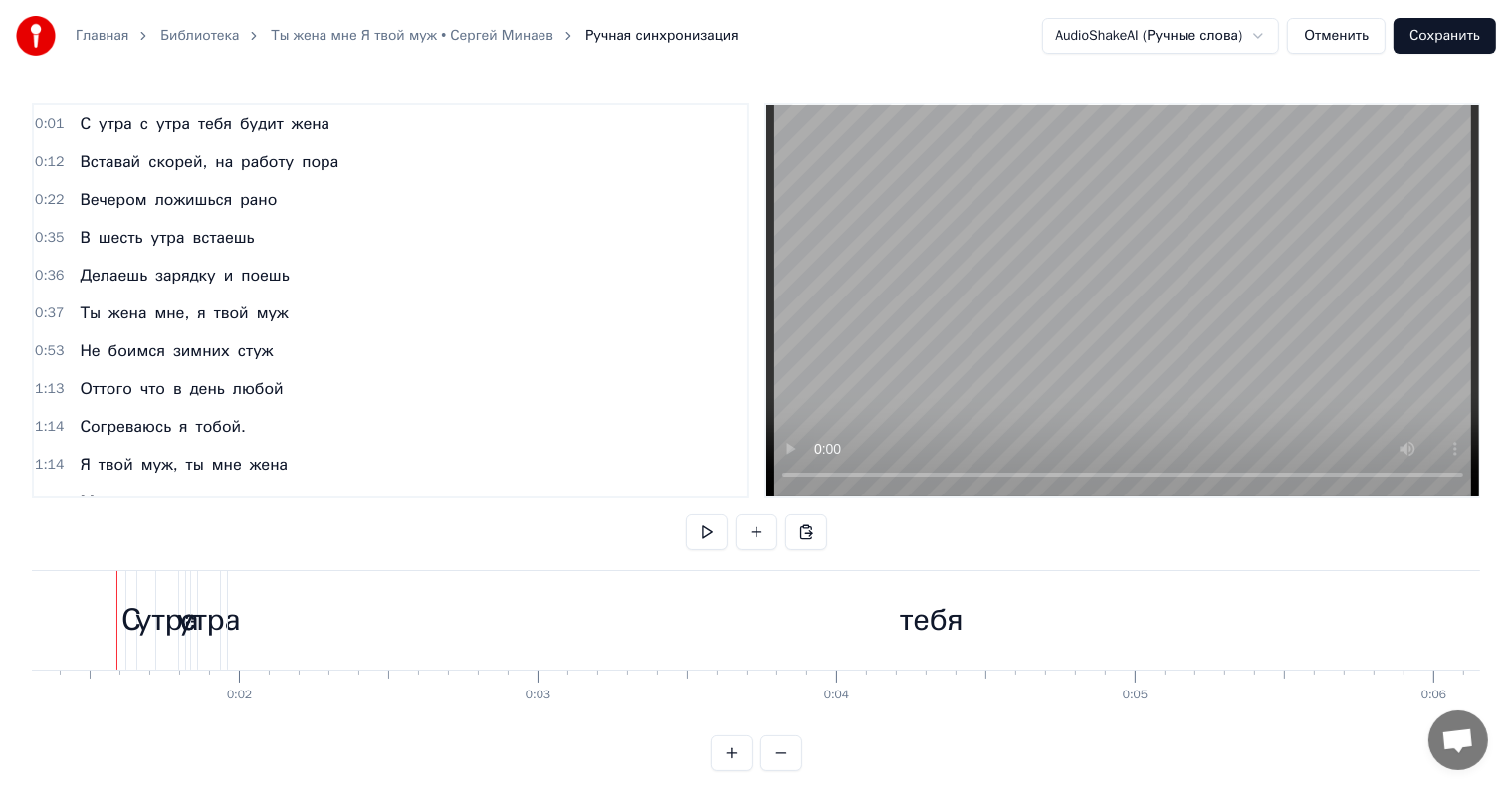 scroll, scrollTop: 0, scrollLeft: 374, axis: horizontal 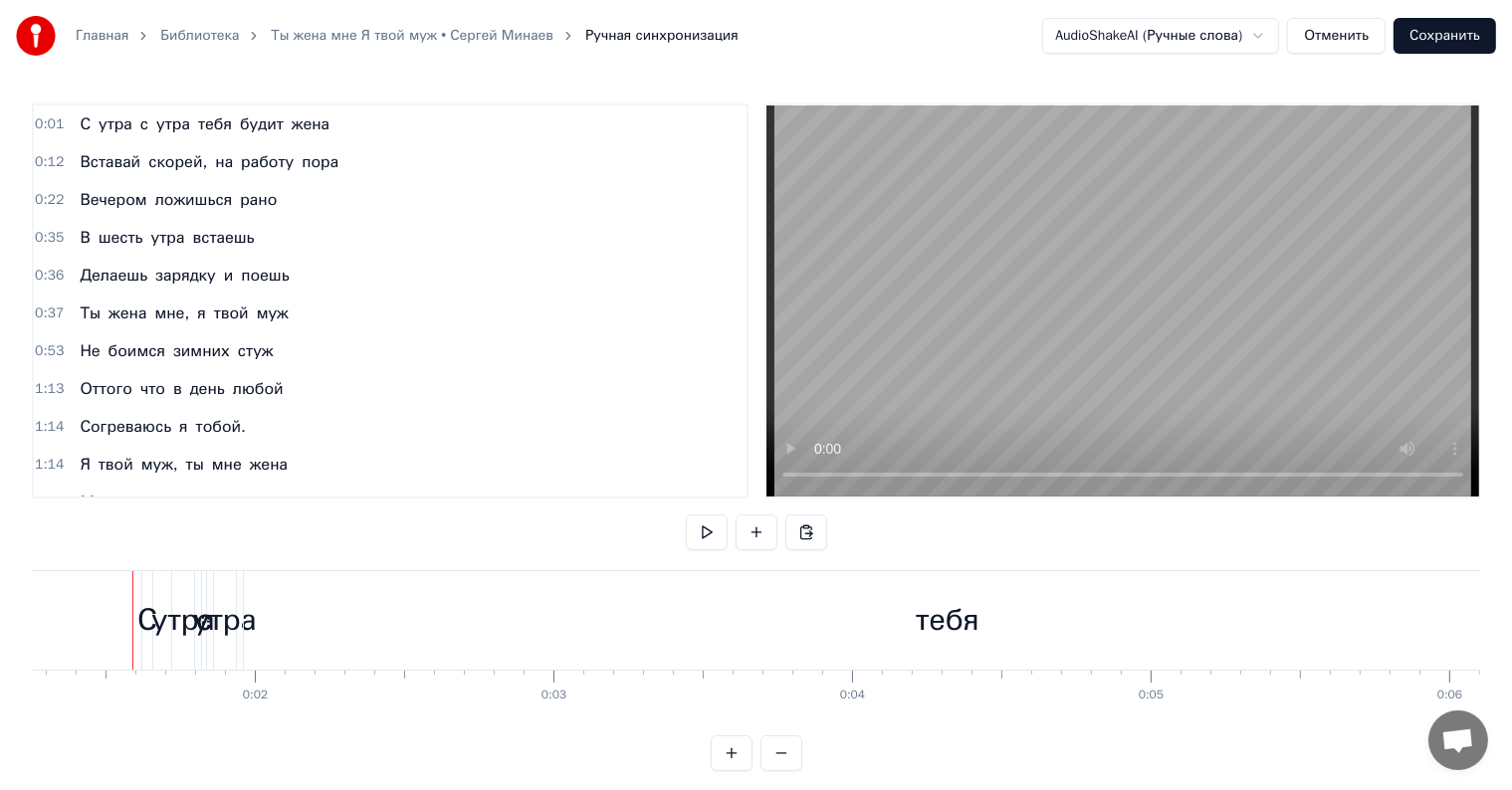 click at bounding box center (1123, 300) 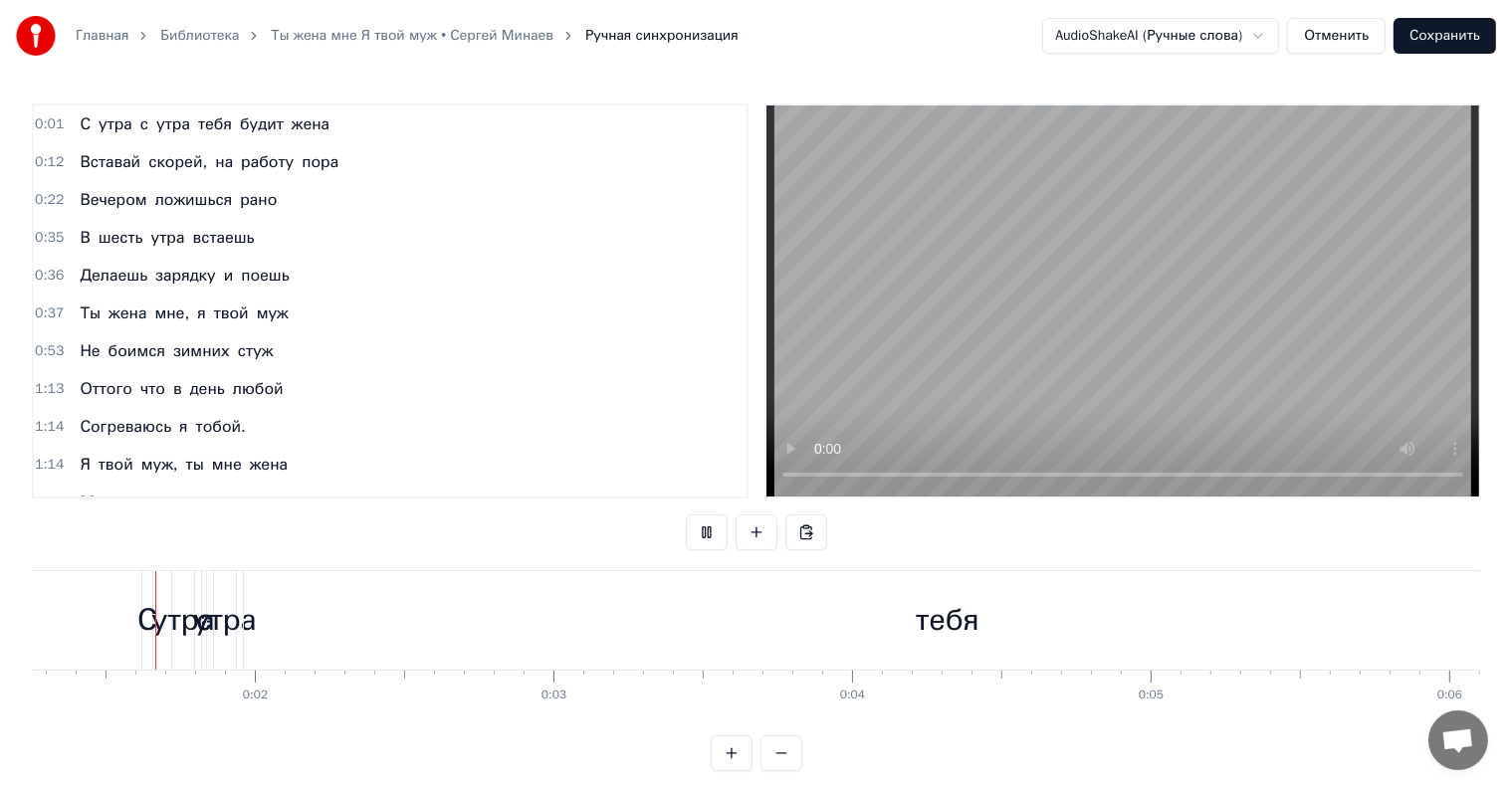 click at bounding box center (1123, 300) 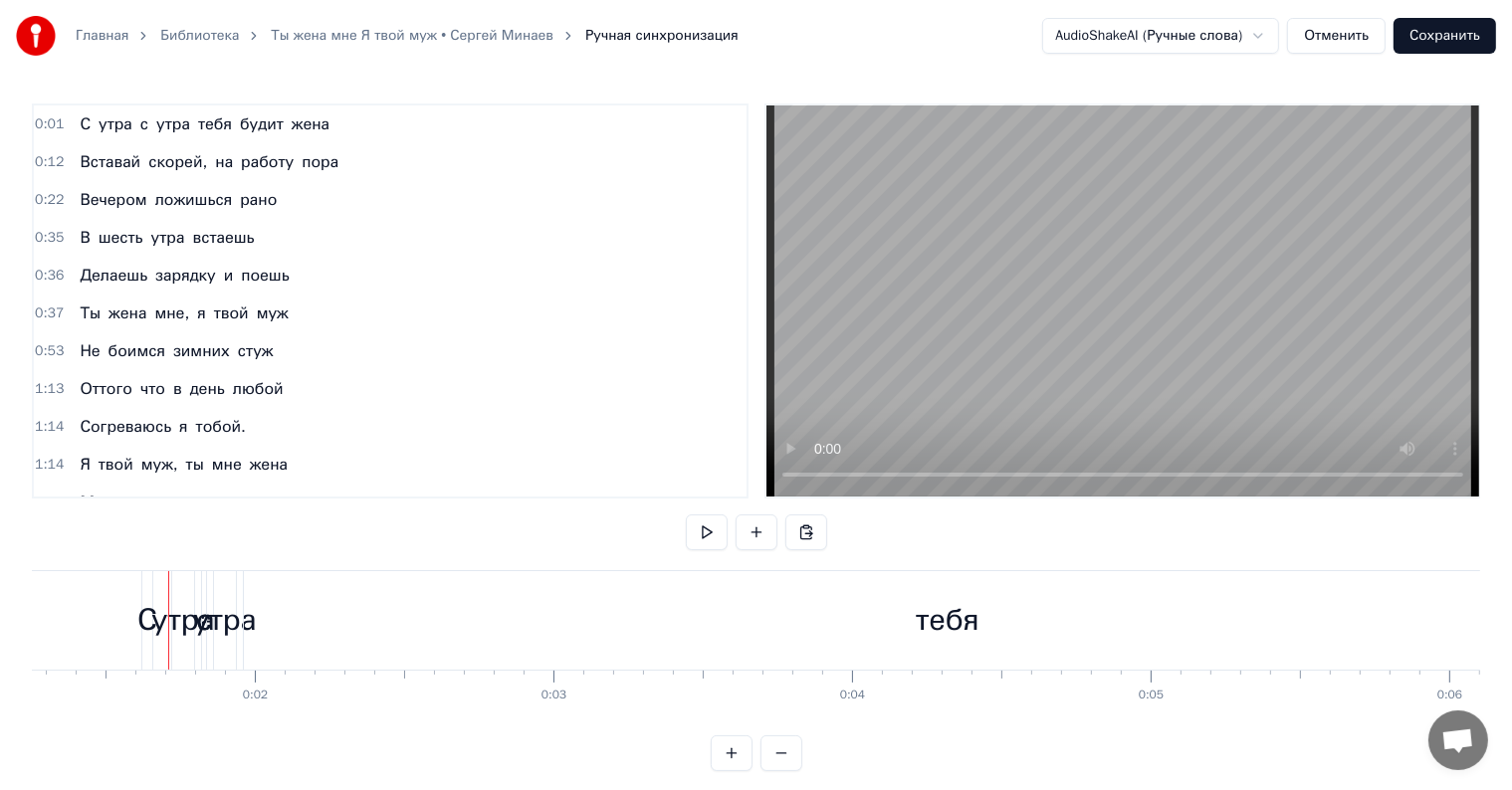 click on "0:01" at bounding box center [49, 124] 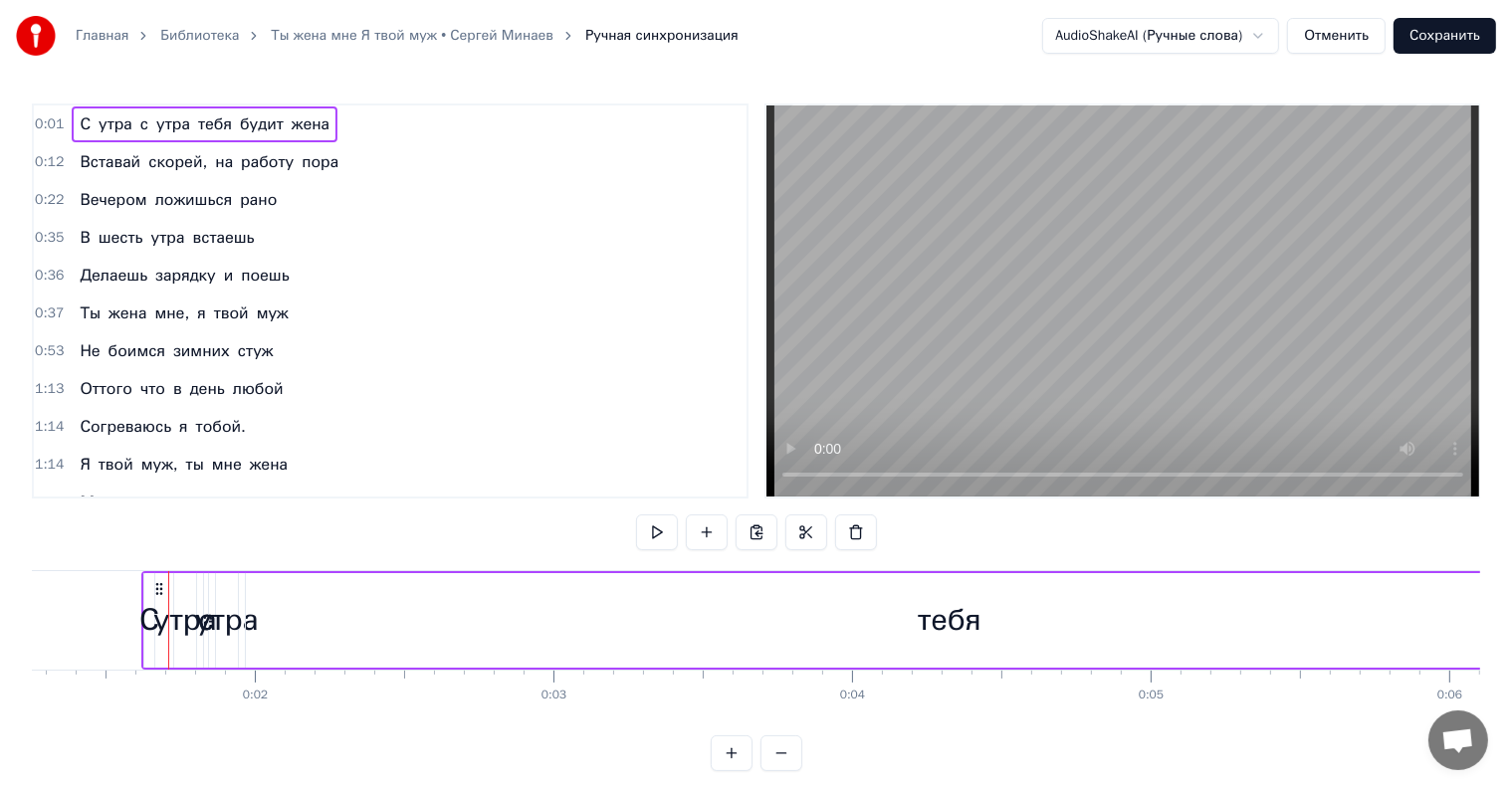 click on "0:01" at bounding box center [49, 124] 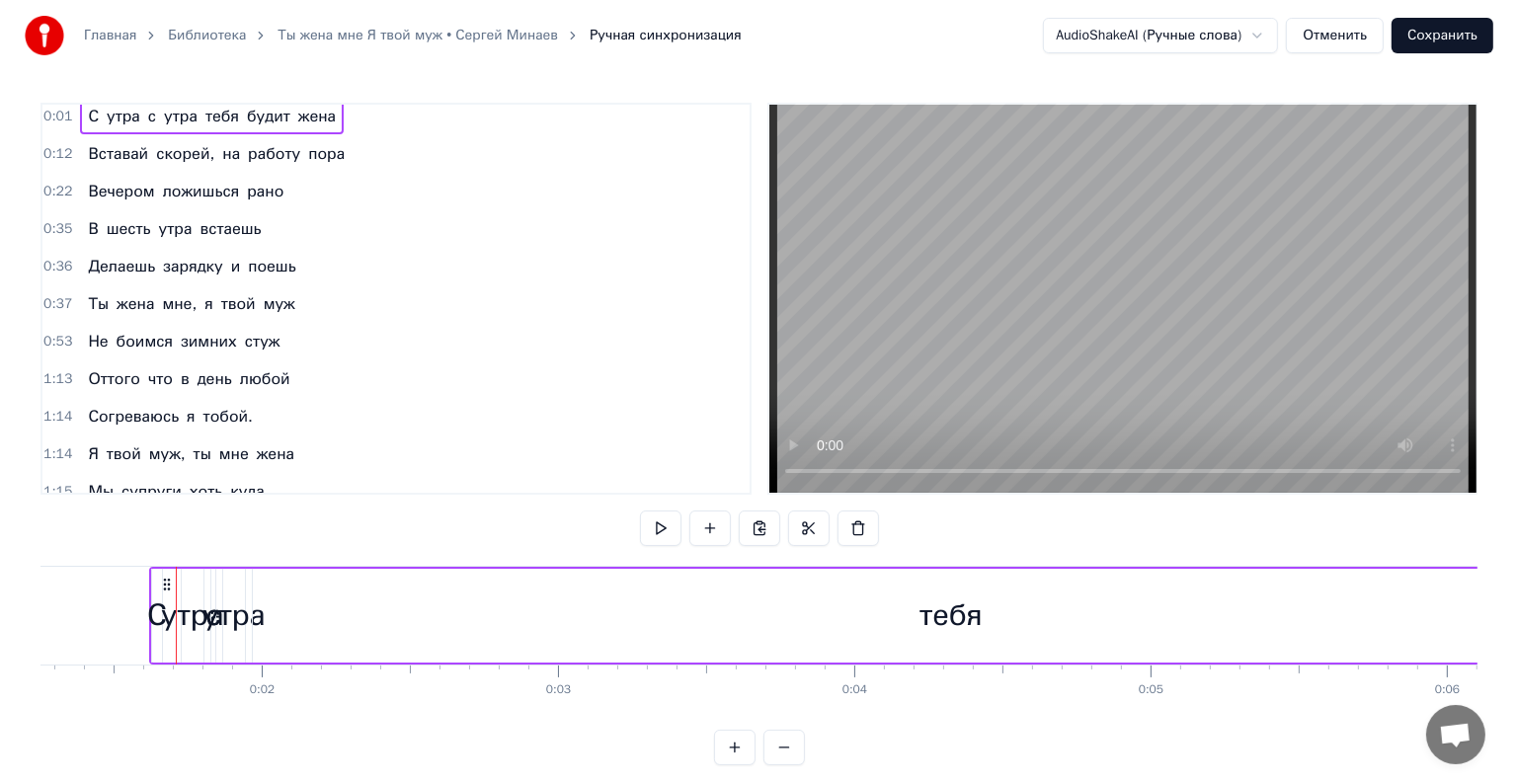 scroll, scrollTop: 0, scrollLeft: 0, axis: both 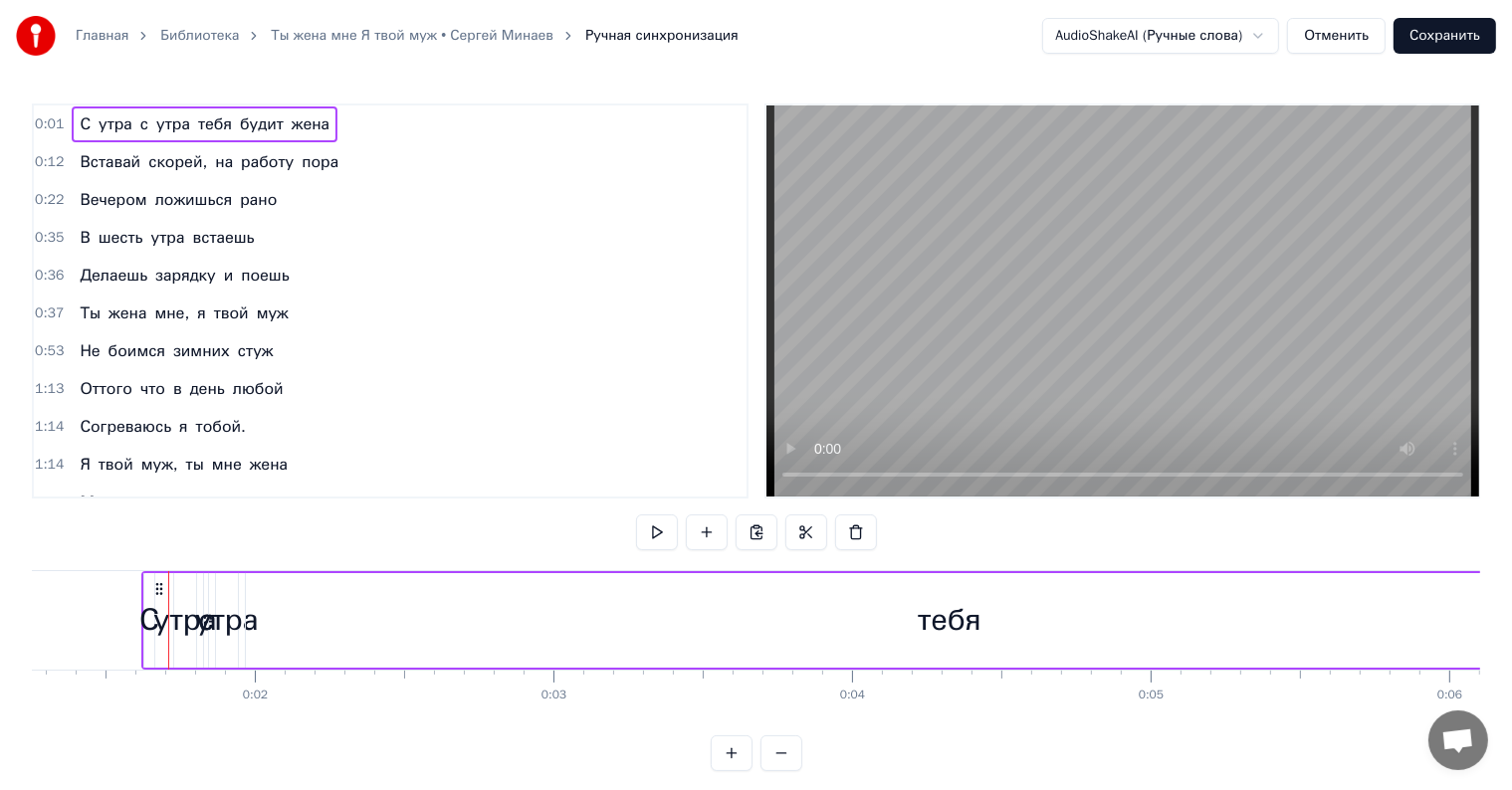 click on "Главная Библиотека Ты жена мне Я твой муж • Сергей Минаев Ручная синхронизация AudioShakeAI (Ручные слова) Отменить Сохранить 0:01 С утра с утра тебя будит жена 0:12 Вставай скорей, на работу пора 0:22 Вечером ложишься рано 0:35 В шесть утра встаешь 0:36 Делаешь зарядку и поешь 0:37 Ты жена мне, я твой муж 0:53 Не боимся зимних стуж 1:13 Оттого что в день любой 1:14 Согреваюсь я тобой. 1:14 Я твой муж, ты мне жена 1:15 Мы супруги хоть куда 1:38 Оттого что день за днем 2:27 Вместе курим, вместе пьем. 2:28 Спешишь до метро на работу бегом 2:29 потом с работы придёшь ты пешком 2:30 С сумками любимую чтоб" at bounding box center (756, 401) 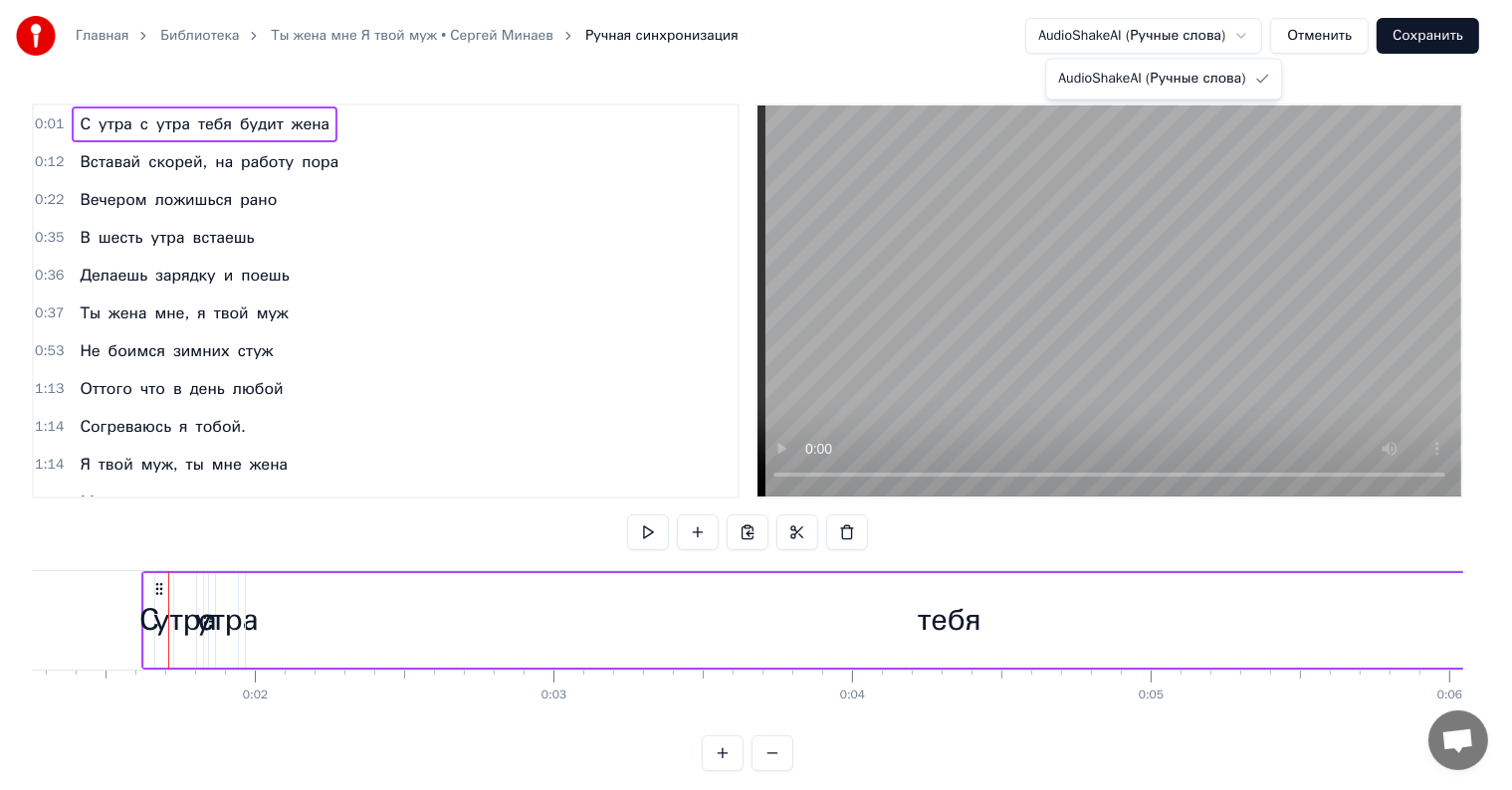 click on "Главная Библиотека Ты жена мне Я твой муж • Сергей Минаев Ручная синхронизация AudioShakeAI (Ручные слова) Отменить Сохранить 0:01 С утра с утра тебя будит жена 0:12 Вставай скорей, на работу пора 0:22 Вечером ложишься рано 0:35 В шесть утра встаешь 0:36 Делаешь зарядку и поешь 0:37 Ты жена мне, я твой муж 0:53 Не боимся зимних стуж 1:13 Оттого что в день любой 1:14 Согреваюсь я тобой. 1:14 Я твой муж, ты мне жена 1:15 Мы супруги хоть куда 1:38 Оттого что день за днем 2:27 Вместе курим, вместе пьем. 2:28 Спешишь до метро на работу бегом 2:29 потом с работы придёшь ты пешком 2:30 С сумками любимую чтоб" at bounding box center [756, 401] 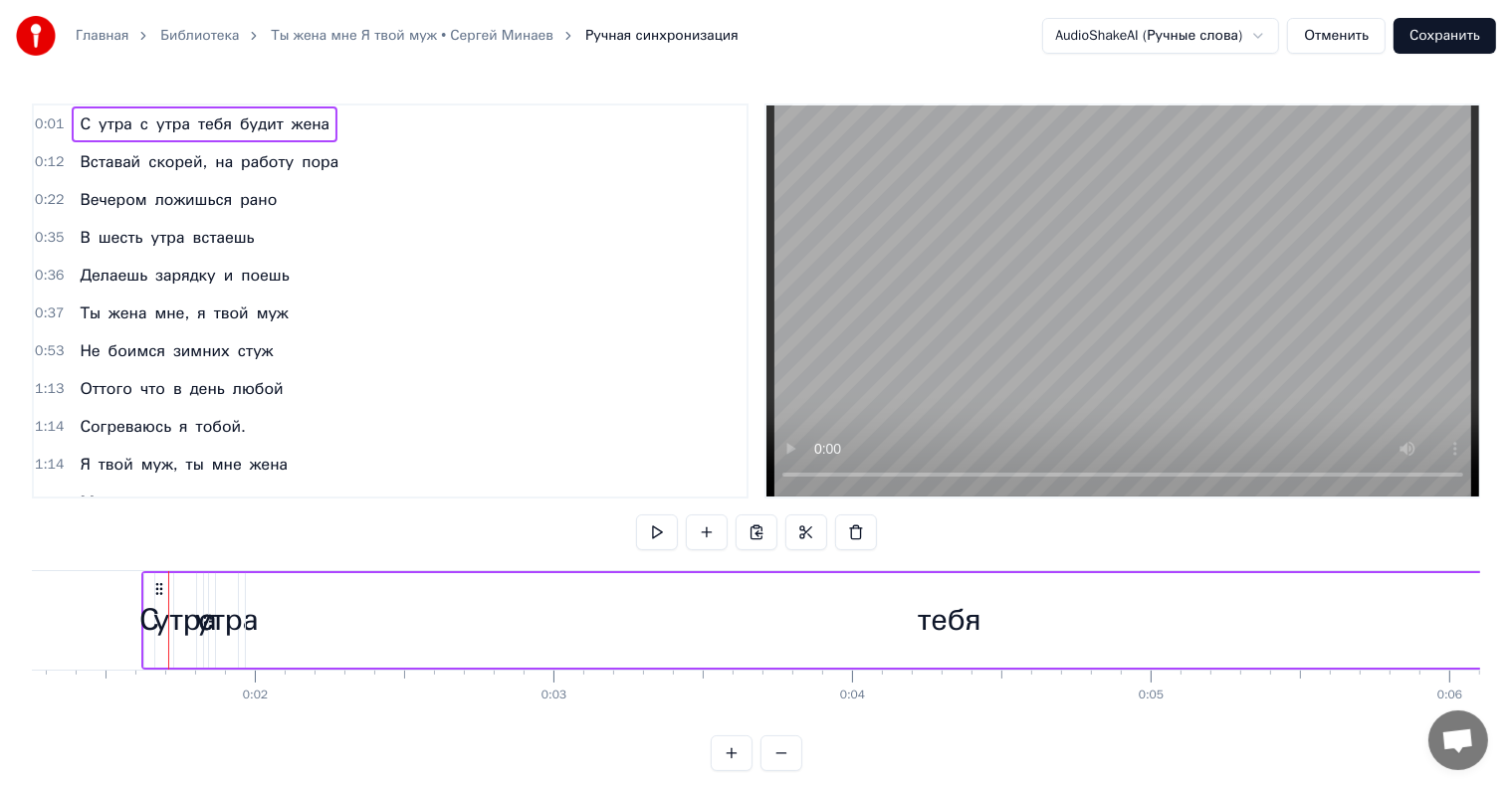 click on "утра" at bounding box center [173, 124] 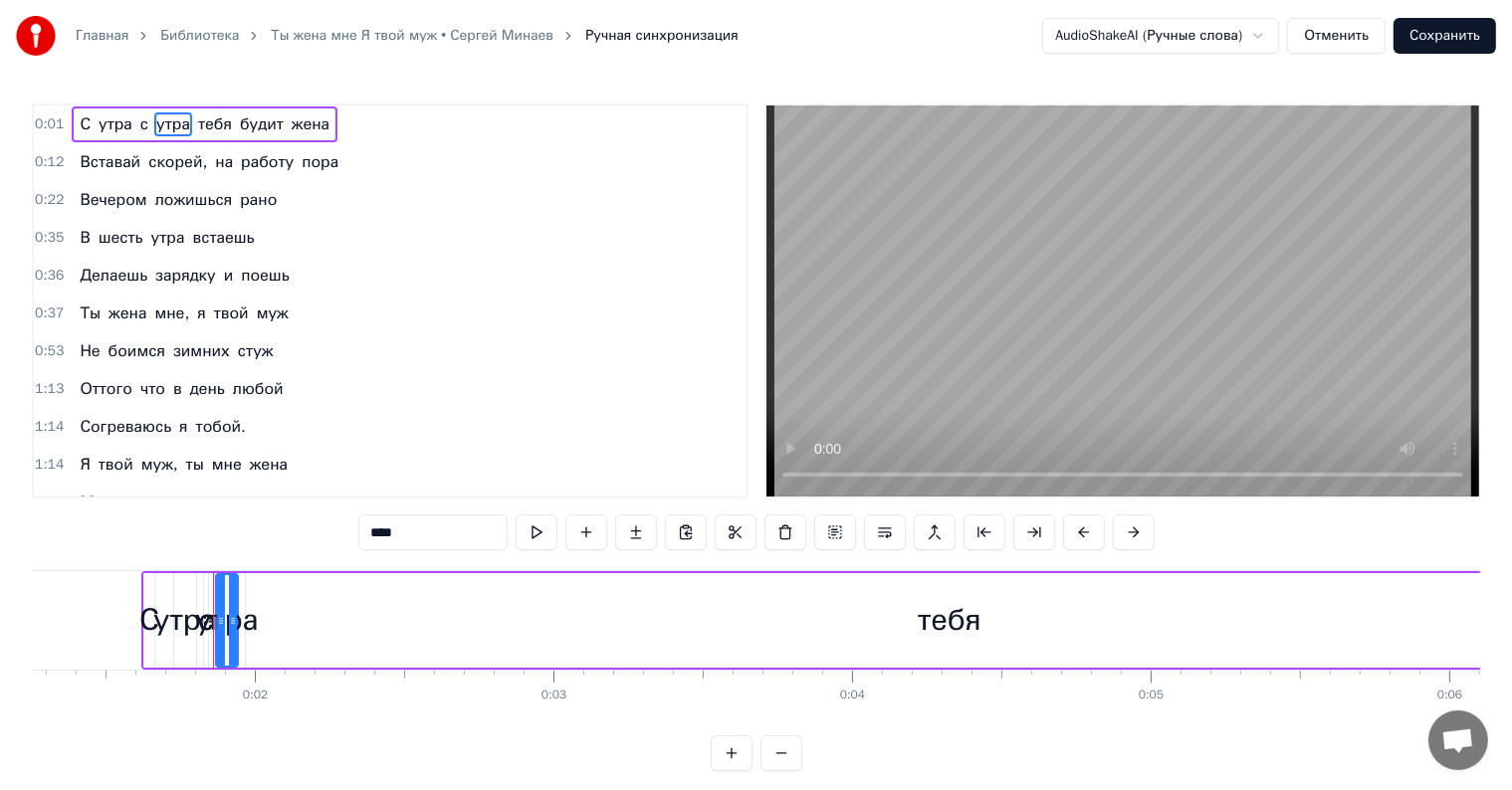 click at bounding box center (36, 36) 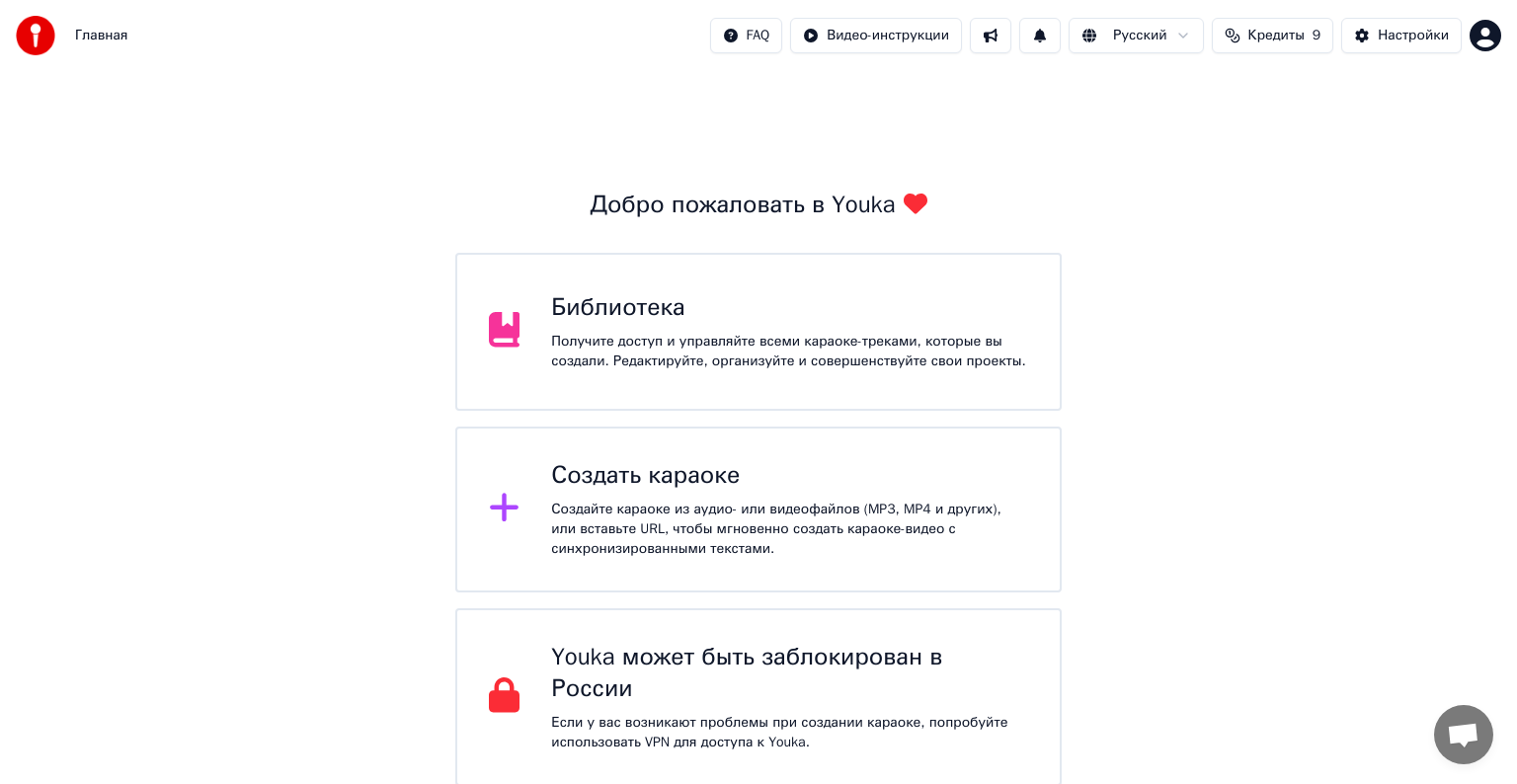 click on "Создать караоке" at bounding box center (789, 476) 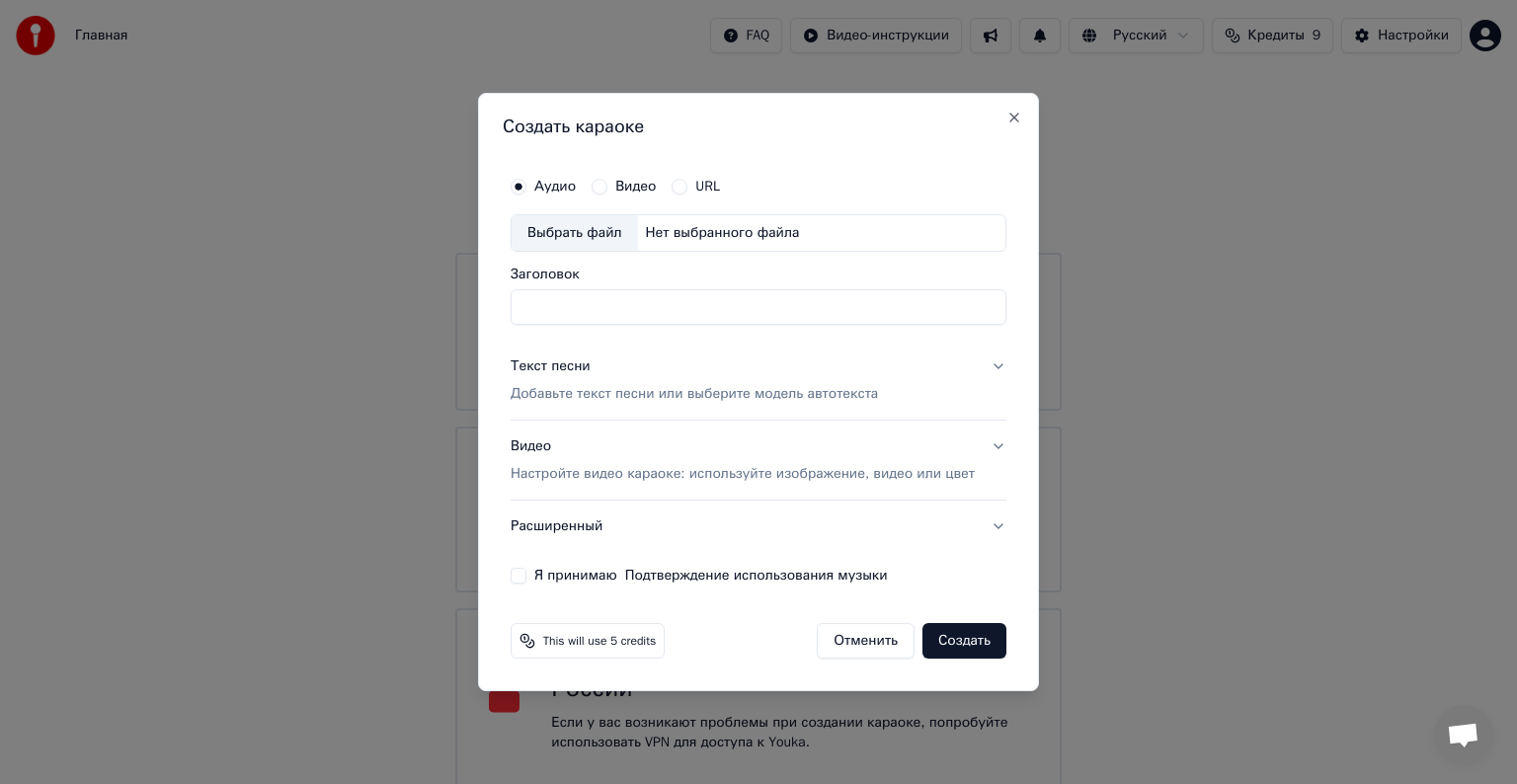 click on "Заголовок" at bounding box center (758, 307) 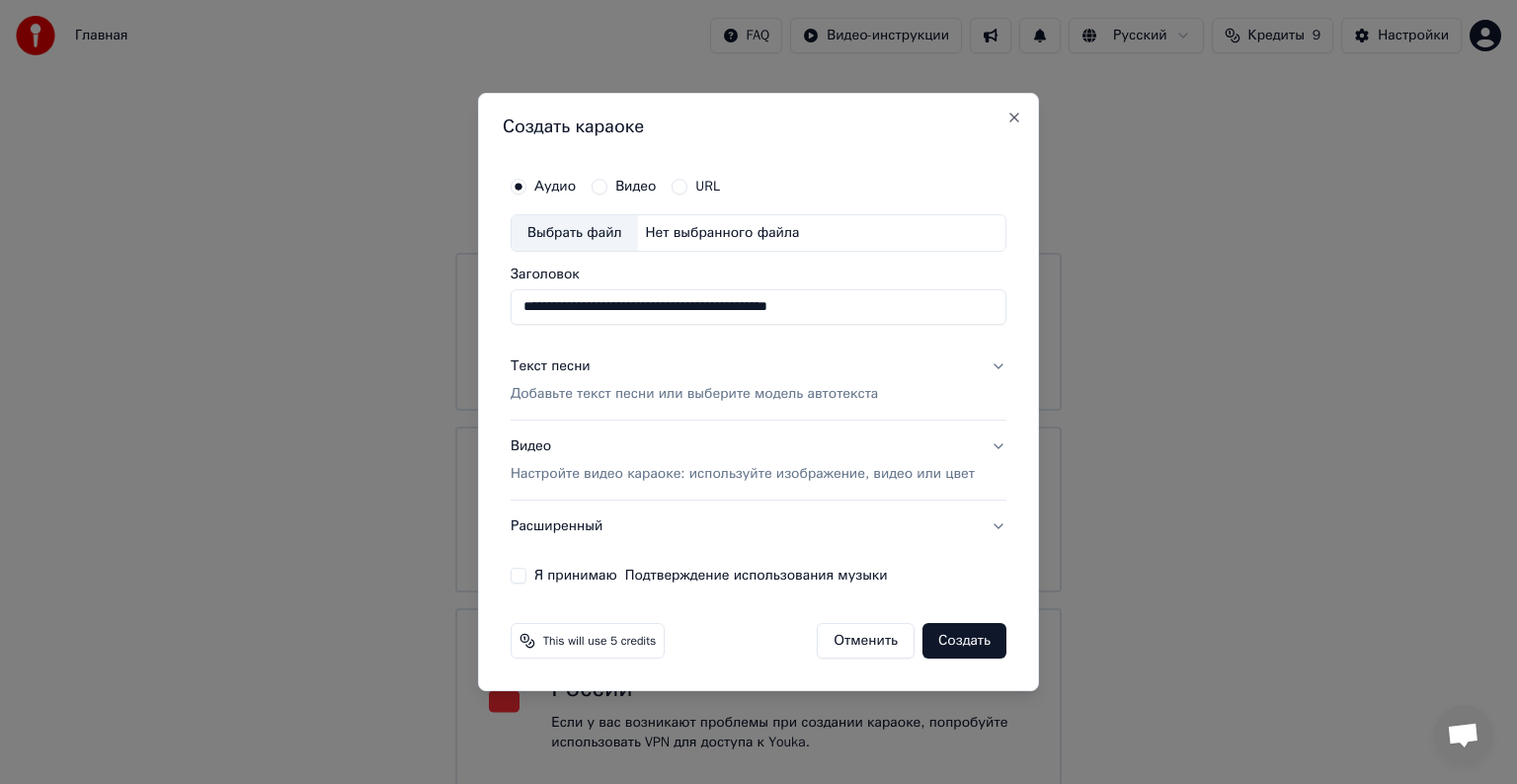 drag, startPoint x: 758, startPoint y: 306, endPoint x: 791, endPoint y: 308, distance: 33.06055 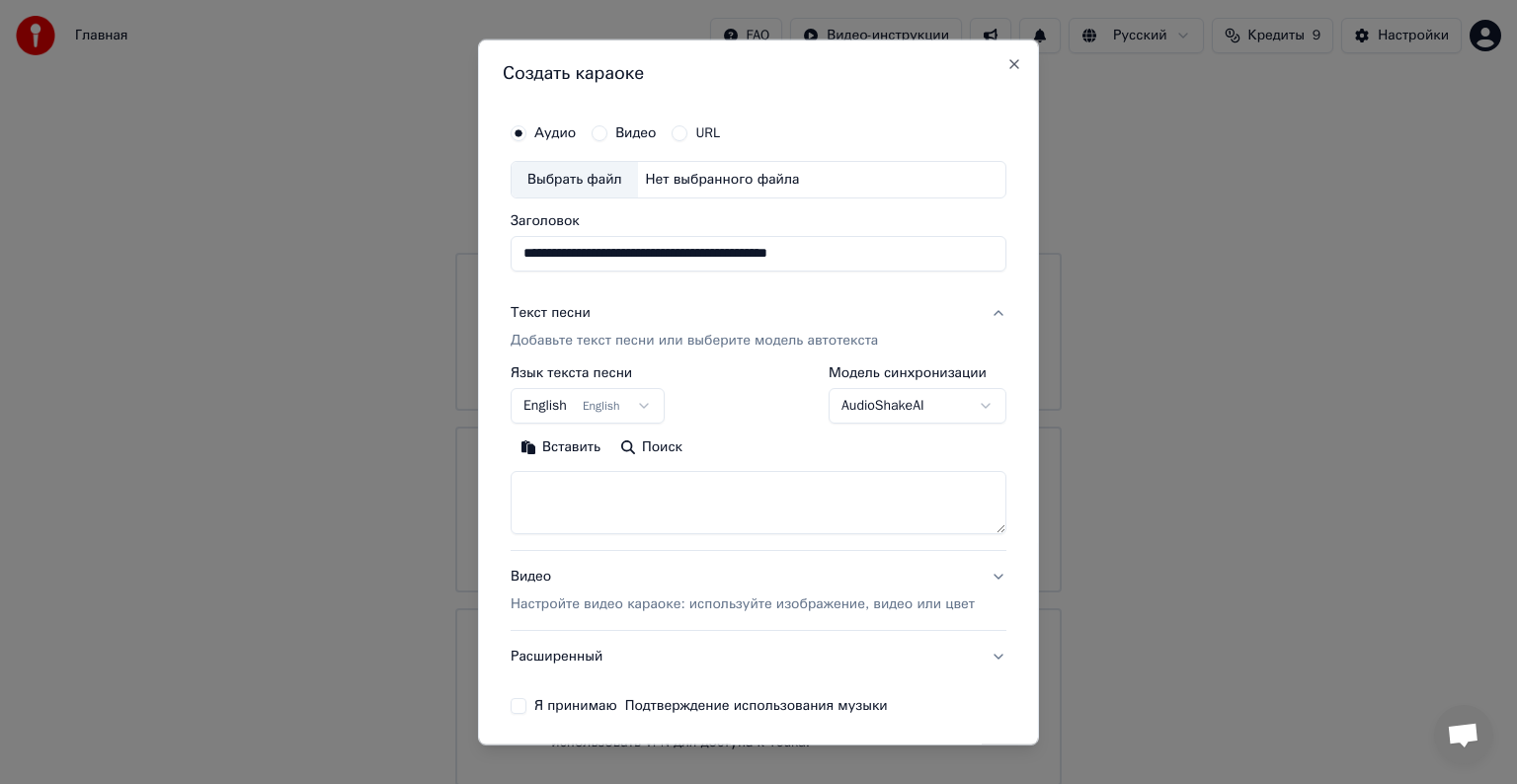 click on "Главная FAQ Видео-инструкции Русский Кредиты 9 Настройки Добро пожаловать в Youka Библиотека Получите доступ и управляйте всеми караоке-треками, которые вы создали. Редактируйте, организуйте и совершенствуйте свои проекты. Создать караоке Создайте караоке из аудио- или видеофайлов (MP3, MP4 и других), или вставьте URL, чтобы мгновенно создать караоке-видео с синхронизированными текстами. Youka может быть заблокирован в России Если у вас возникают проблемы при создании караоке, попробуйте использовать VPN для доступа к Youka. Создать караоке Аудио Видео URL Выбрать файл" at bounding box center [758, 393] 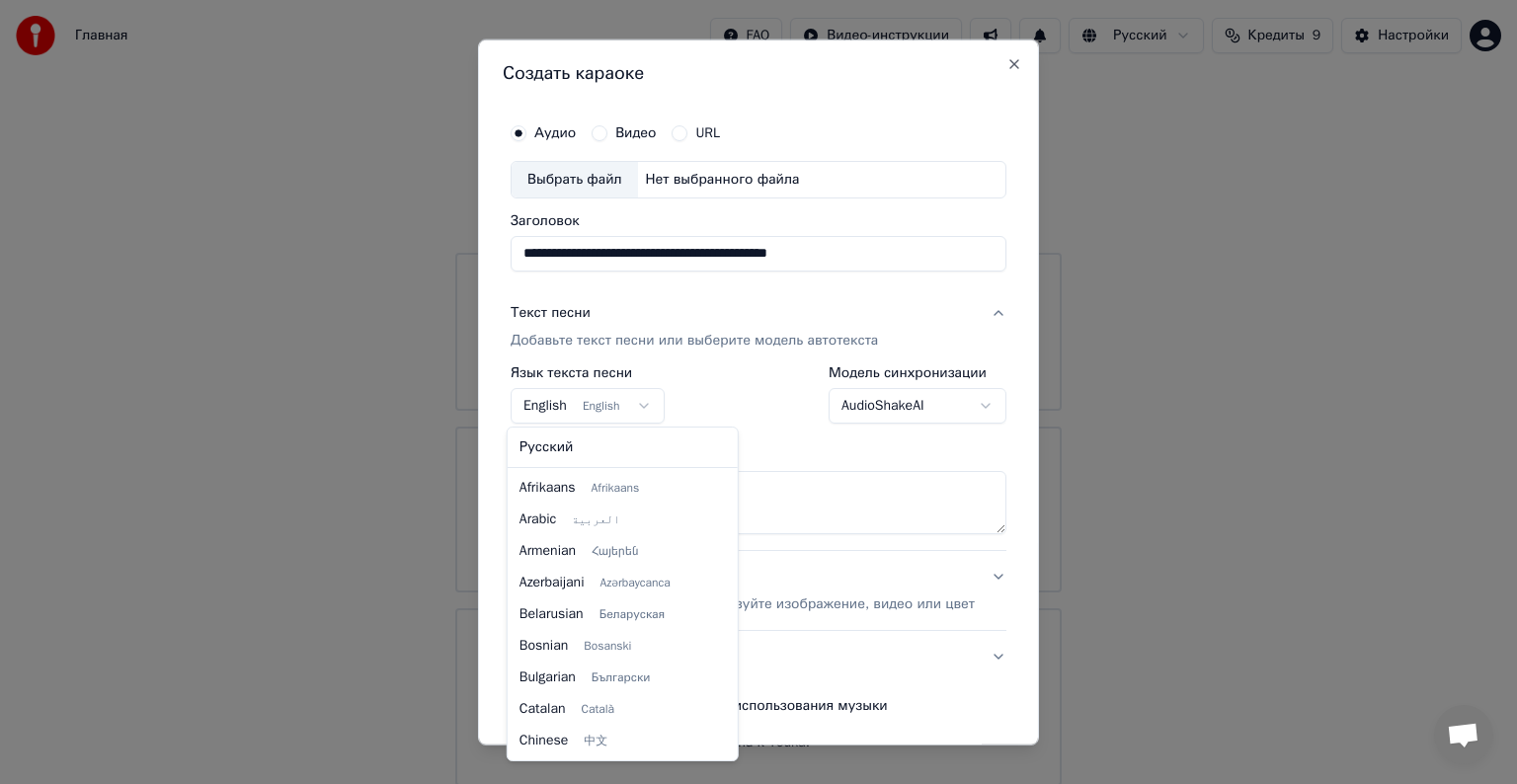 scroll, scrollTop: 158, scrollLeft: 0, axis: vertical 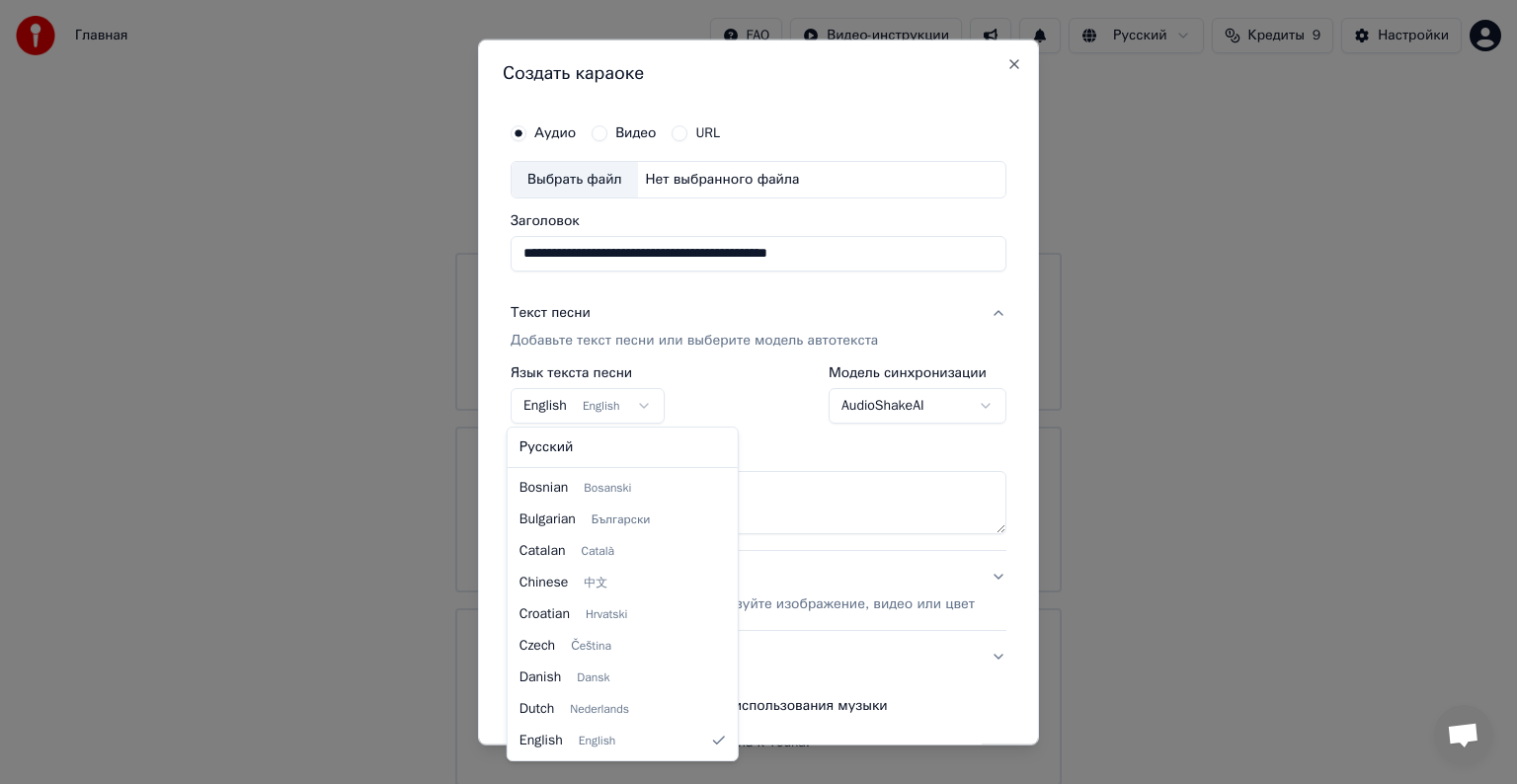select on "**" 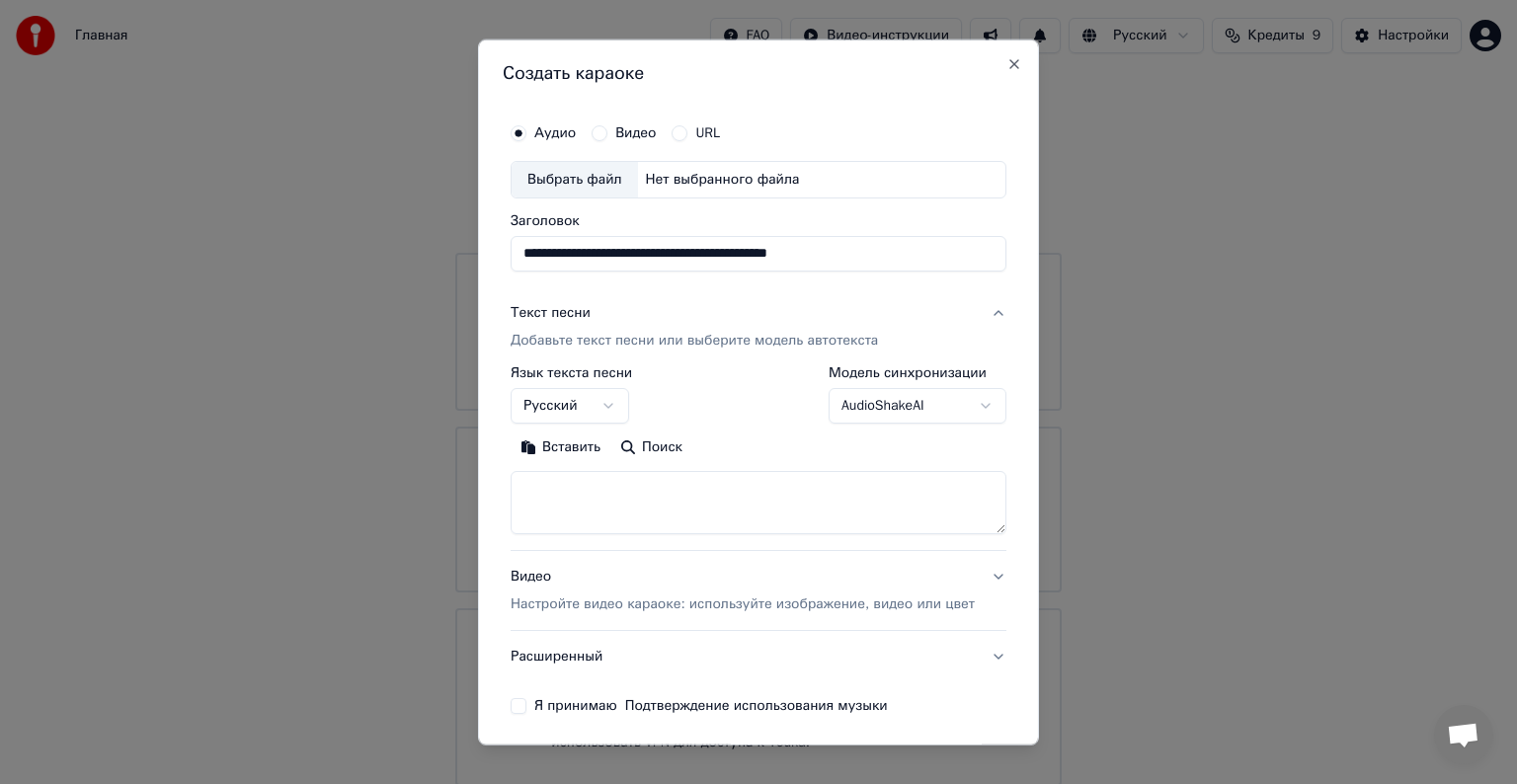 click on "Вставить" at bounding box center (560, 447) 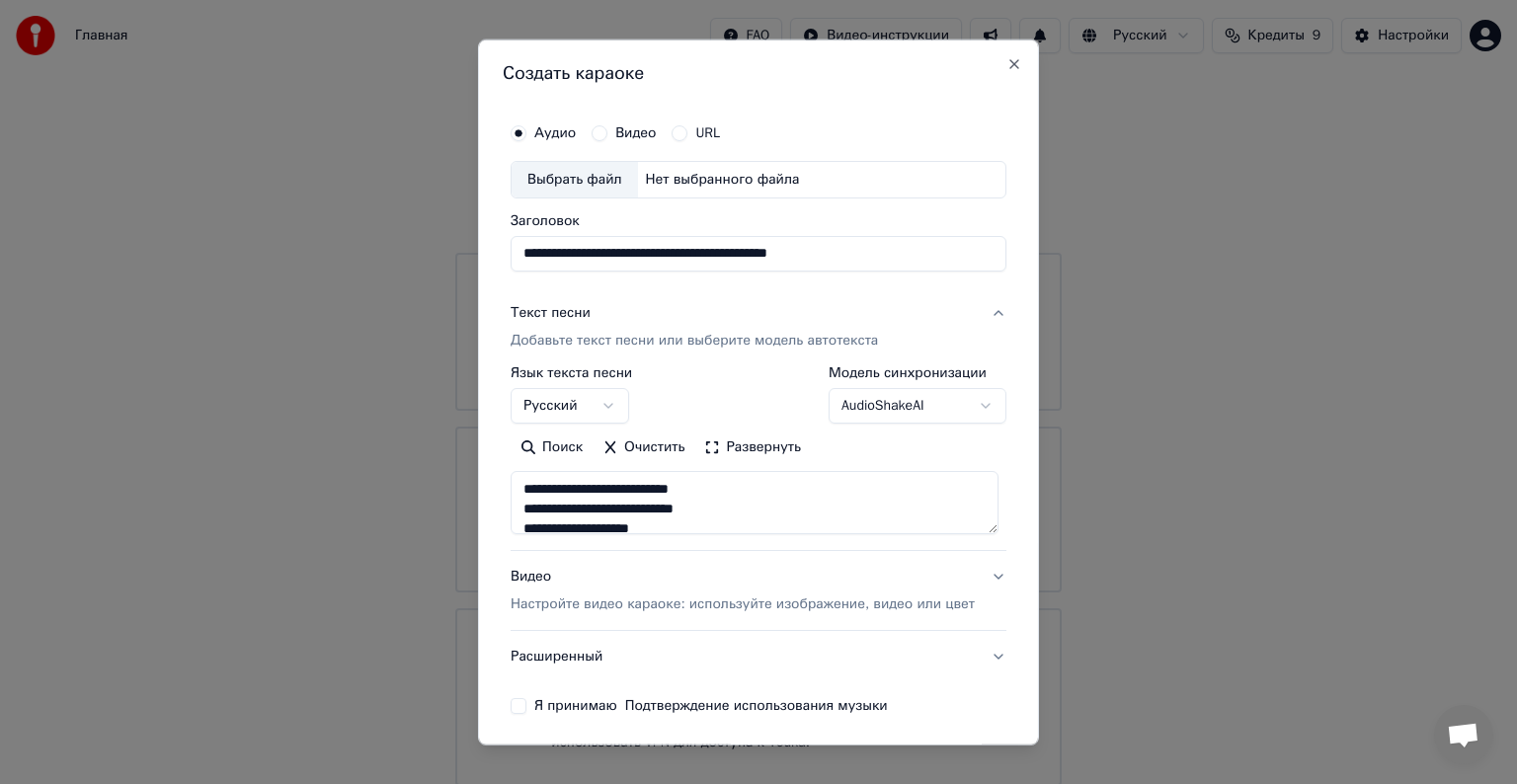 type on "**********" 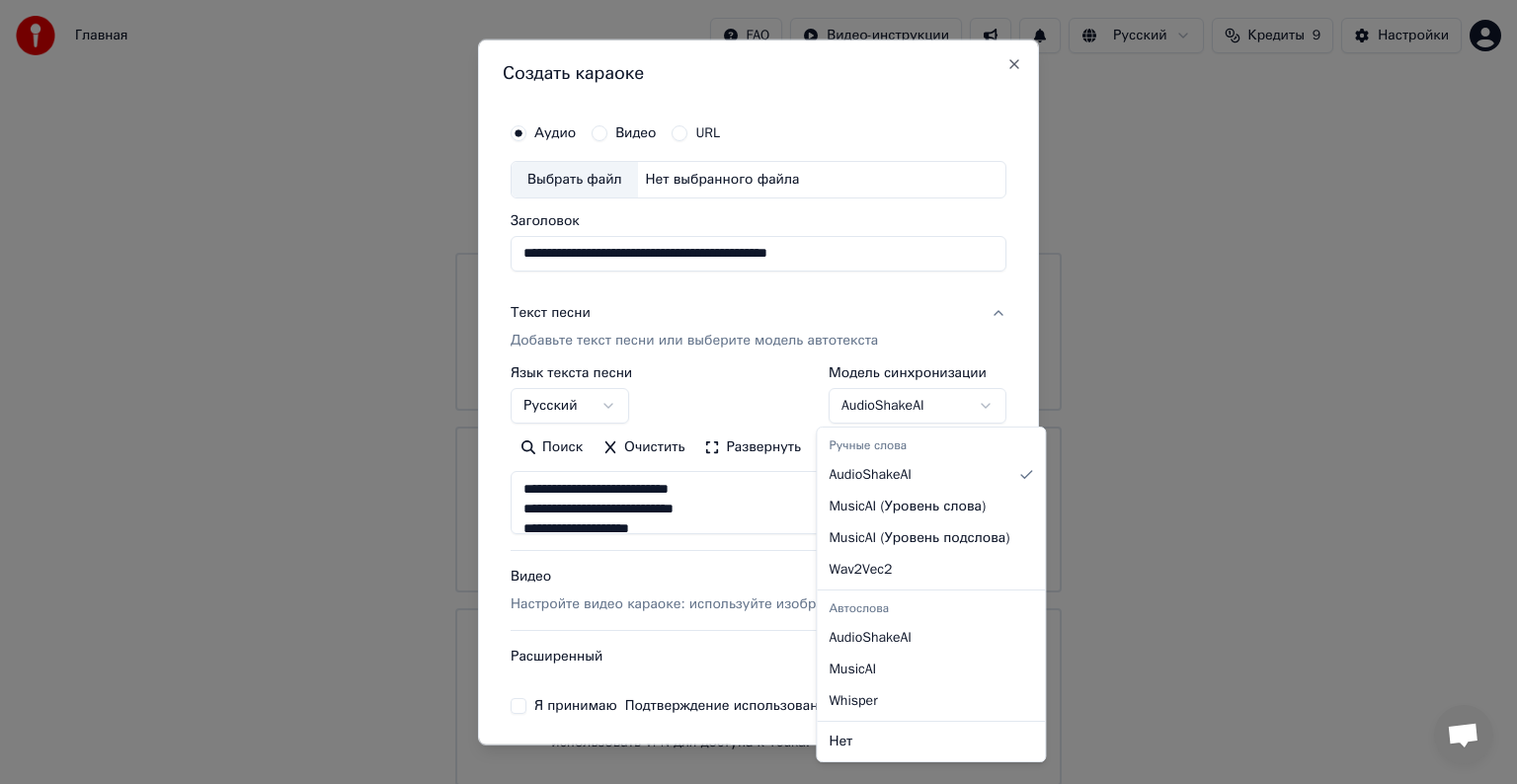 click on "Главная FAQ Видео-инструкции Русский Кредиты 9 Настройки Добро пожаловать в Youka Библиотека Получите доступ и управляйте всеми караоке-треками, которые вы создали. Редактируйте, организуйте и совершенствуйте свои проекты. Создать караоке Создайте караоке из аудио- или видеофайлов (MP3, MP4 и других), или вставьте URL, чтобы мгновенно создать караоке-видео с синхронизированными текстами. Youka может быть заблокирован в России Если у вас возникают проблемы при создании караоке, попробуйте использовать VPN для доступа к Youka. Создать караоке Аудио Видео URL Выбрать файл" at bounding box center [758, 393] 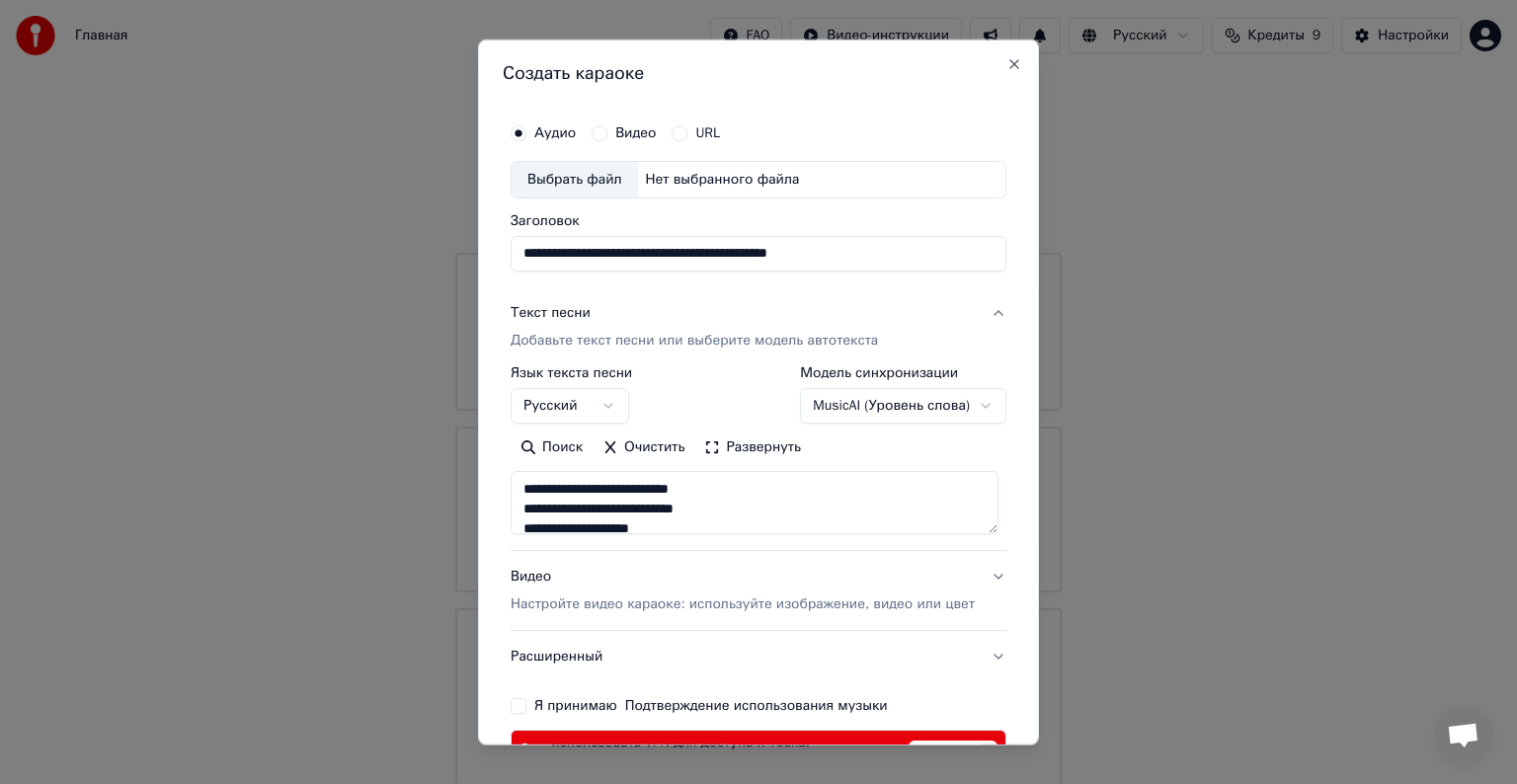 type on "**********" 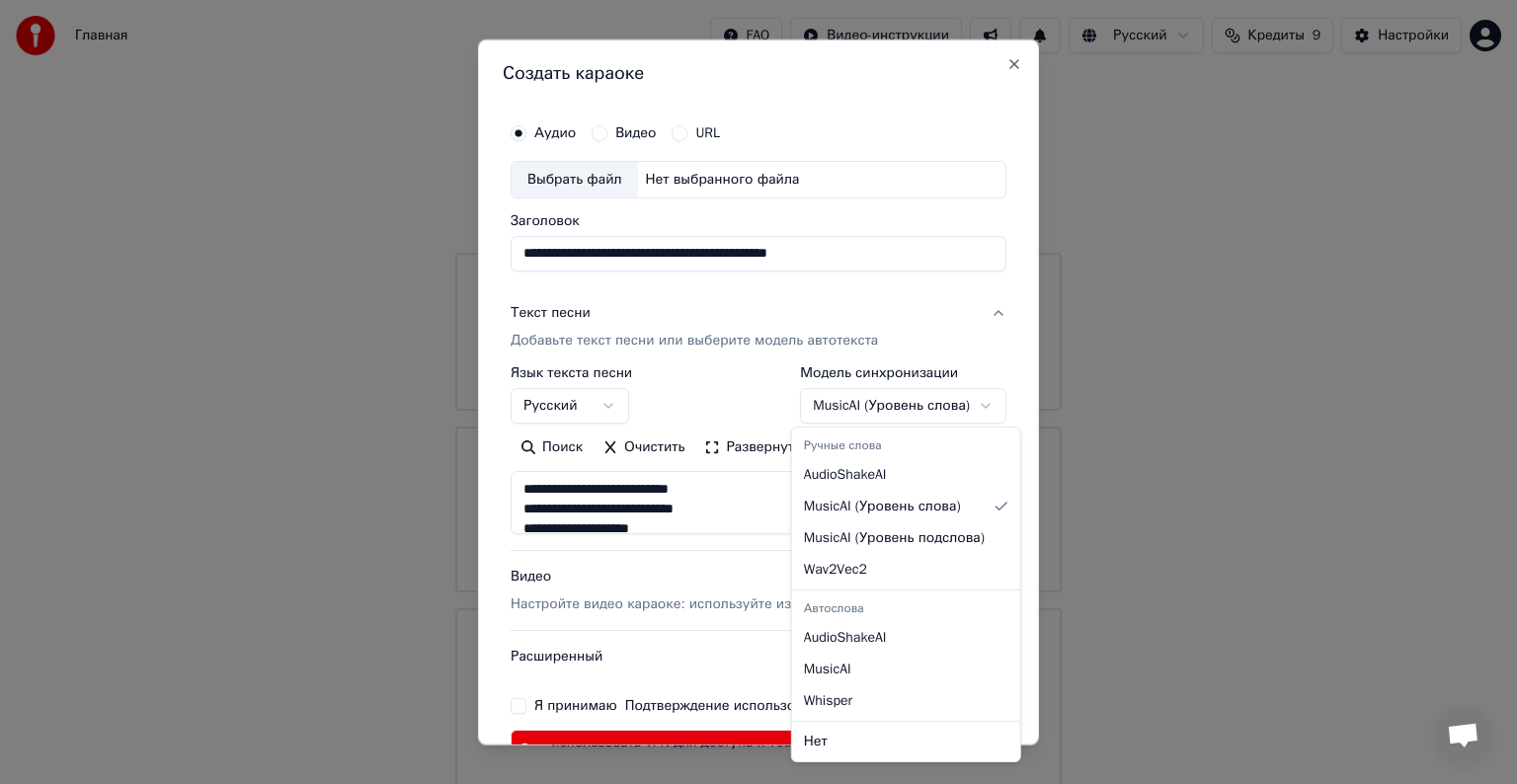 select on "********" 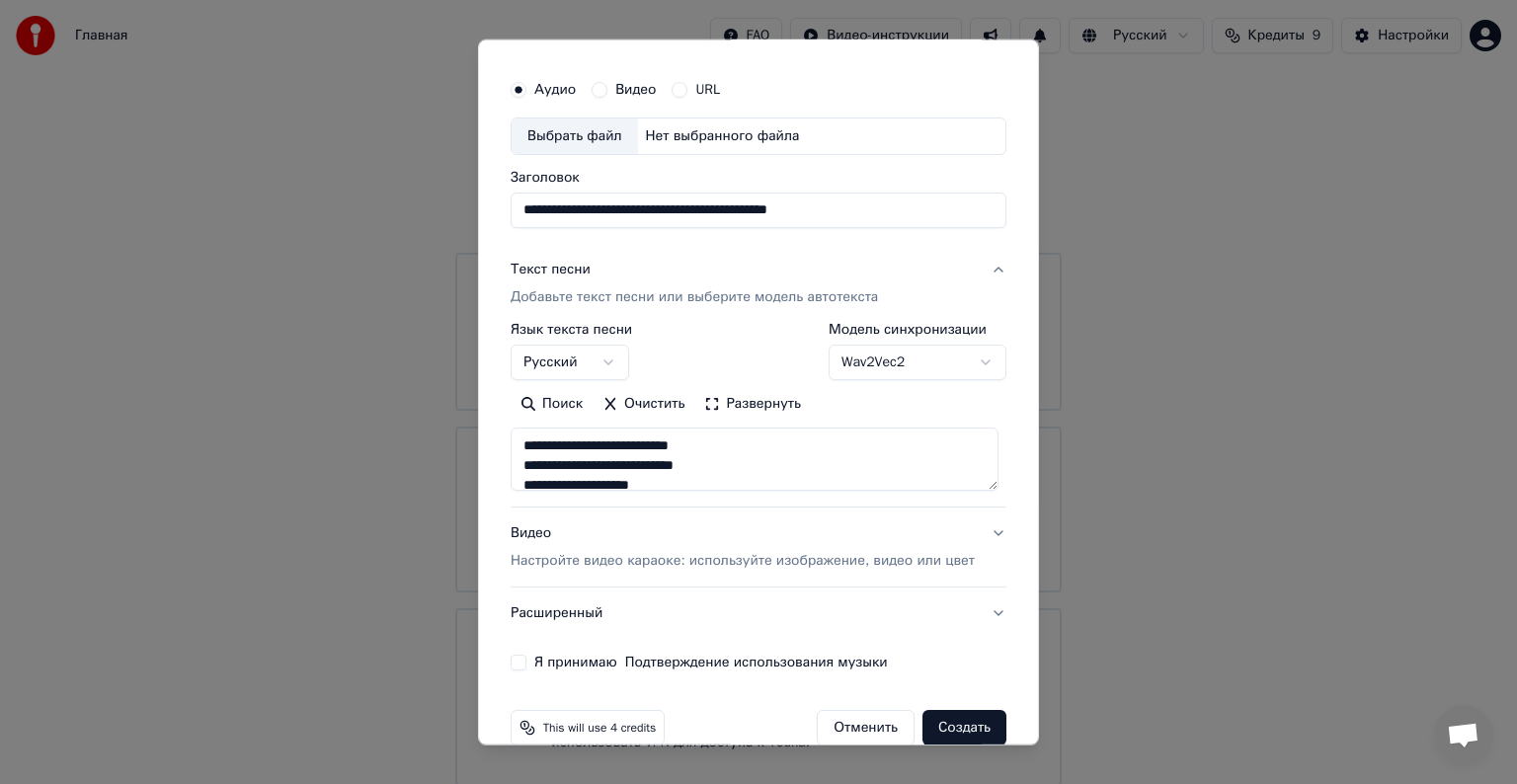 scroll, scrollTop: 75, scrollLeft: 0, axis: vertical 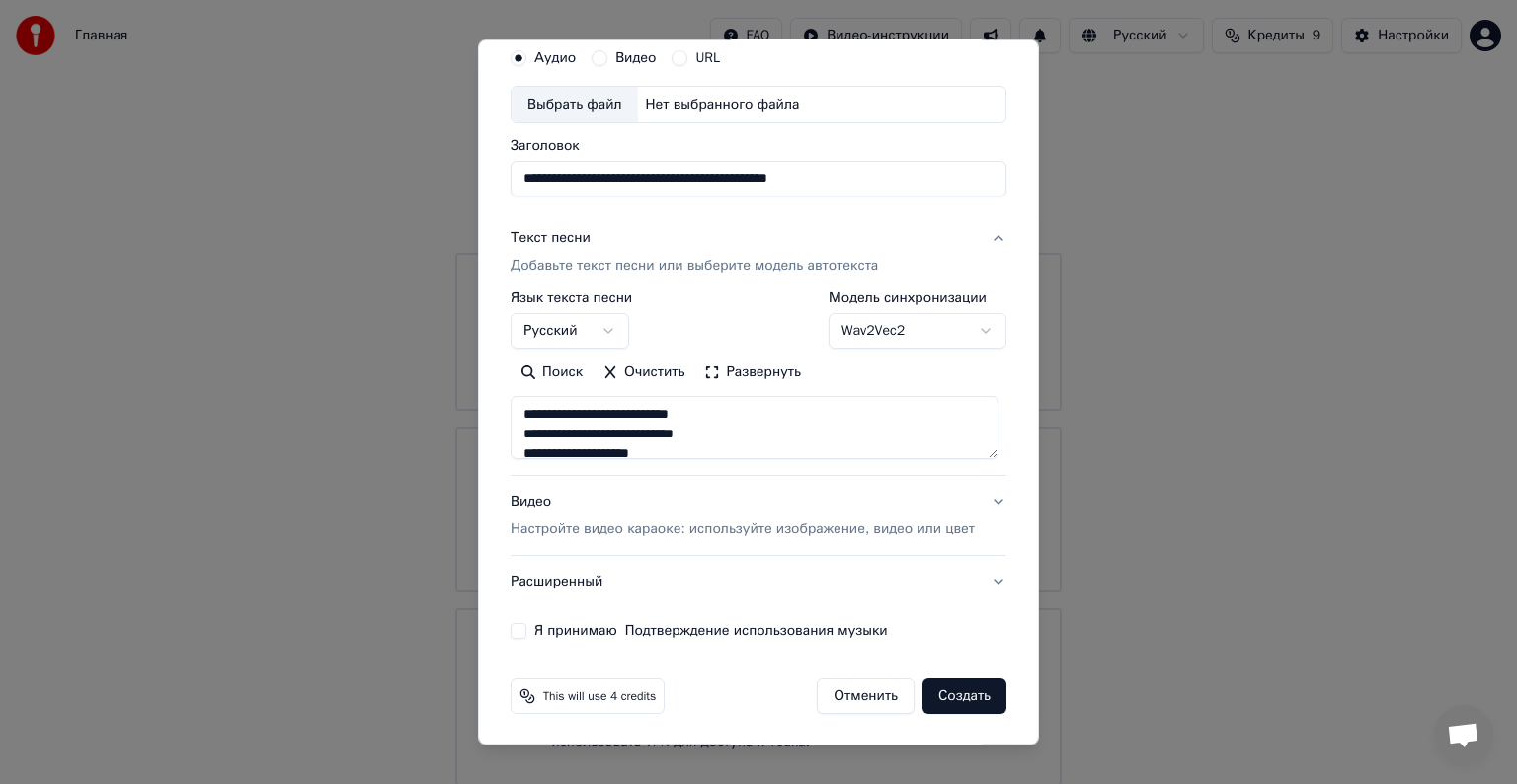 click on "Я принимаю   Подтверждение использования музыки" at bounding box center [519, 631] 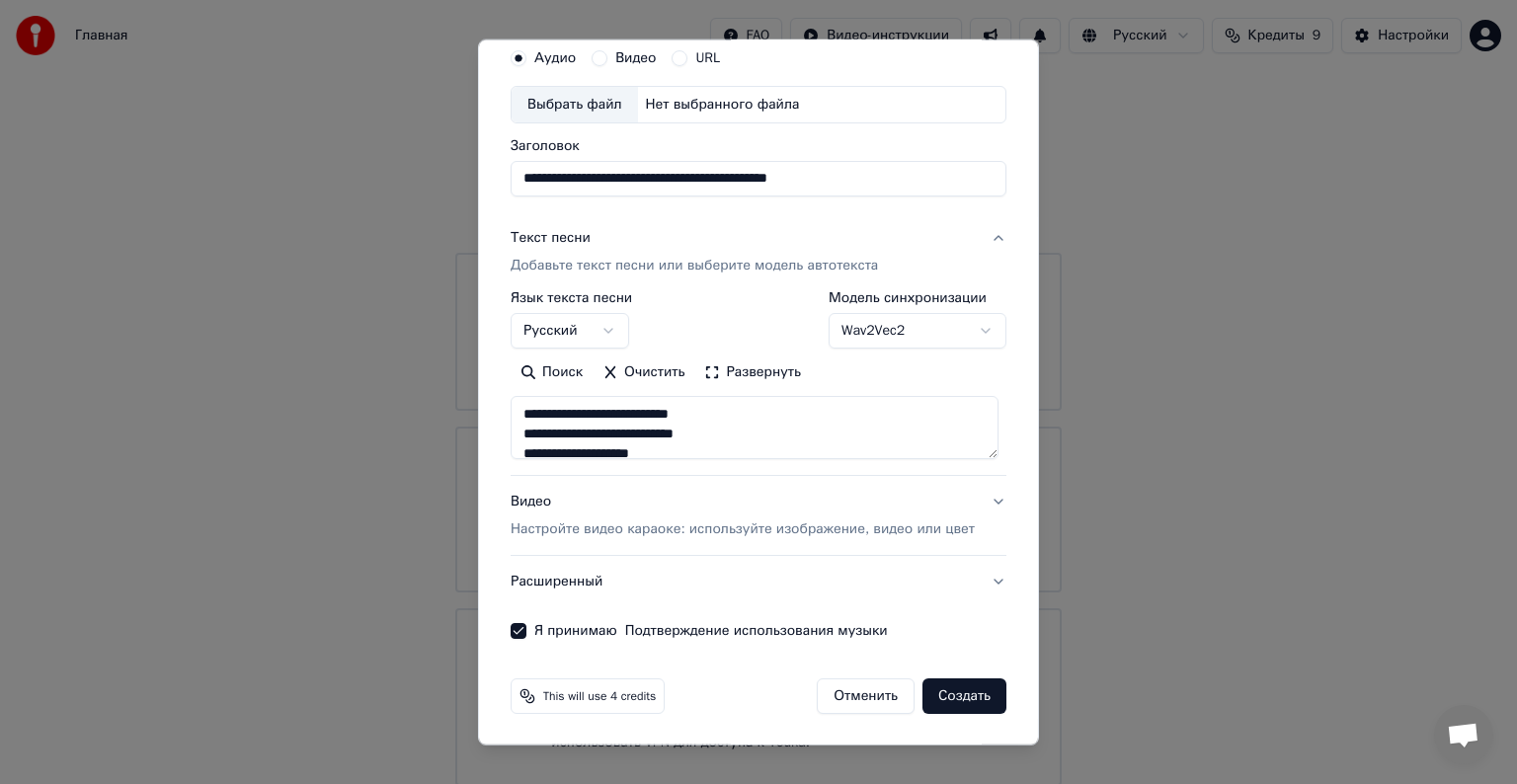 click on "Расширенный" at bounding box center (758, 582) 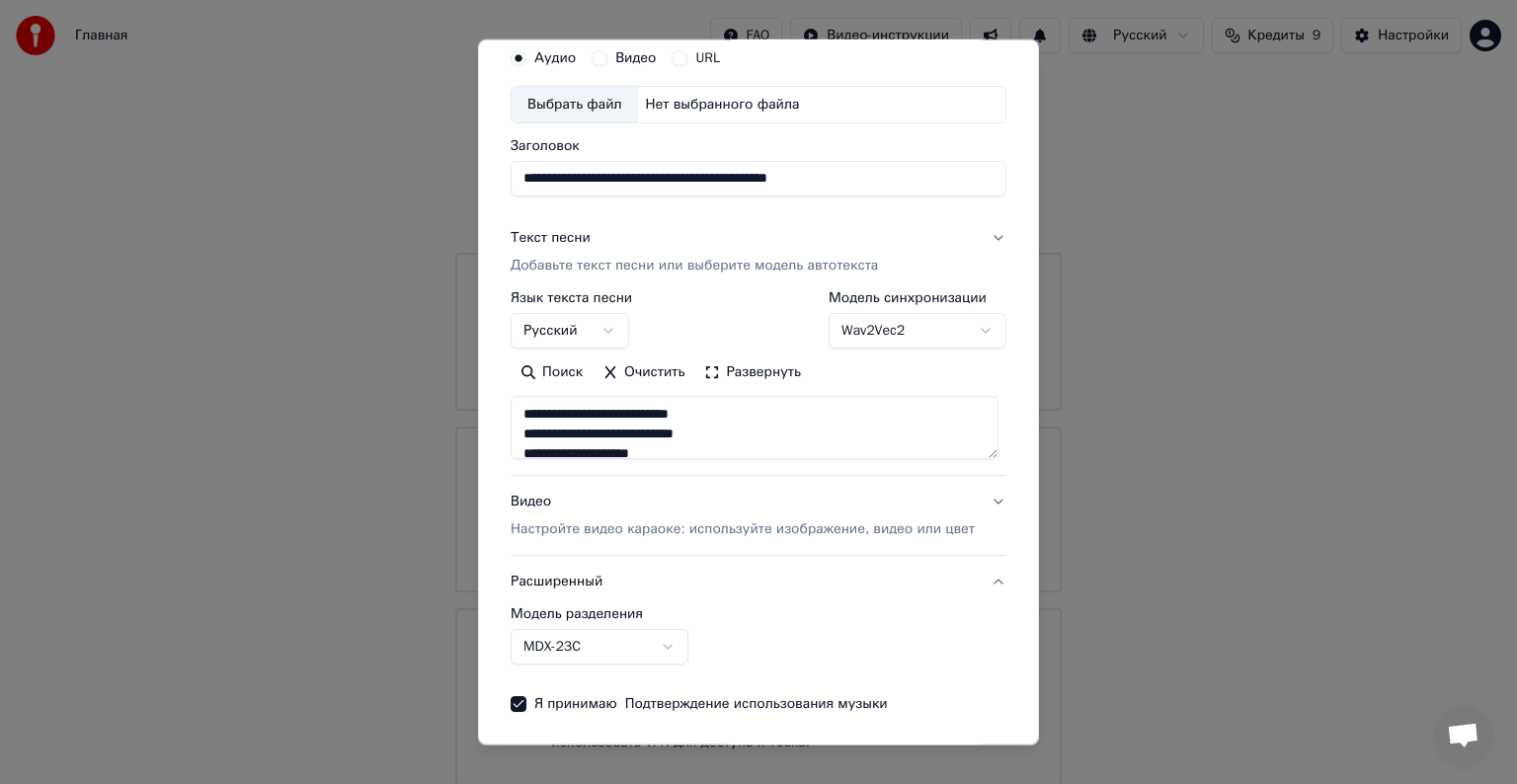scroll, scrollTop: 0, scrollLeft: 0, axis: both 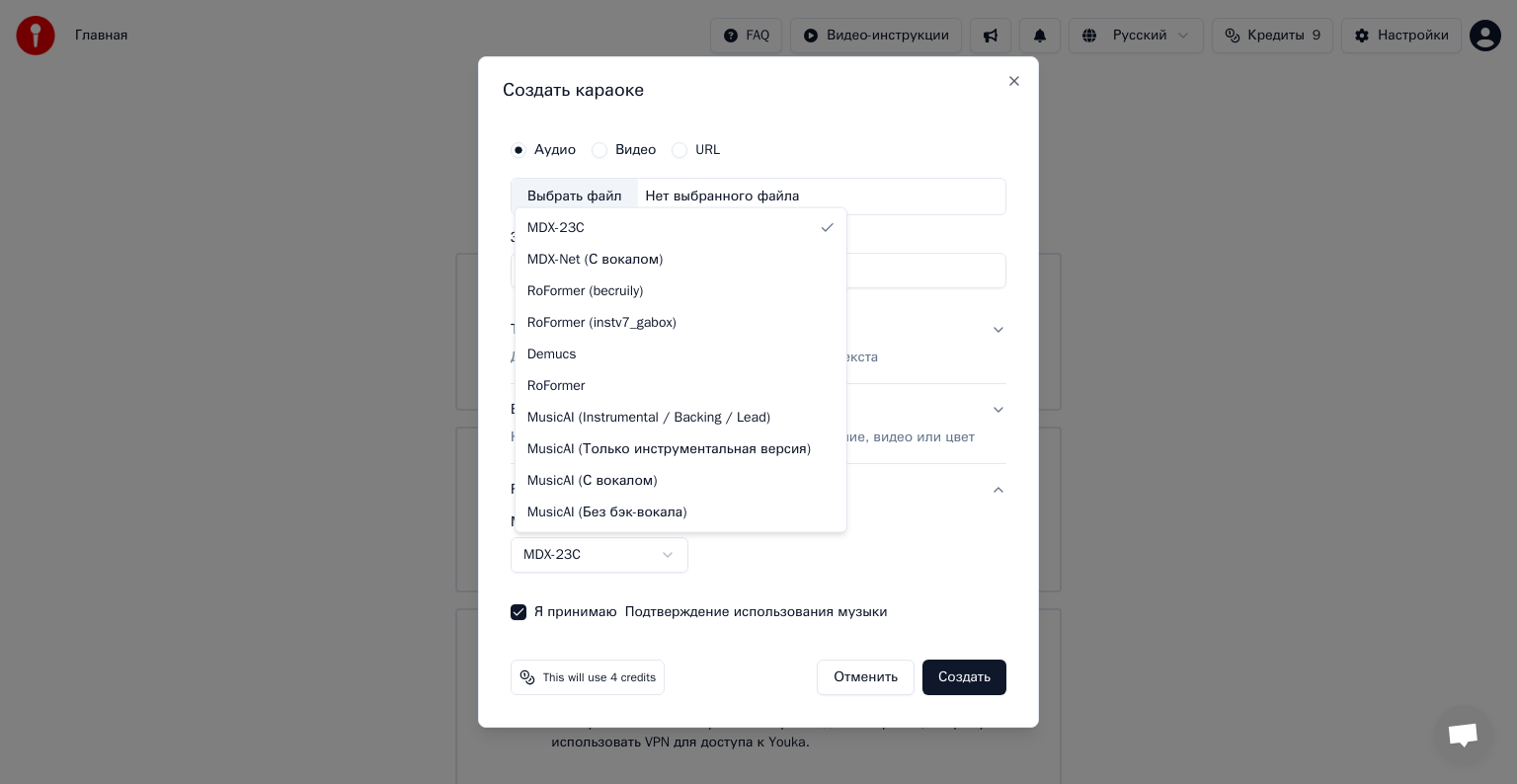 click on "Главная FAQ Видео-инструкции Русский Кредиты 9 Настройки Добро пожаловать в Youka Библиотека Получите доступ и управляйте всеми караоке-треками, которые вы создали. Редактируйте, организуйте и совершенствуйте свои проекты. Создать караоке Создайте караоке из аудио- или видеофайлов (MP3, MP4 и других), или вставьте URL, чтобы мгновенно создать караоке-видео с синхронизированными текстами. Youka может быть заблокирован в России Если у вас возникают проблемы при создании караоке, попробуйте использовать VPN для доступа к Youka. Создать караоке Аудио Видео URL Выбрать файл" at bounding box center [758, 393] 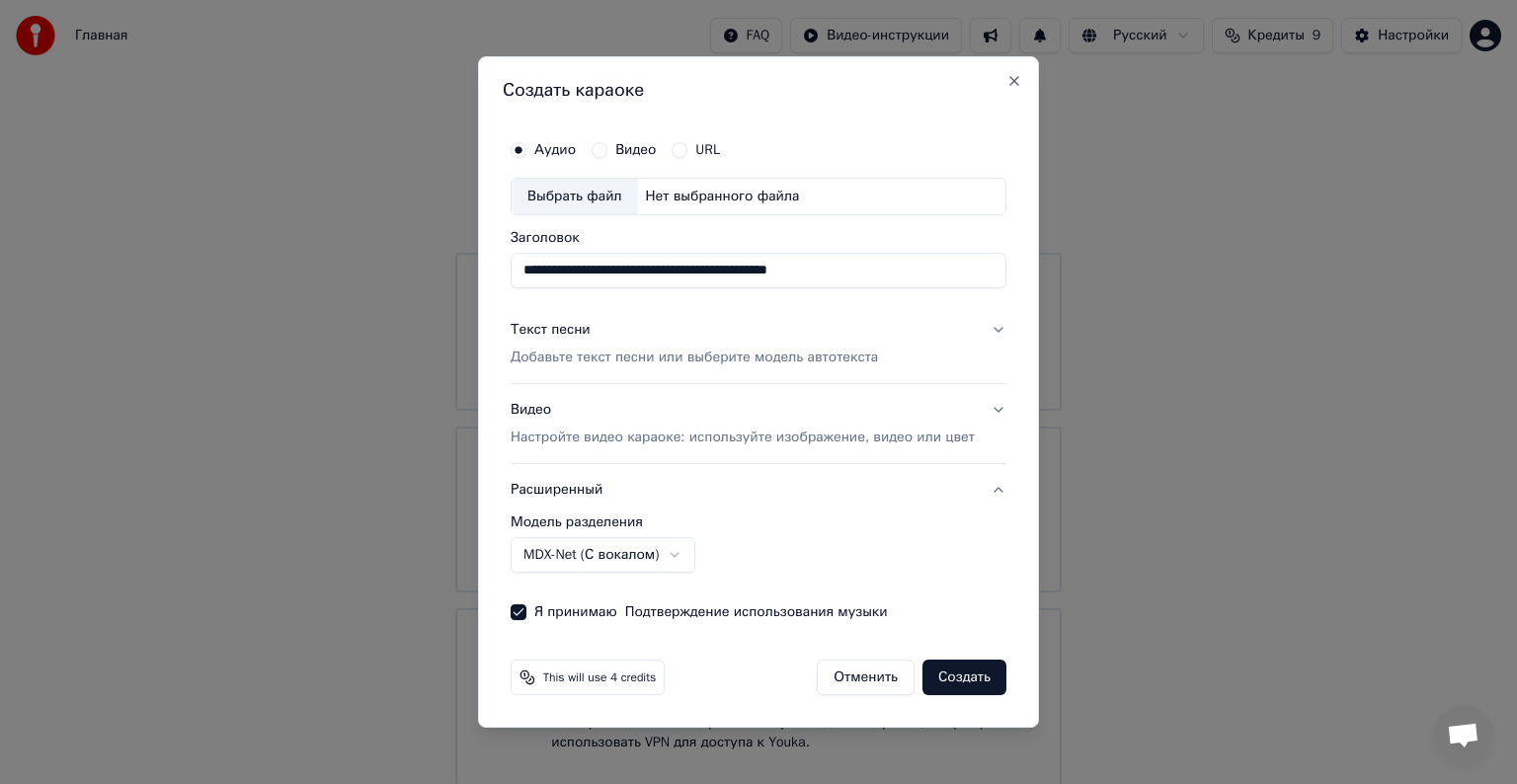 click on "Выбрать файл" at bounding box center [575, 196] 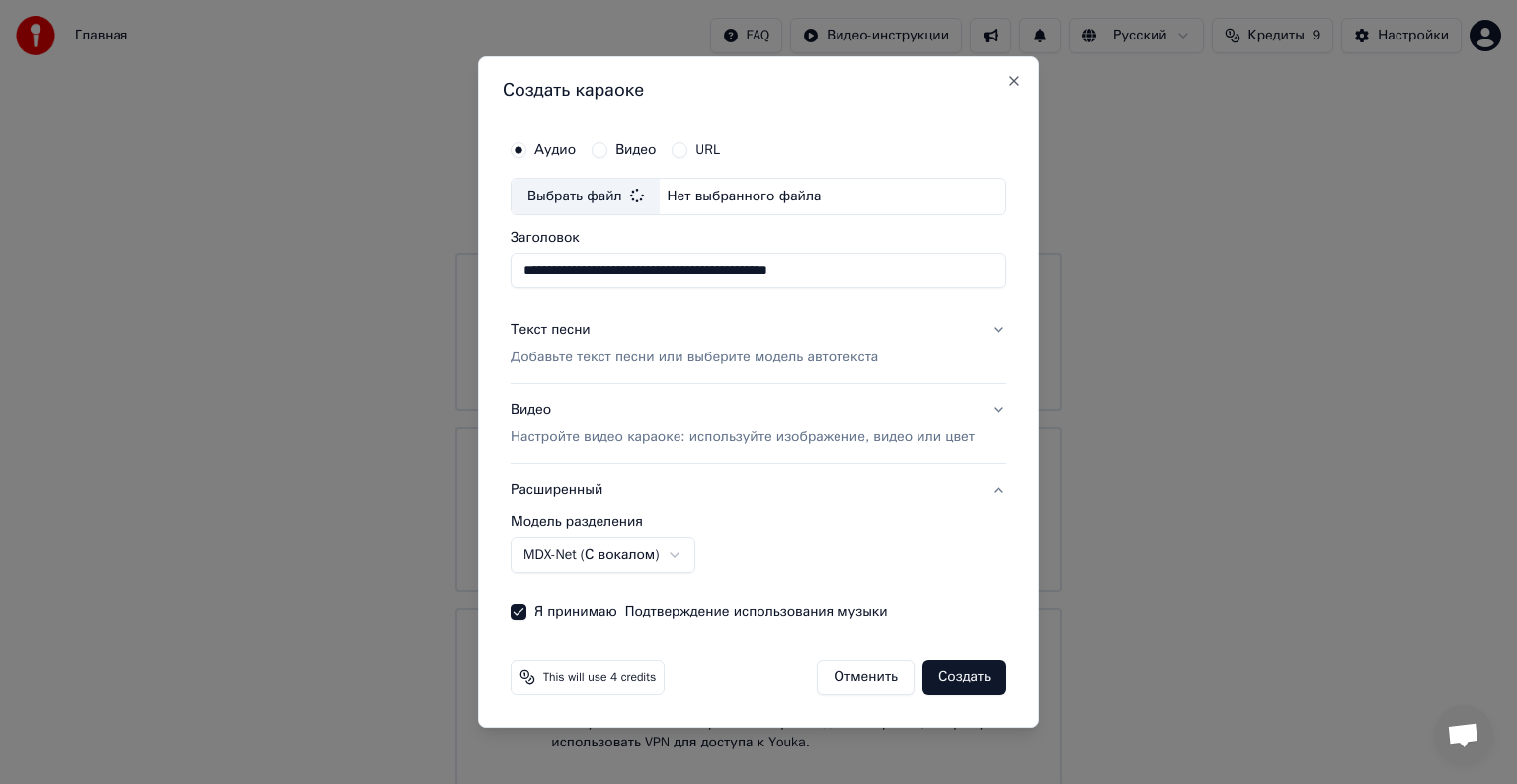 type on "**********" 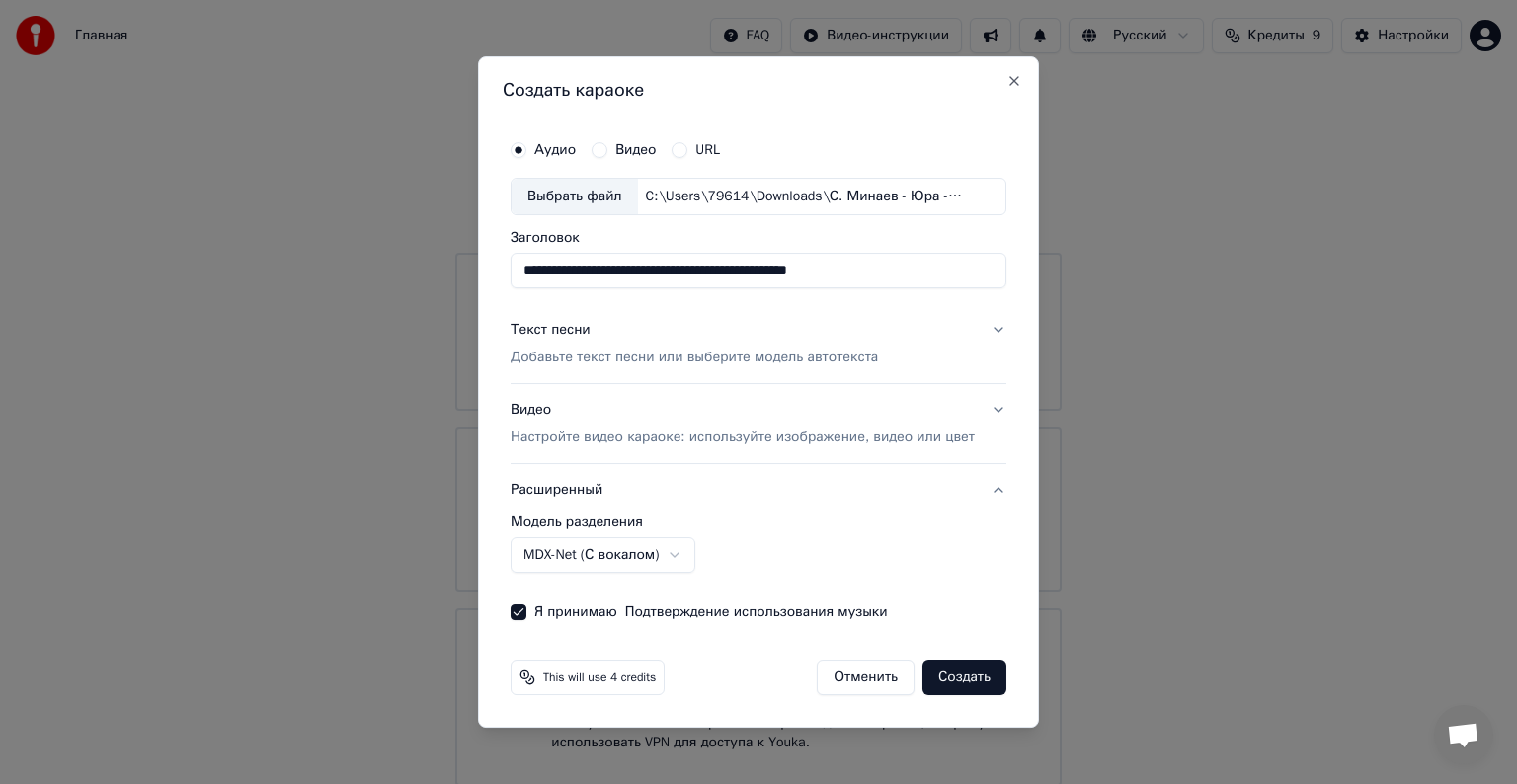 click on "Текст песни" at bounding box center [550, 330] 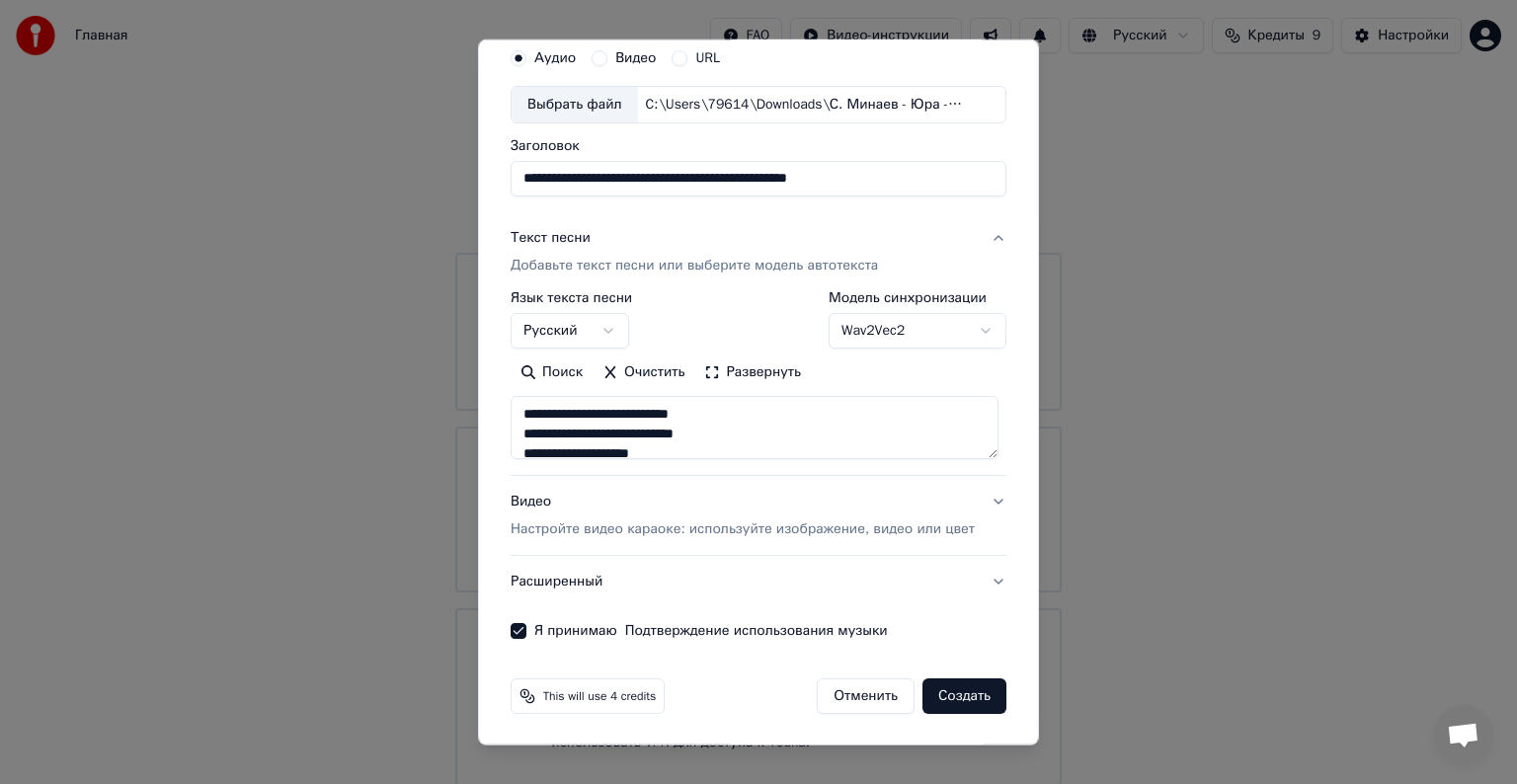 scroll, scrollTop: 0, scrollLeft: 0, axis: both 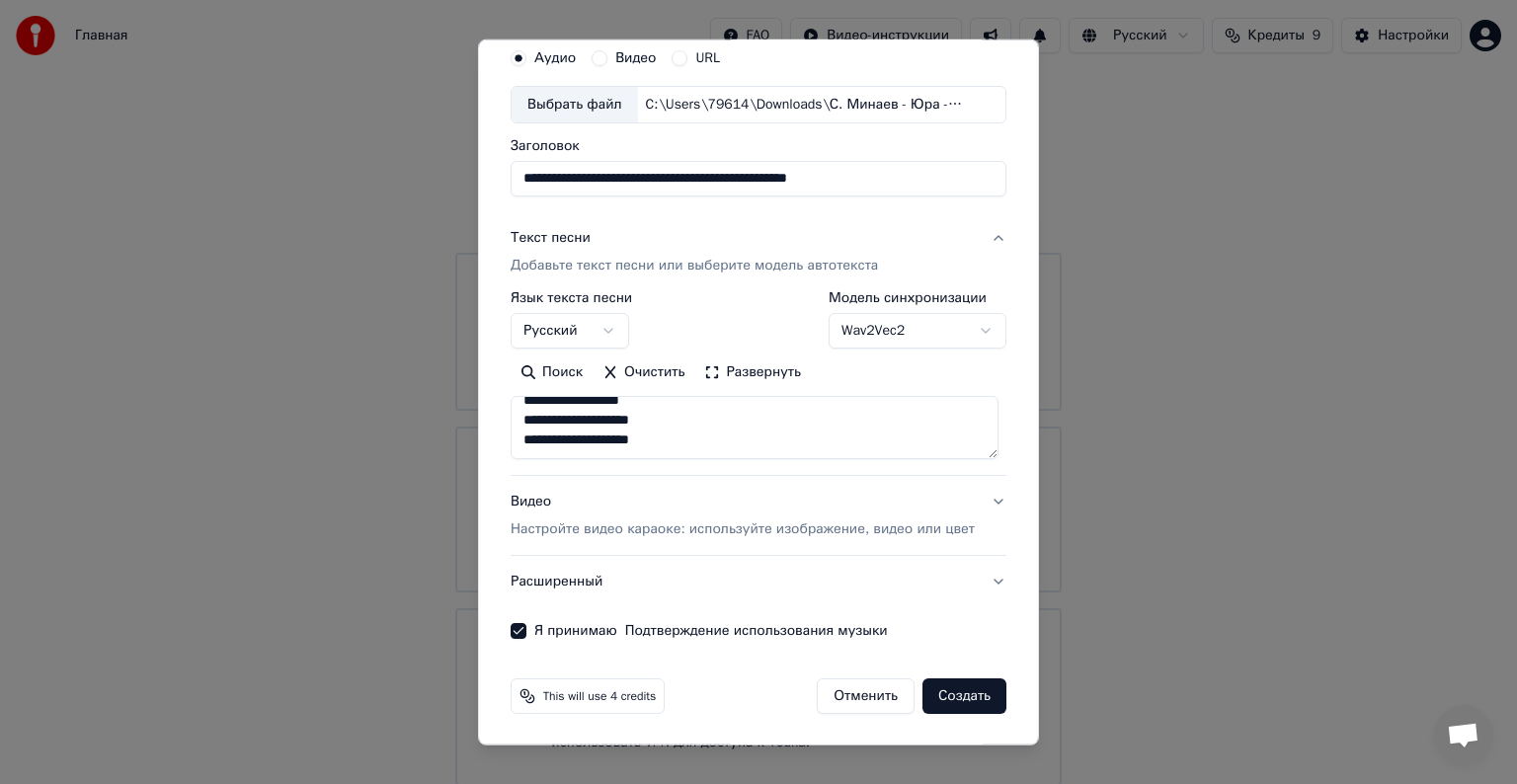 click on "Настройте видео караоке: используйте изображение, видео или цвет" at bounding box center [743, 529] 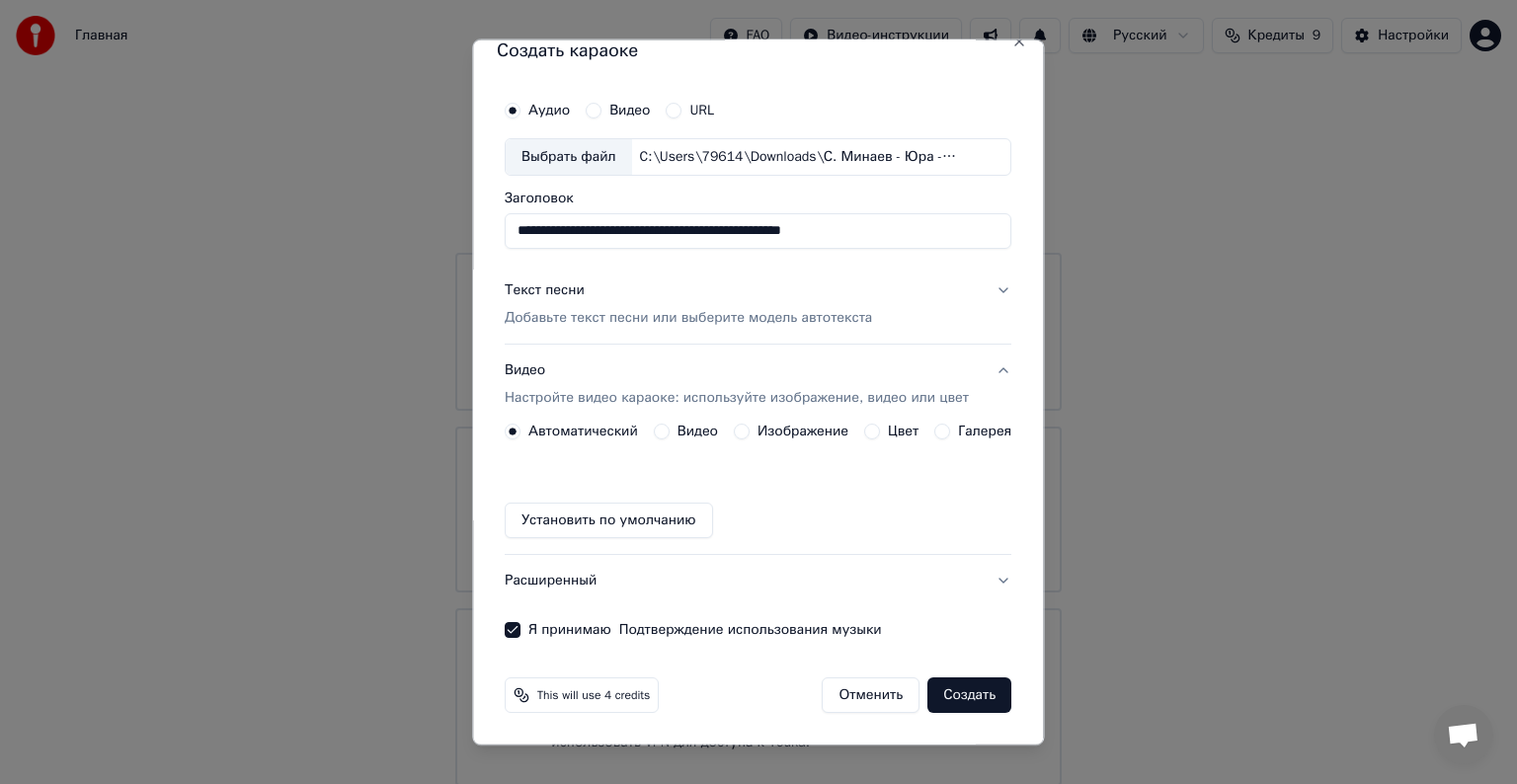 scroll, scrollTop: 22, scrollLeft: 0, axis: vertical 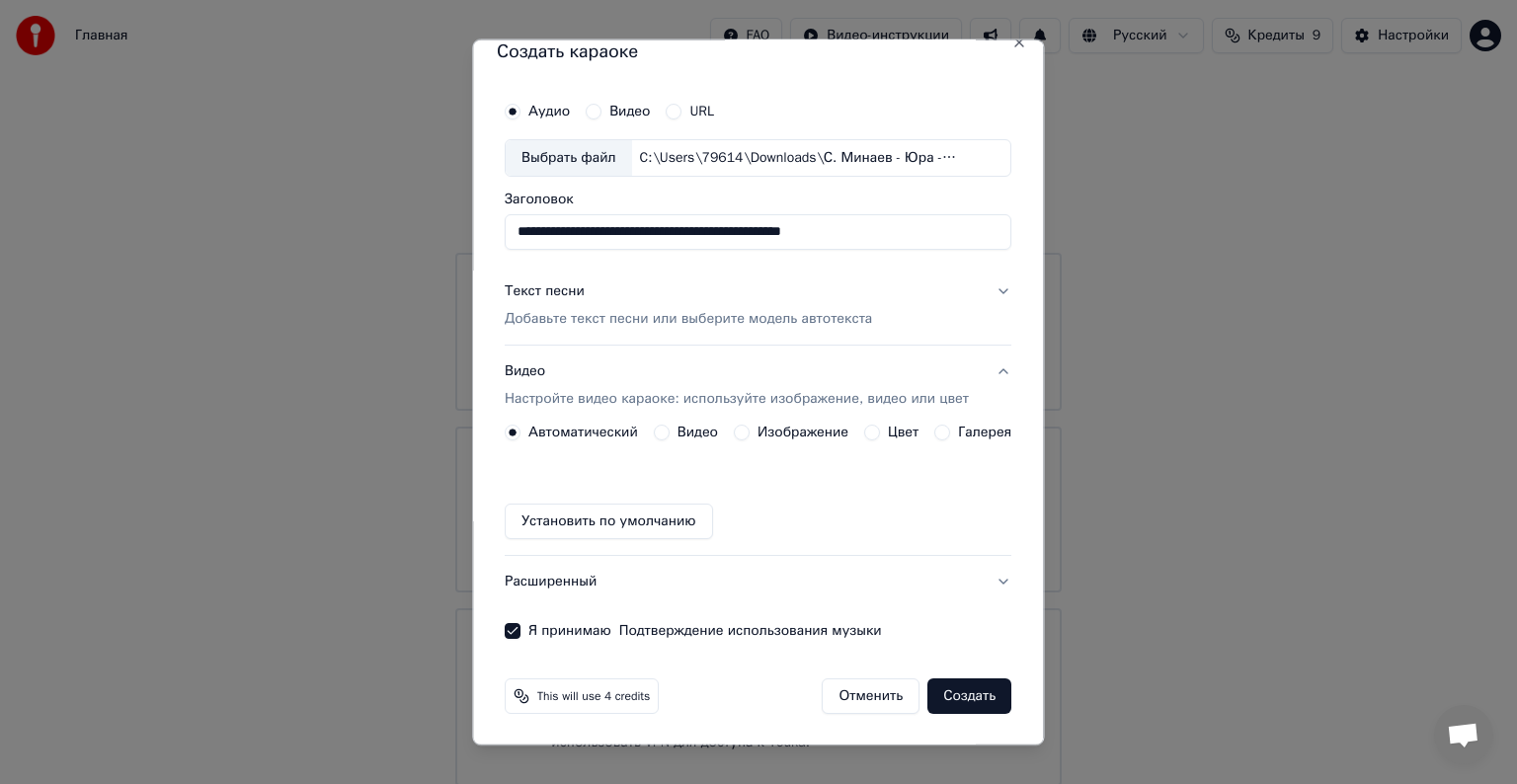 click on "Цвет" at bounding box center (904, 432) 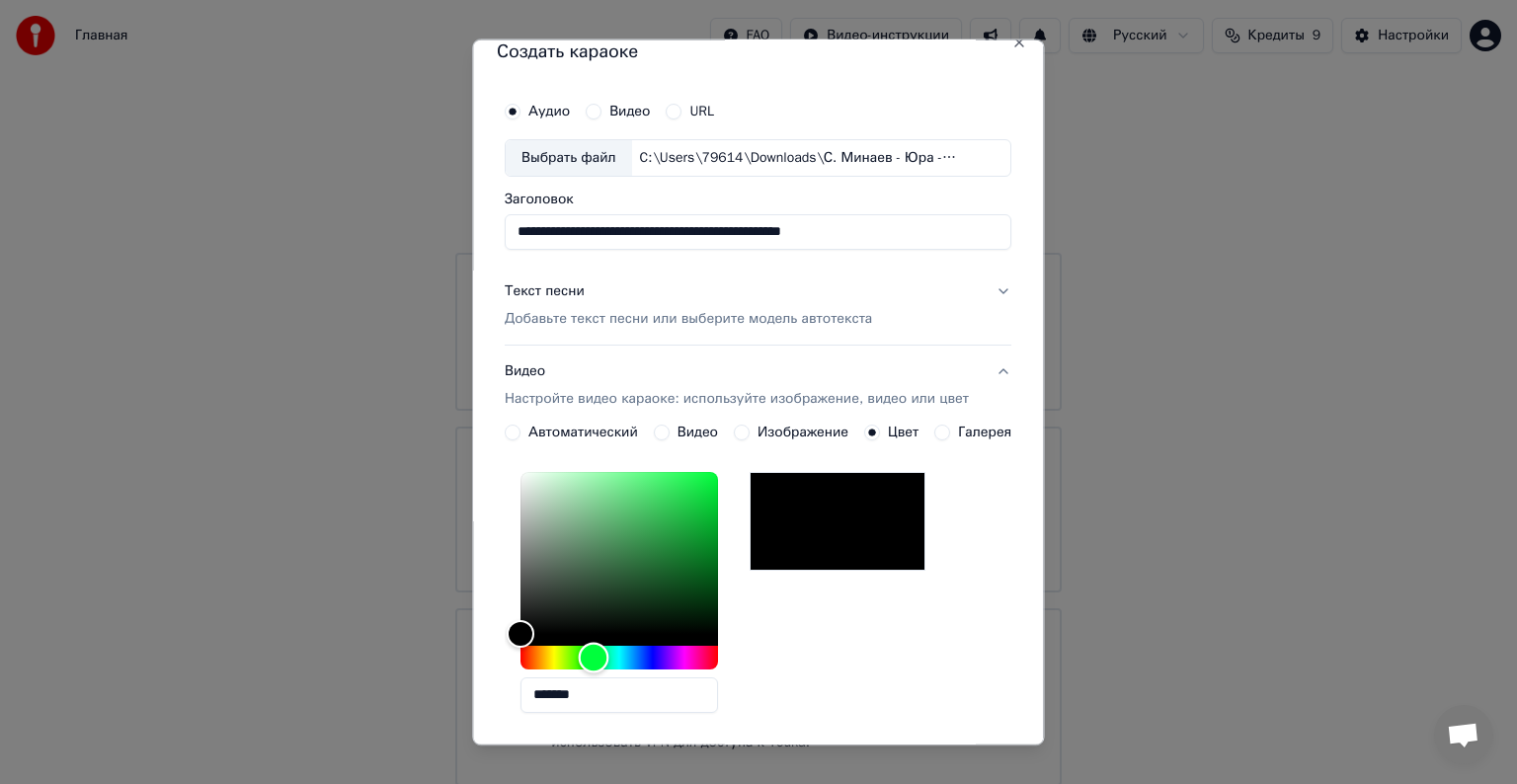 drag, startPoint x: 523, startPoint y: 655, endPoint x: 588, endPoint y: 653, distance: 65.03076 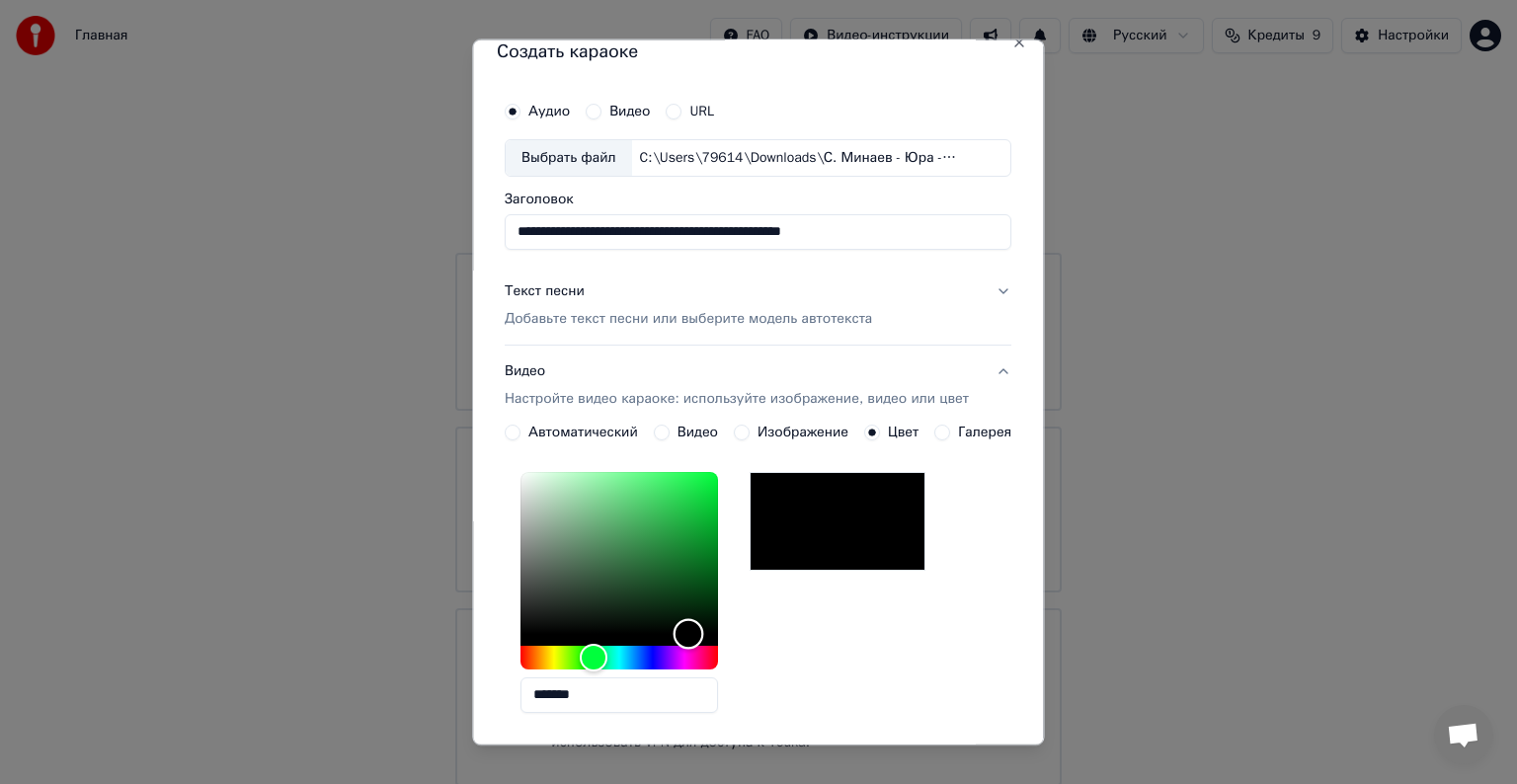drag, startPoint x: 517, startPoint y: 629, endPoint x: 682, endPoint y: 646, distance: 165.87345 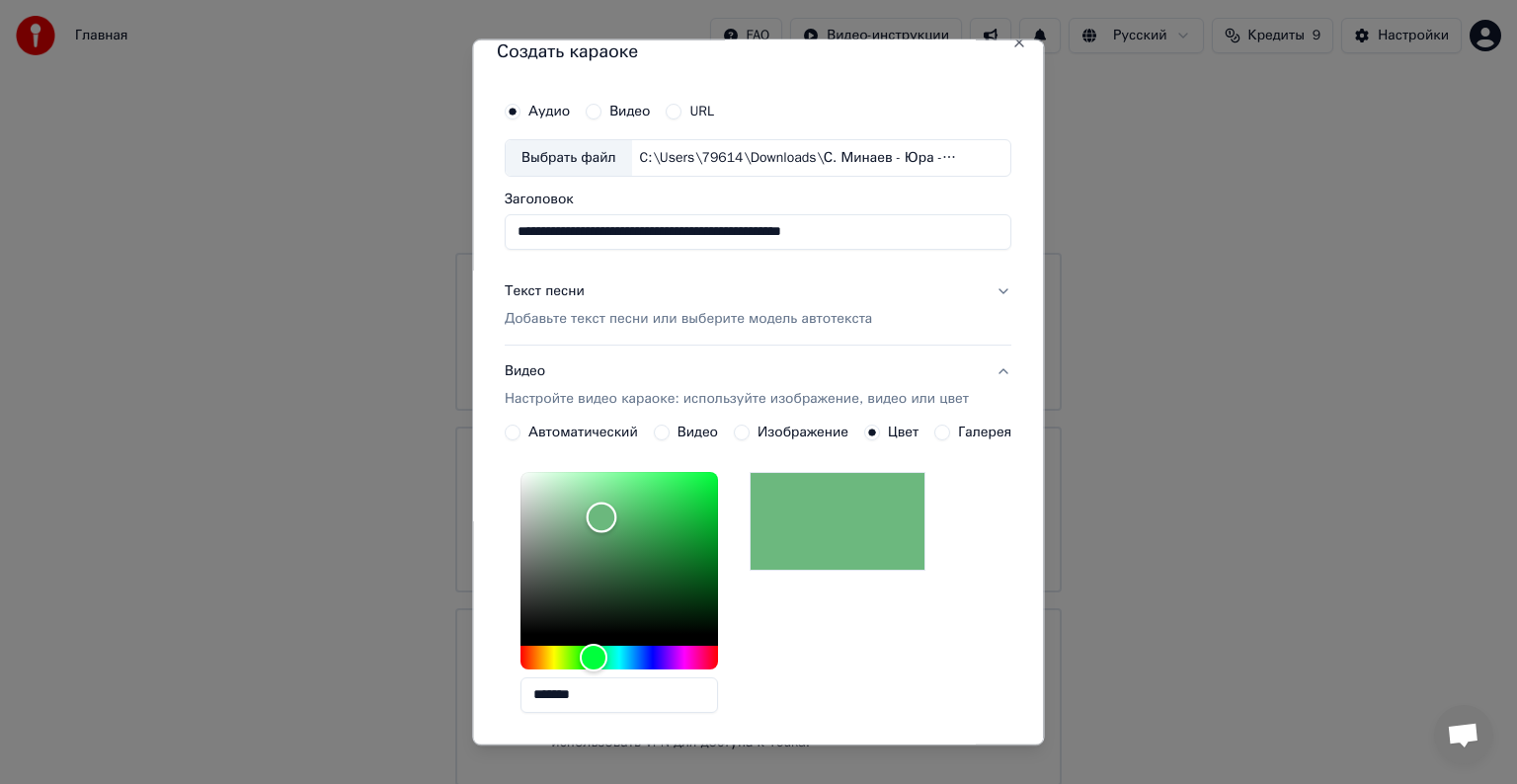 type on "*******" 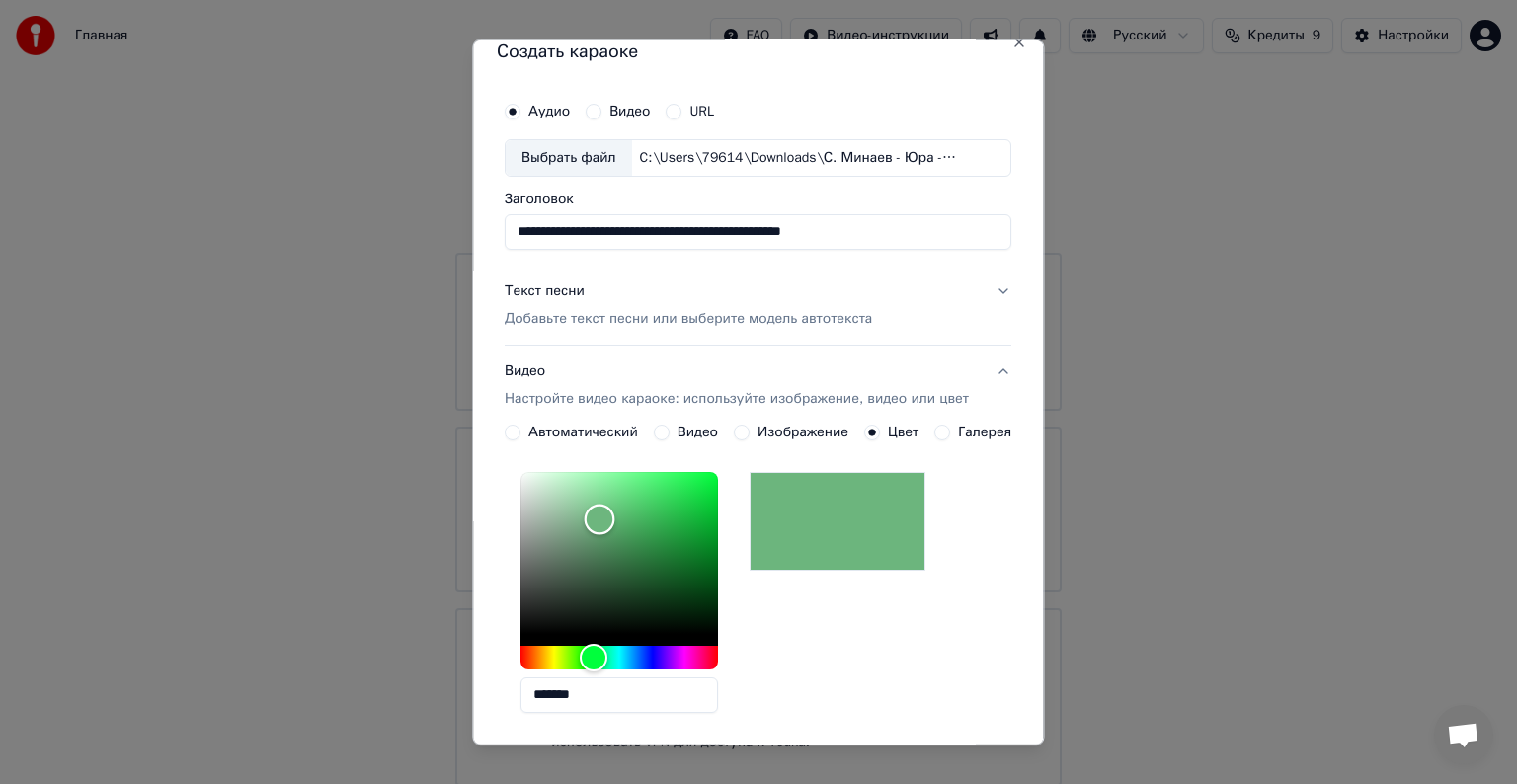 drag, startPoint x: 680, startPoint y: 634, endPoint x: 594, endPoint y: 517, distance: 145.20675 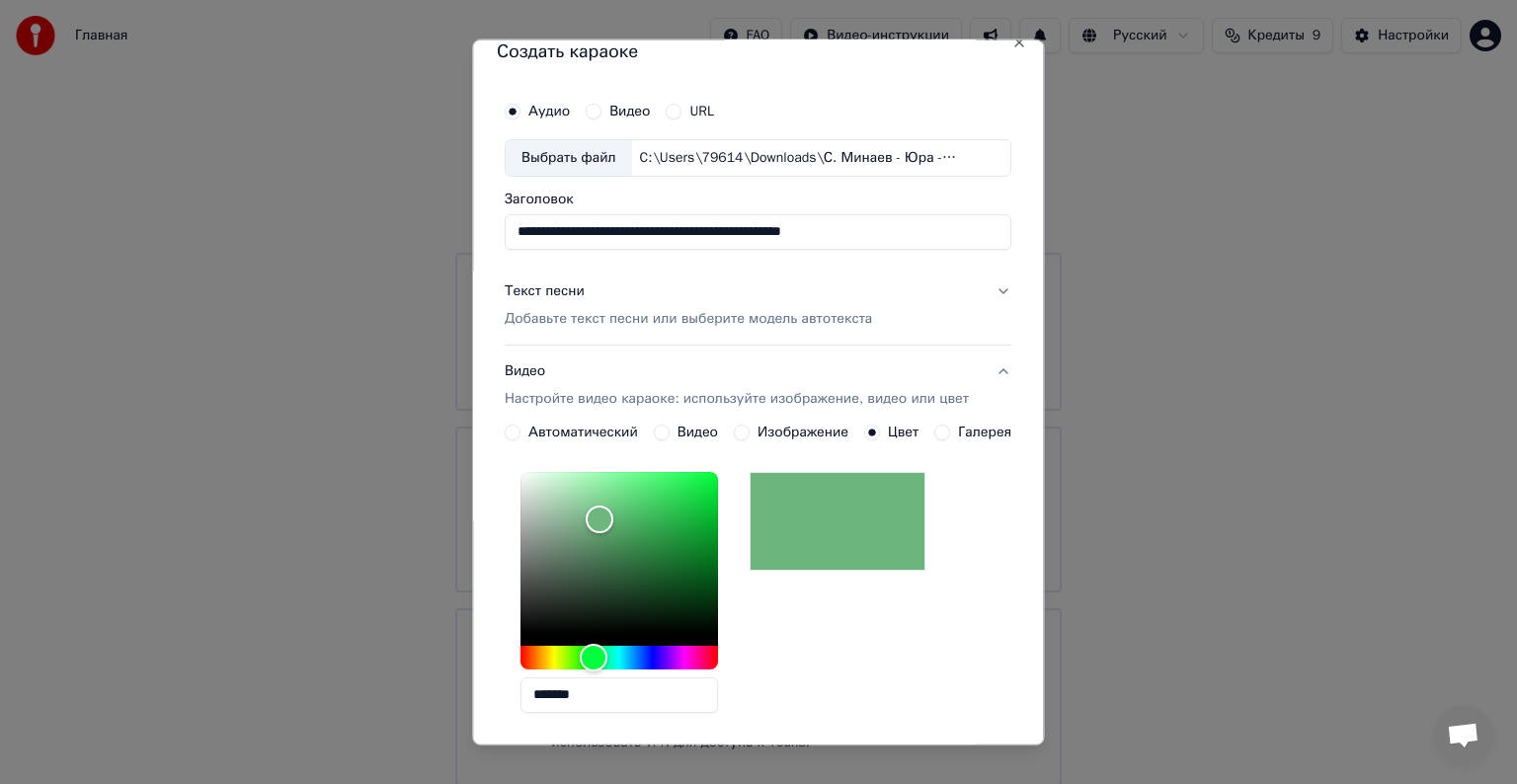 click on "*******" at bounding box center [758, 596] 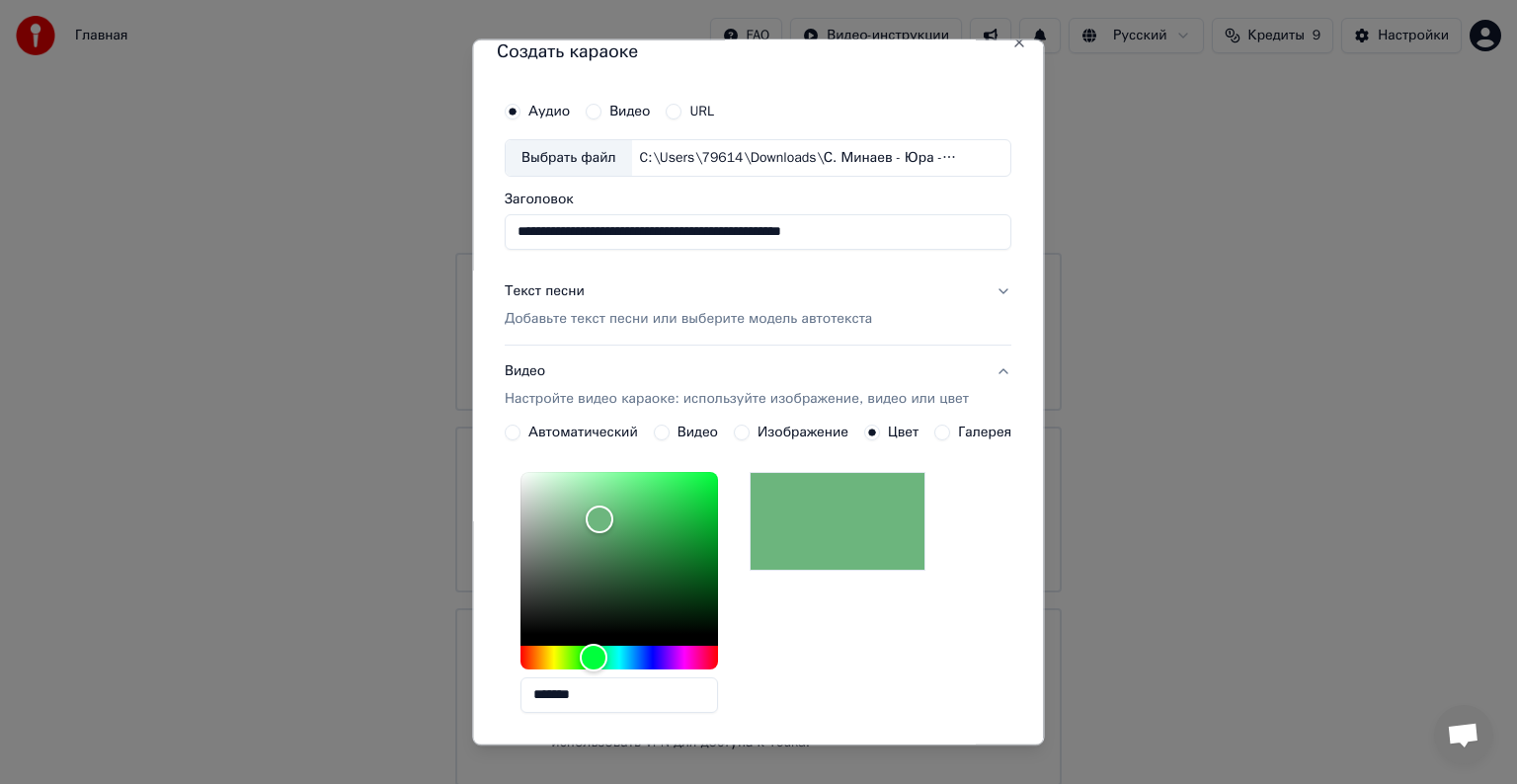 click on "Текст песни Добавьте текст песни или выберите модель автотекста" at bounding box center (758, 305) 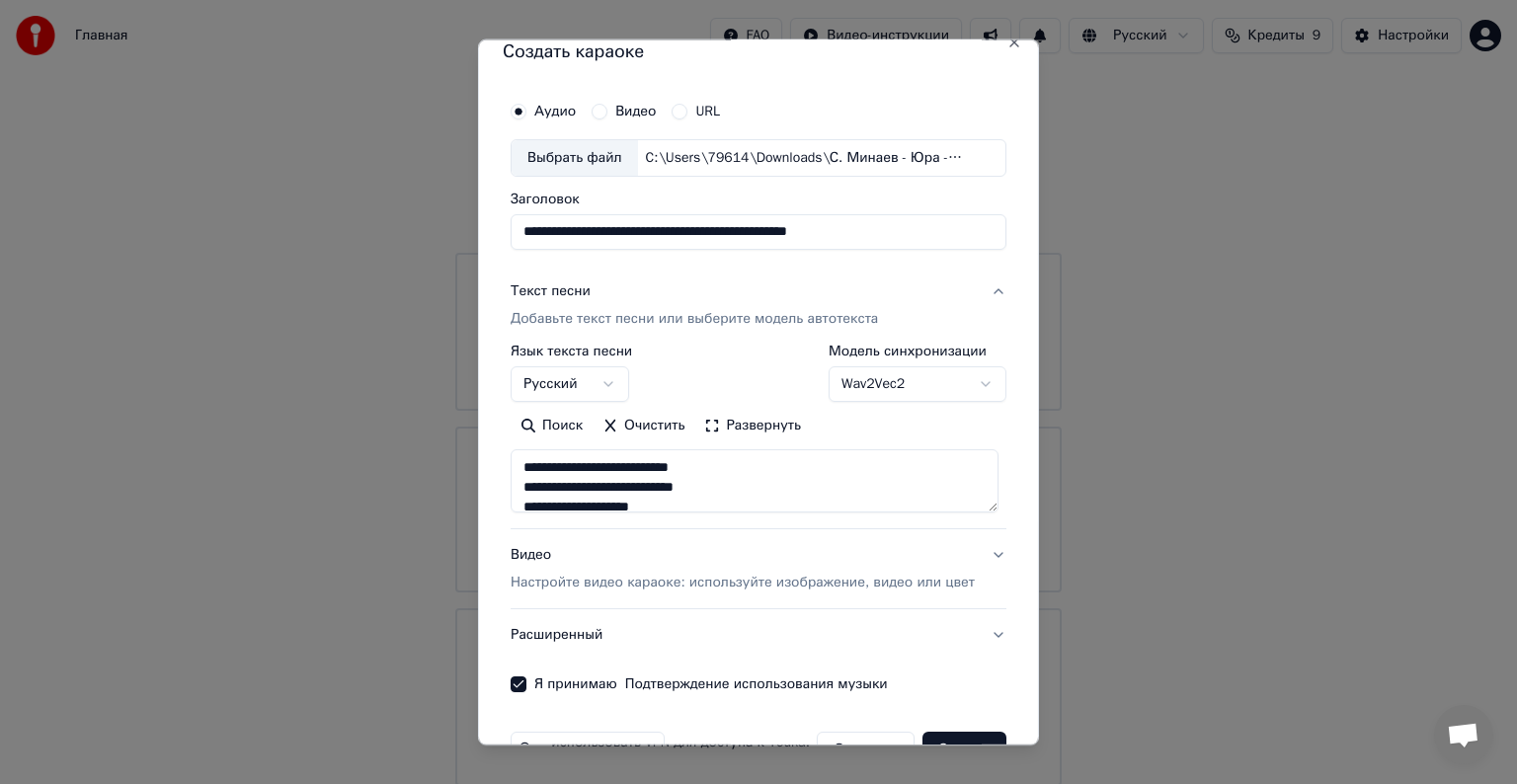 click on "Главная FAQ Видео-инструкции Русский Кредиты 9 Настройки Добро пожаловать в Youka Библиотека Получите доступ и управляйте всеми караоке-треками, которые вы создали. Редактируйте, организуйте и совершенствуйте свои проекты. Создать караоке Создайте караоке из аудио- или видеофайлов (MP3, MP4 и других), или вставьте URL, чтобы мгновенно создать караоке-видео с синхронизированными текстами. Youka может быть заблокирован в России Если у вас возникают проблемы при создании караоке, попробуйте использовать VPN для доступа к Youka. Создать караоке Аудио Видео URL Выбрать файл" at bounding box center [758, 393] 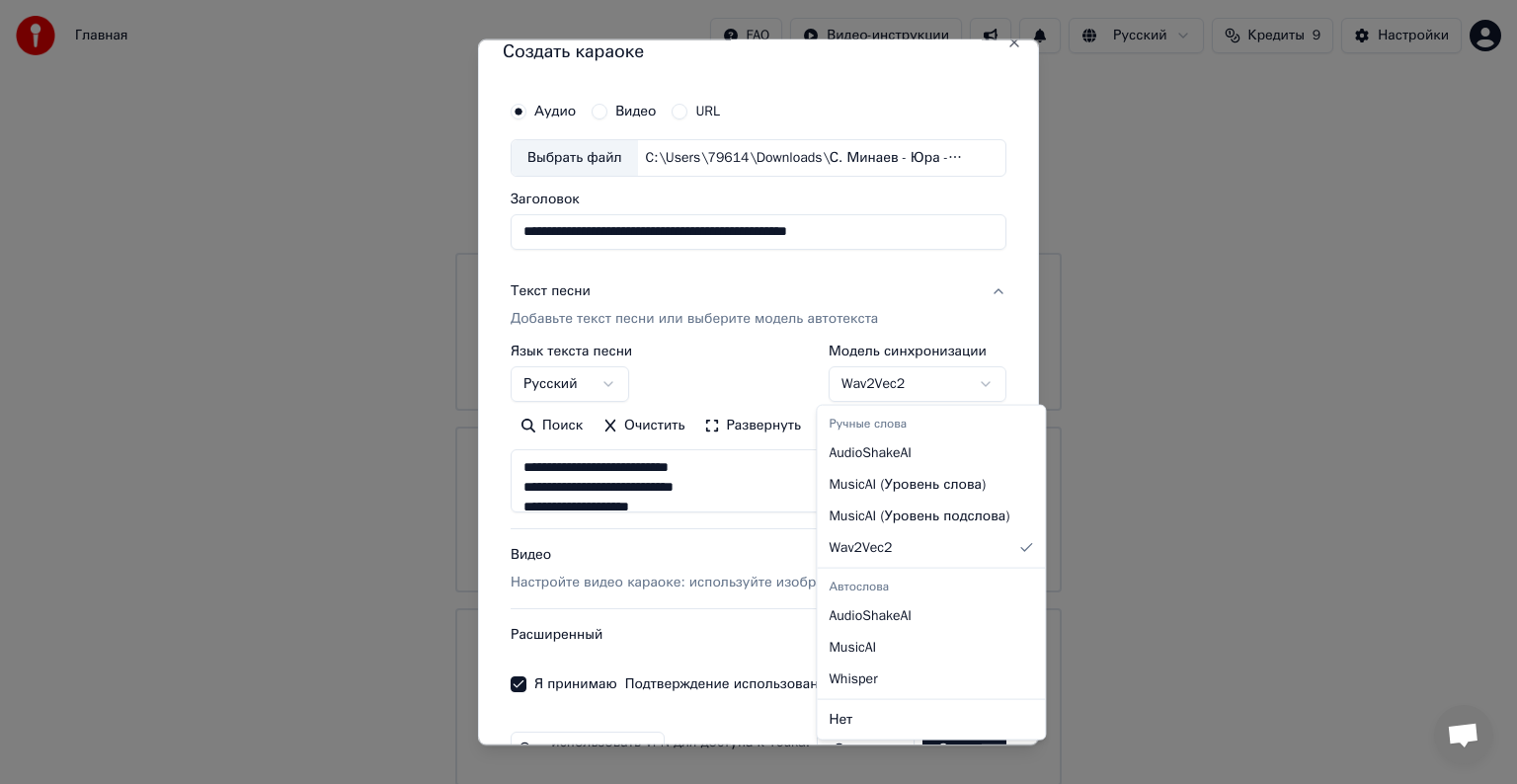 click on "Главная FAQ Видео-инструкции Русский Кредиты 9 Настройки Добро пожаловать в Youka Библиотека Получите доступ и управляйте всеми караоке-треками, которые вы создали. Редактируйте, организуйте и совершенствуйте свои проекты. Создать караоке Создайте караоке из аудио- или видеофайлов (MP3, MP4 и других), или вставьте URL, чтобы мгновенно создать караоке-видео с синхронизированными текстами. Youka может быть заблокирован в России Если у вас возникают проблемы при создании караоке, попробуйте использовать VPN для доступа к Youka. Создать караоке Аудио Видео URL Выбрать файл" at bounding box center (758, 393) 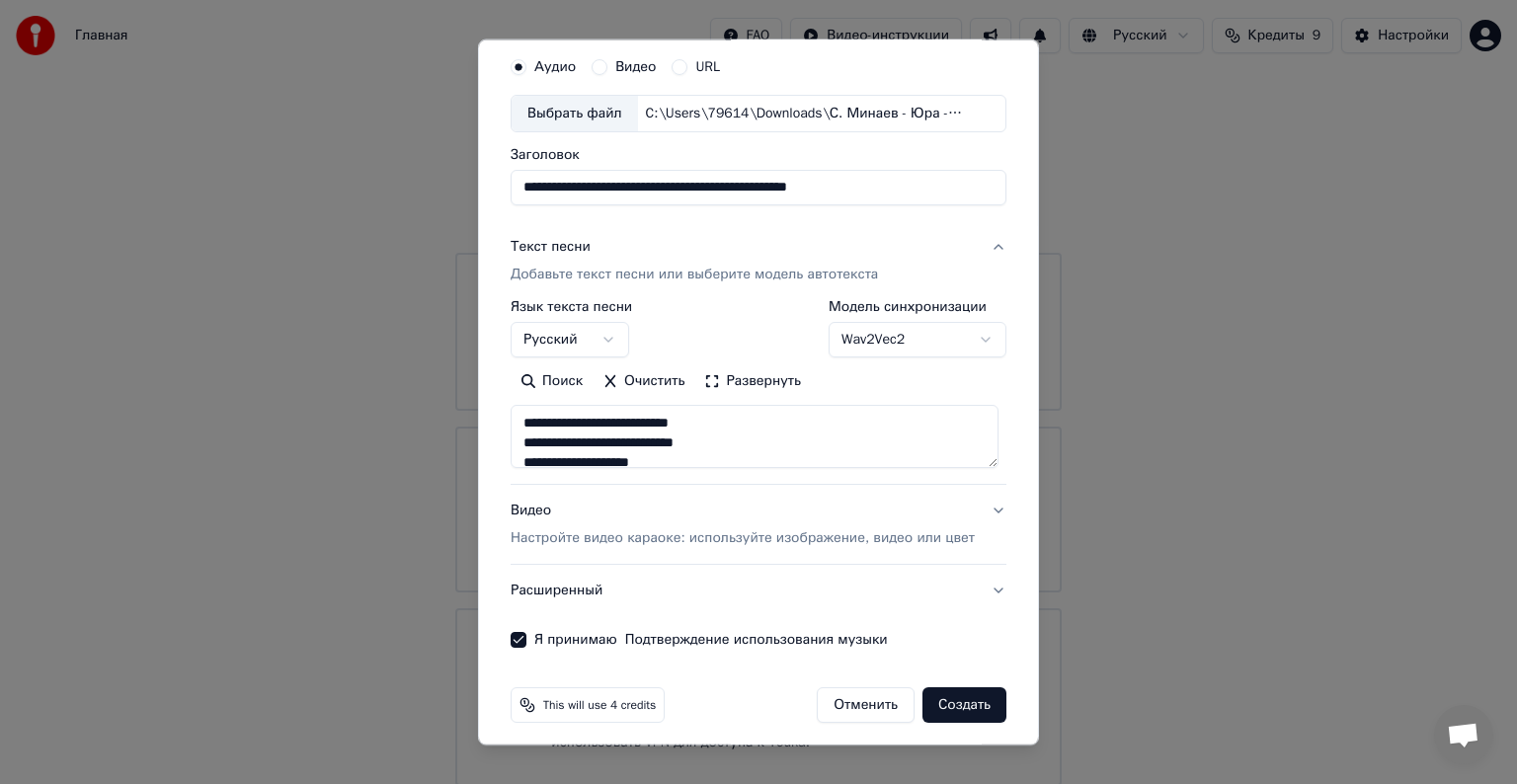 scroll, scrollTop: 75, scrollLeft: 0, axis: vertical 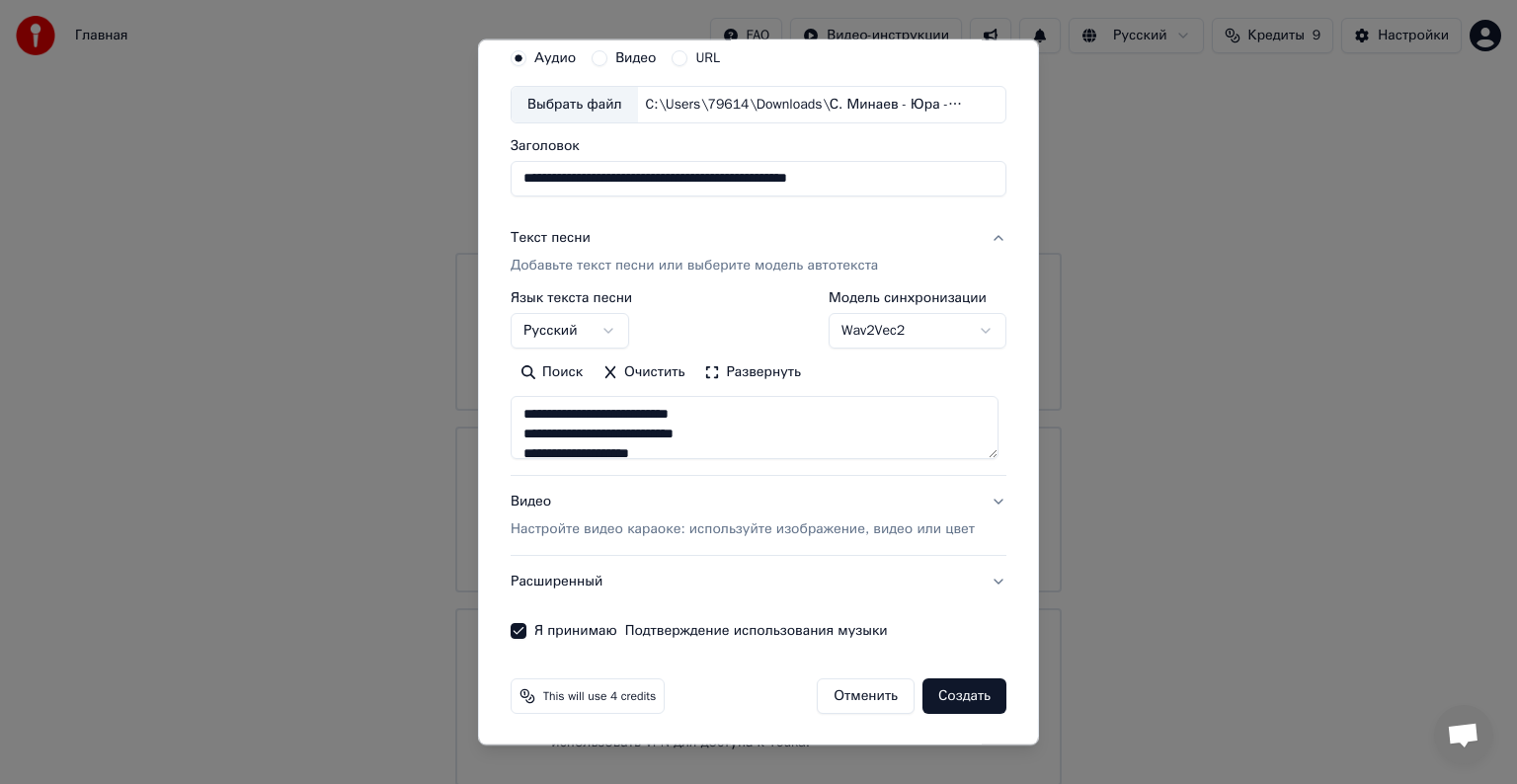 click on "Расширенный" at bounding box center [758, 582] 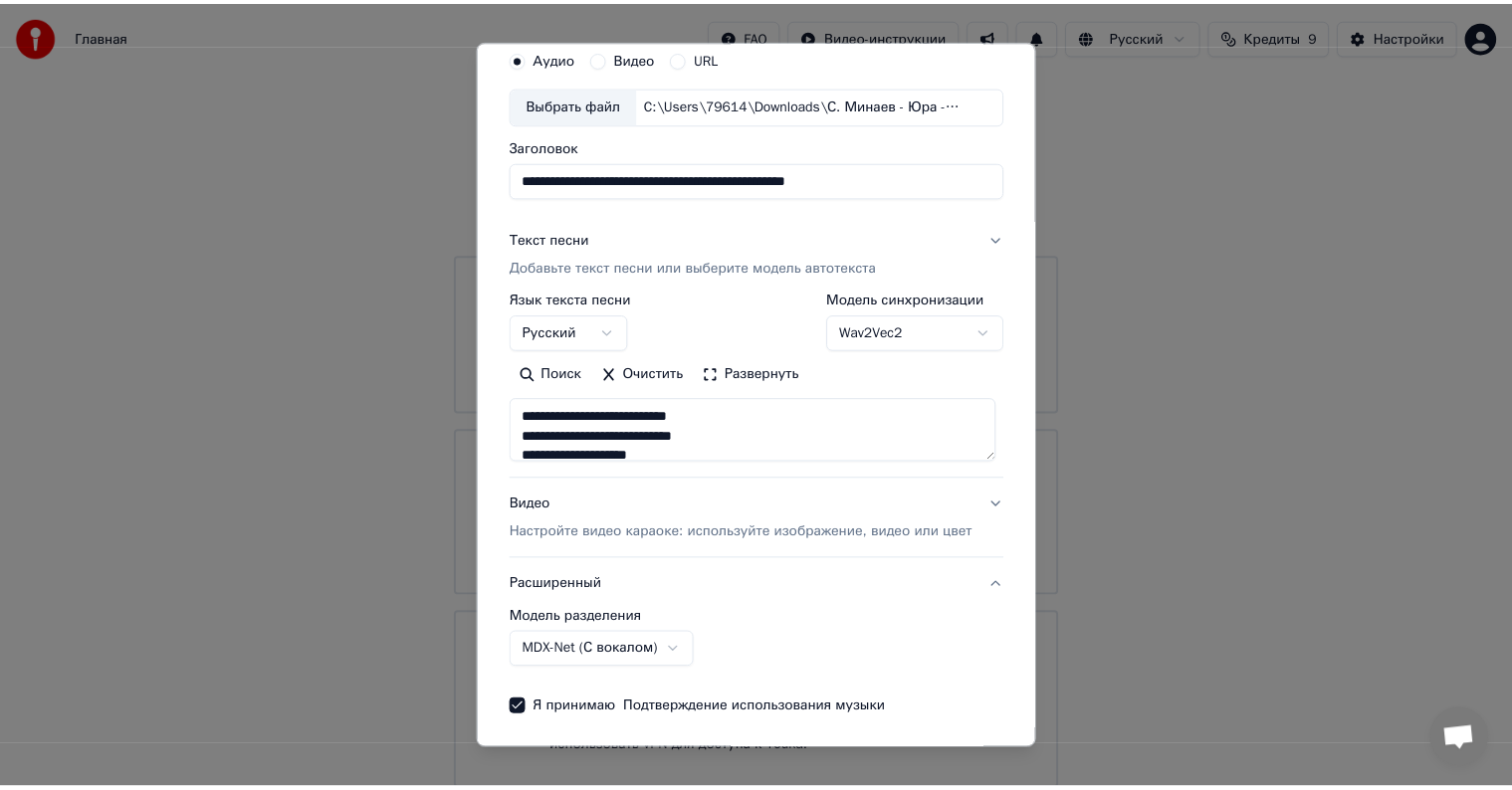 scroll, scrollTop: 0, scrollLeft: 0, axis: both 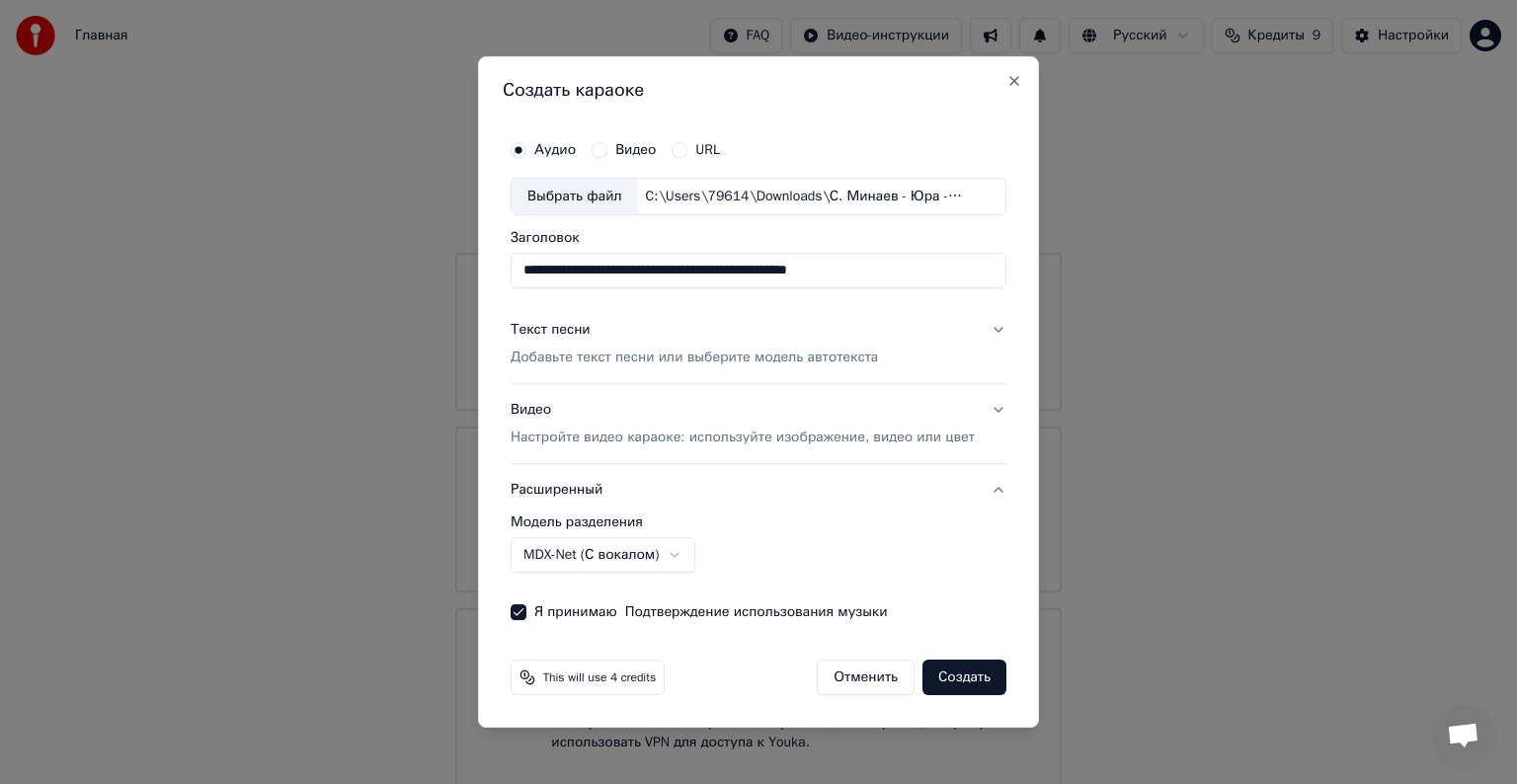 click on "Главная FAQ Видео-инструкции Русский Кредиты 9 Настройки Добро пожаловать в Youka Библиотека Получите доступ и управляйте всеми караоке-треками, которые вы создали. Редактируйте, организуйте и совершенствуйте свои проекты. Создать караоке Создайте караоке из аудио- или видеофайлов (MP3, MP4 и других), или вставьте URL, чтобы мгновенно создать караоке-видео с синхронизированными текстами. Youka может быть заблокирован в России Если у вас возникают проблемы при создании караоке, попробуйте использовать VPN для доступа к Youka. Создать караоке Аудио Видео URL Выбрать файл" at bounding box center [758, 393] 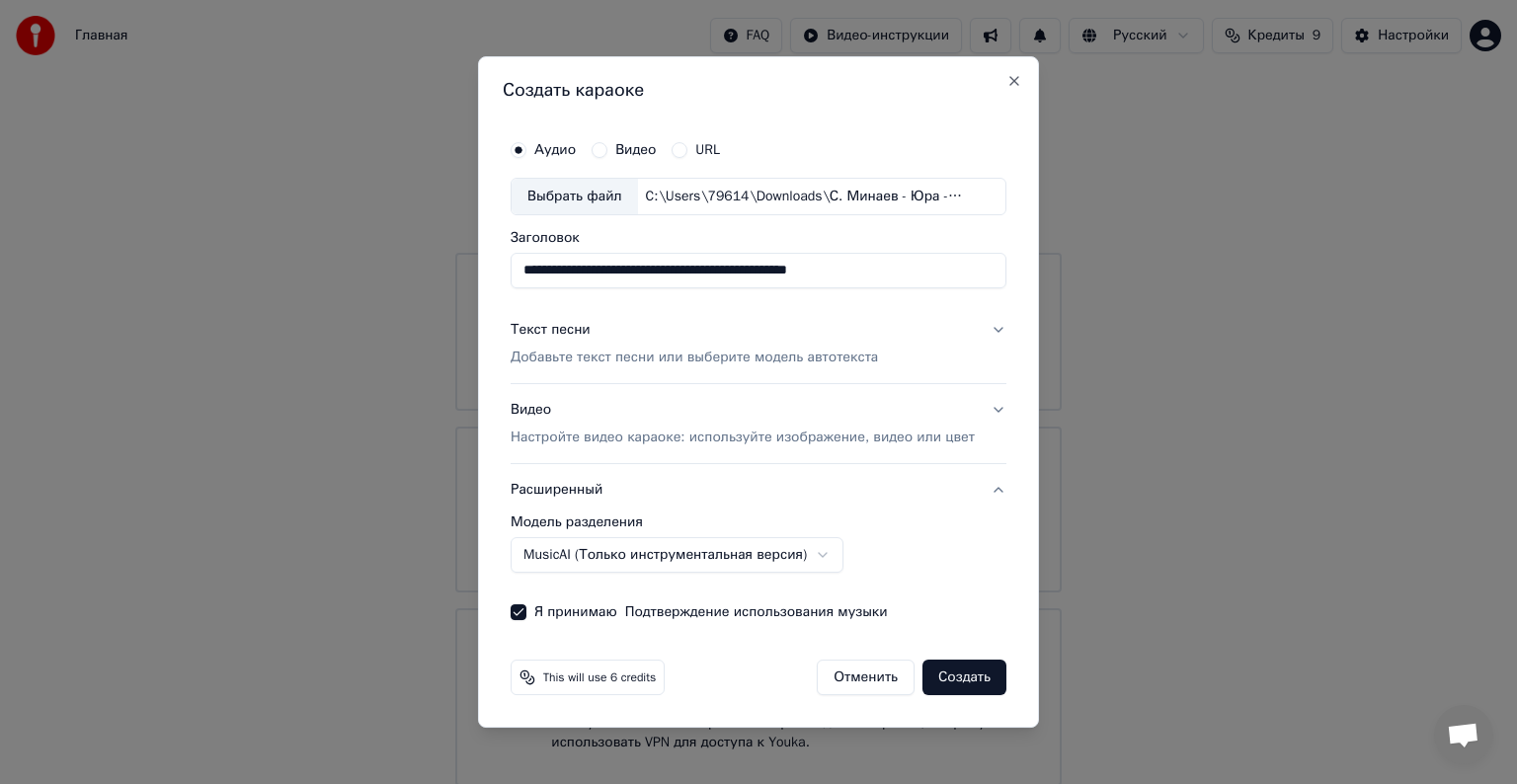 click on "Главная FAQ Видео-инструкции Русский Кредиты 9 Настройки Добро пожаловать в Youka Библиотека Получите доступ и управляйте всеми караоке-треками, которые вы создали. Редактируйте, организуйте и совершенствуйте свои проекты. Создать караоке Создайте караоке из аудио- или видеофайлов (MP3, MP4 и других), или вставьте URL, чтобы мгновенно создать караоке-видео с синхронизированными текстами. Youka может быть заблокирован в России Если у вас возникают проблемы при создании караоке, попробуйте использовать VPN для доступа к Youka. Создать караоке Аудио Видео URL Выбрать файл" at bounding box center (758, 393) 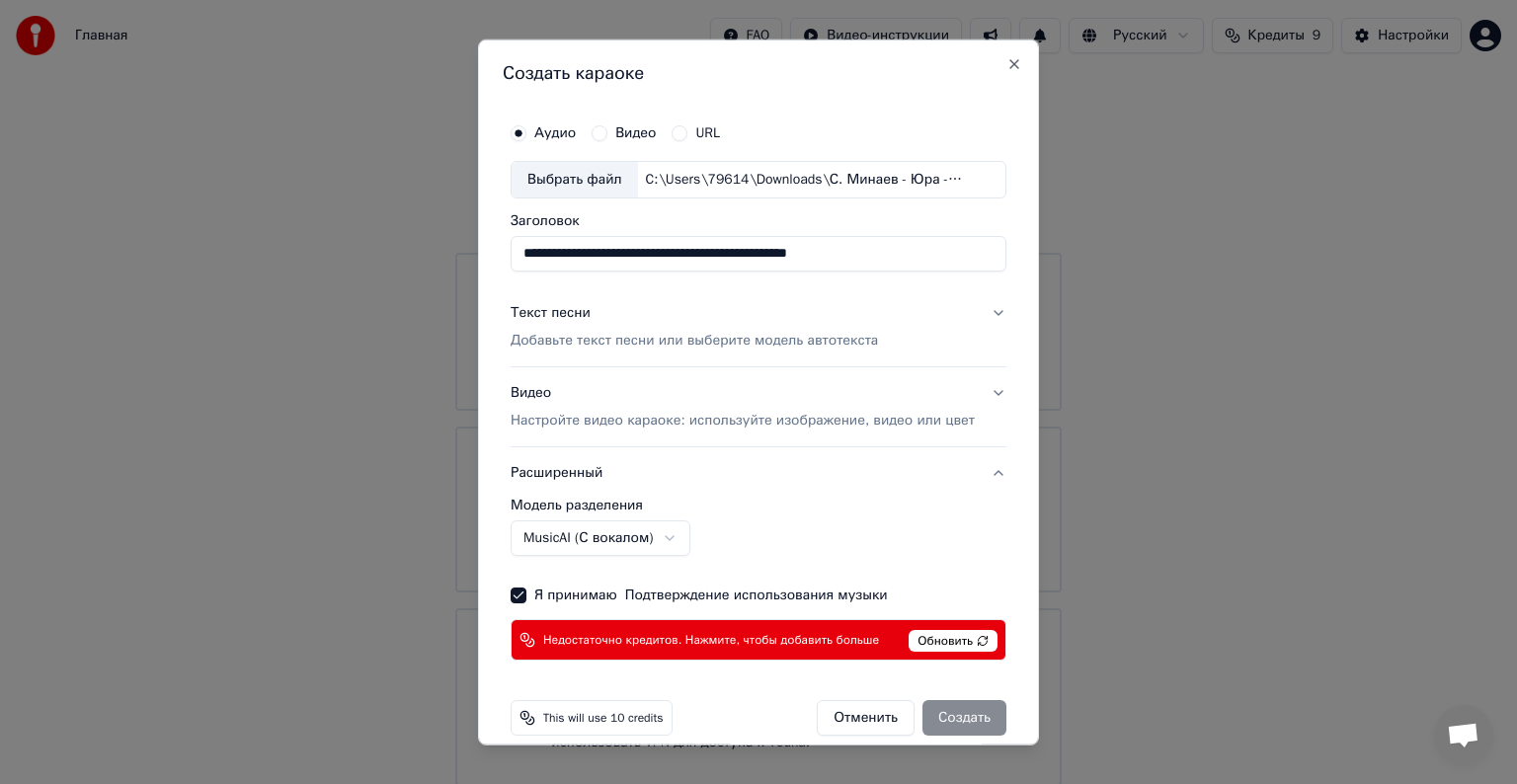 click on "Обновить" at bounding box center [953, 641] 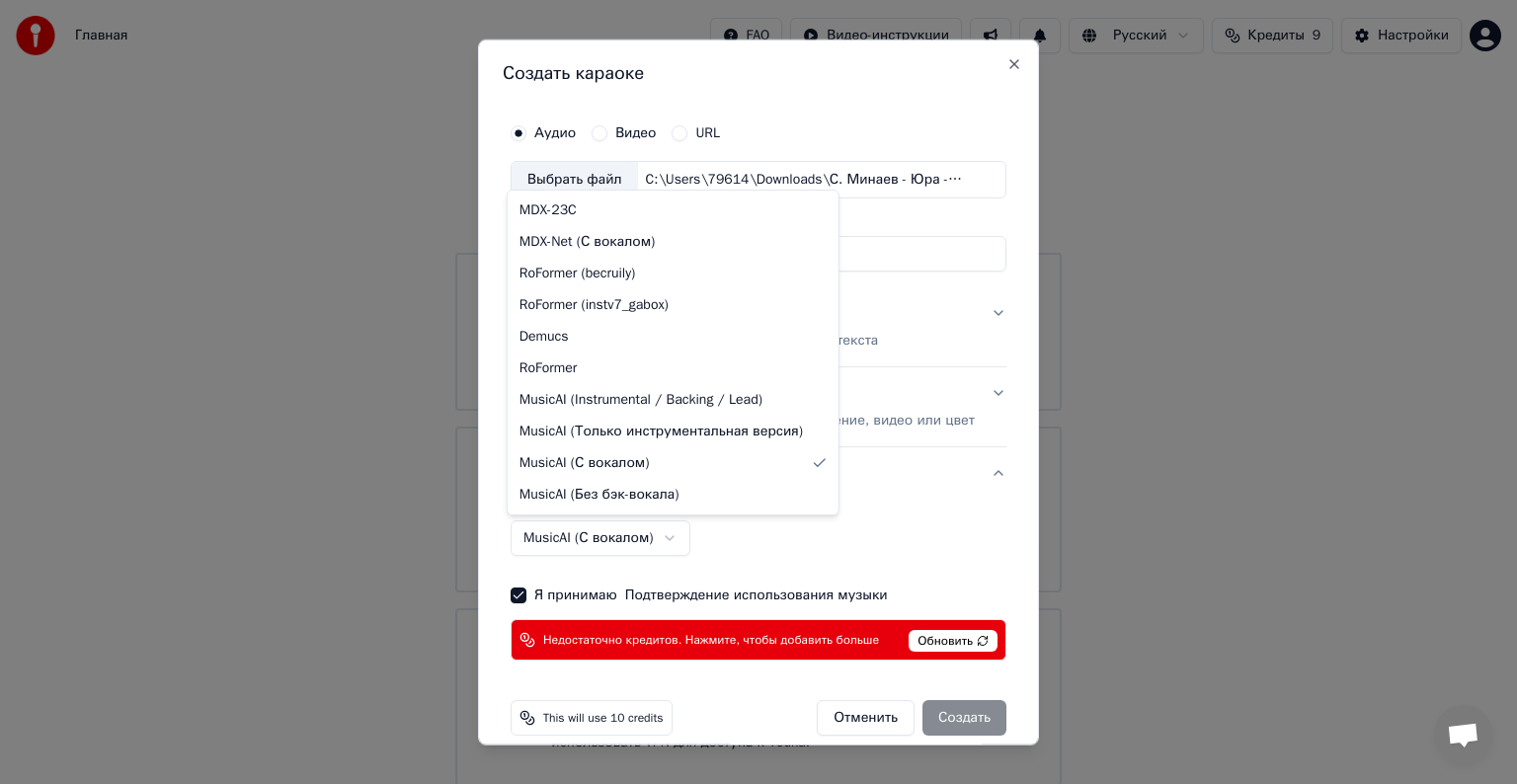 click on "Главная FAQ Видео-инструкции Русский Кредиты 9 Настройки Добро пожаловать в Youka Библиотека Получите доступ и управляйте всеми караоке-треками, которые вы создали. Редактируйте, организуйте и совершенствуйте свои проекты. Создать караоке Создайте караоке из аудио- или видеофайлов (MP3, MP4 и других), или вставьте URL, чтобы мгновенно создать караоке-видео с синхронизированными текстами. Youka может быть заблокирован в России Если у вас возникают проблемы при создании караоке, попробуйте использовать VPN для доступа к Youka. Создать караоке Аудио Видео URL Выбрать файл" at bounding box center [758, 393] 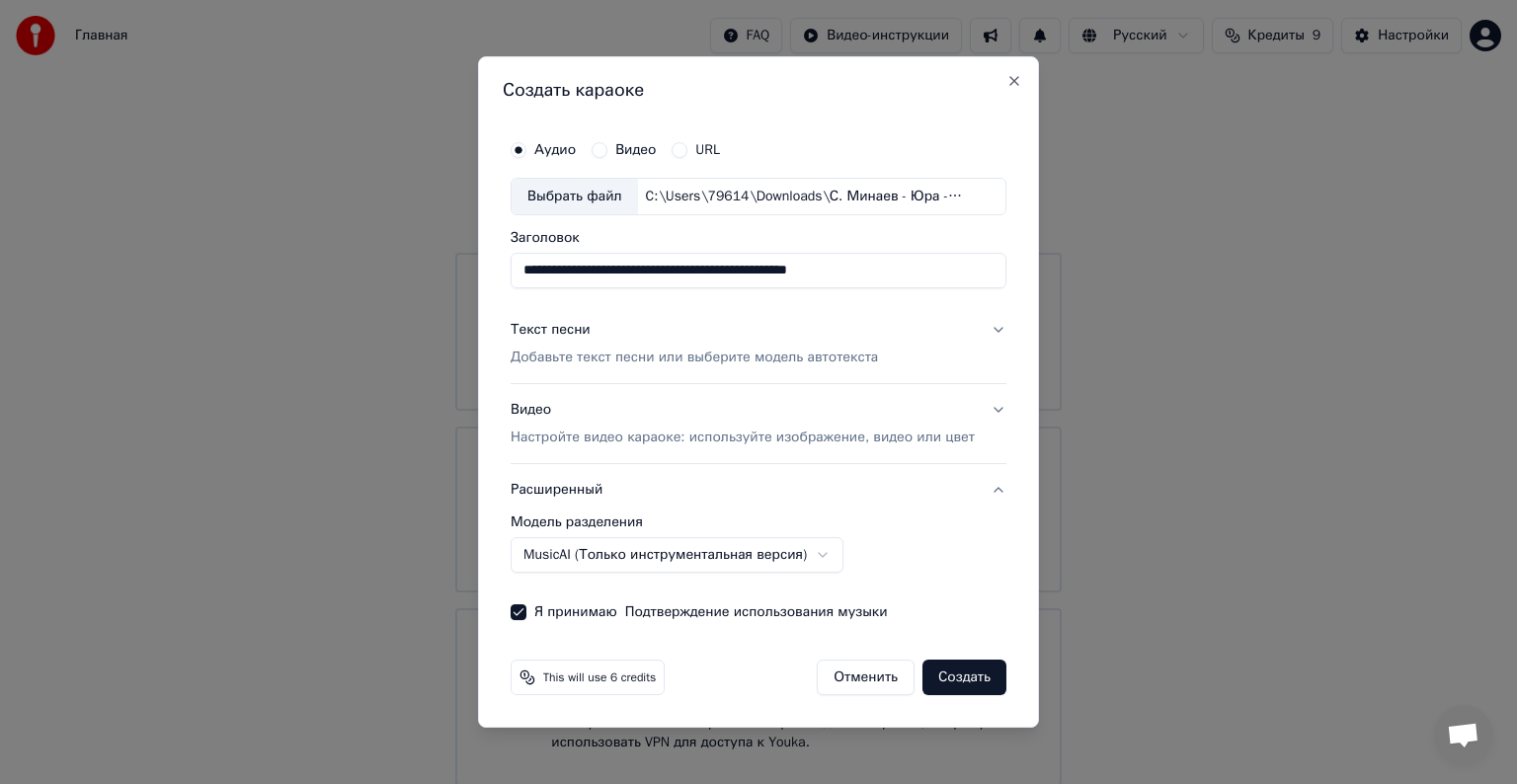 click on "Главная FAQ Видео-инструкции Русский Кредиты 9 Настройки Добро пожаловать в Youka Библиотека Получите доступ и управляйте всеми караоке-треками, которые вы создали. Редактируйте, организуйте и совершенствуйте свои проекты. Создать караоке Создайте караоке из аудио- или видеофайлов (MP3, MP4 и других), или вставьте URL, чтобы мгновенно создать караоке-видео с синхронизированными текстами. Youka может быть заблокирован в России Если у вас возникают проблемы при создании караоке, попробуйте использовать VPN для доступа к Youka. Создать караоке Аудио Видео URL Выбрать файл" at bounding box center (758, 393) 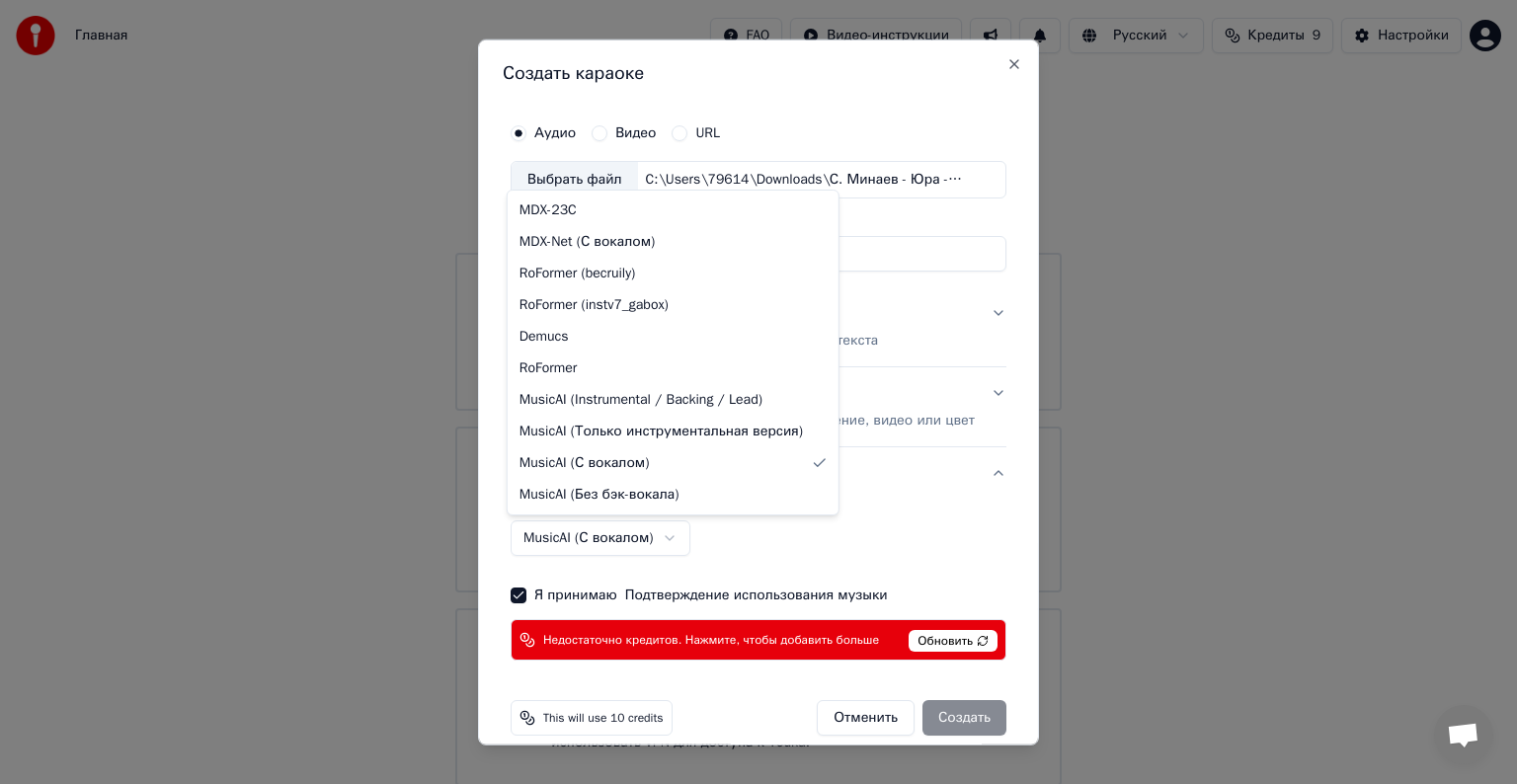 click on "Главная FAQ Видео-инструкции Русский Кредиты 9 Настройки Добро пожаловать в Youka Библиотека Получите доступ и управляйте всеми караоке-треками, которые вы создали. Редактируйте, организуйте и совершенствуйте свои проекты. Создать караоке Создайте караоке из аудио- или видеофайлов (MP3, MP4 и других), или вставьте URL, чтобы мгновенно создать караоке-видео с синхронизированными текстами. Youka может быть заблокирован в России Если у вас возникают проблемы при создании караоке, попробуйте использовать VPN для доступа к Youka. Создать караоке Аудио Видео URL Выбрать файл" at bounding box center (758, 393) 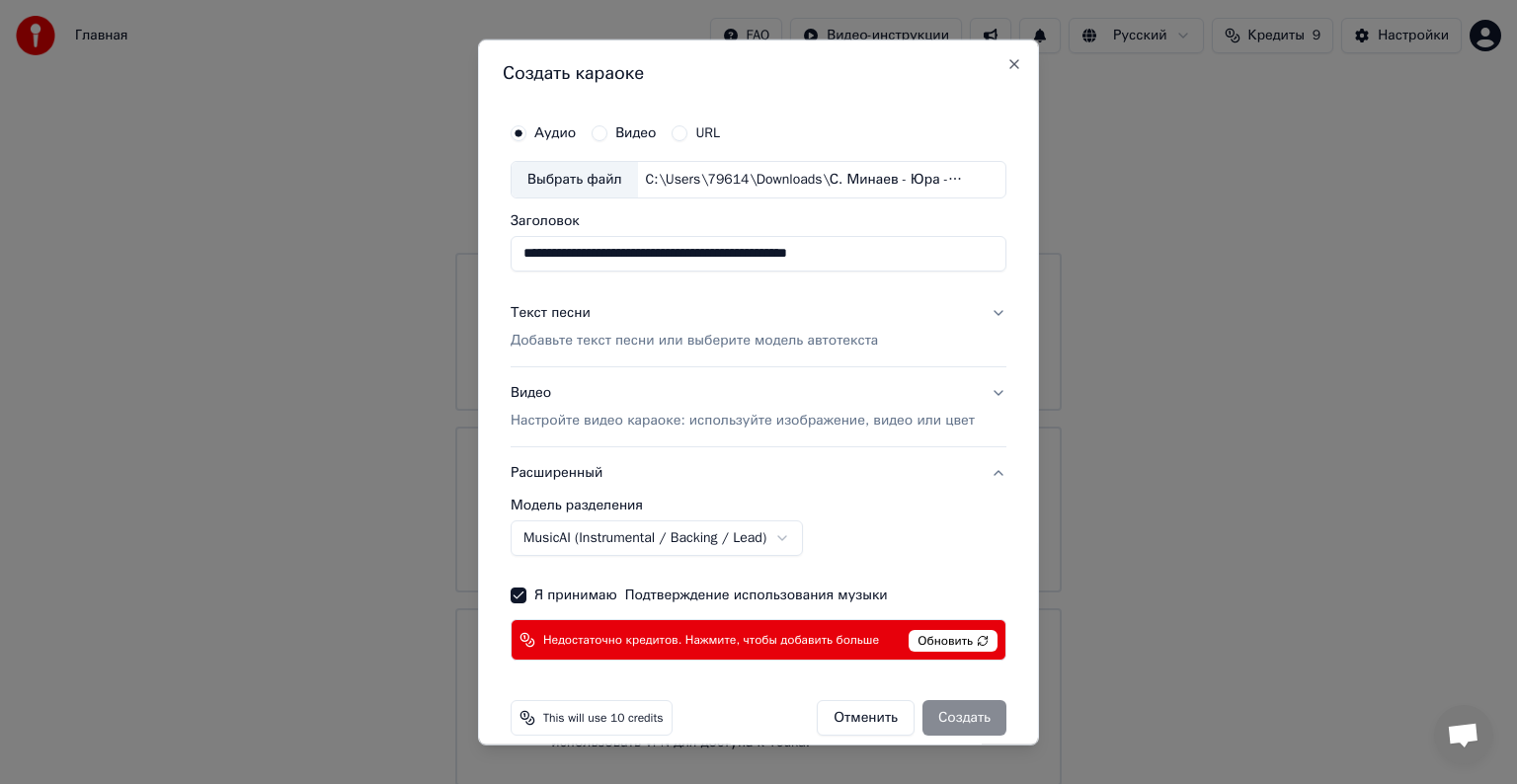 click on "Главная FAQ Видео-инструкции Русский Кредиты 9 Настройки Добро пожаловать в Youka Библиотека Получите доступ и управляйте всеми караоке-треками, которые вы создали. Редактируйте, организуйте и совершенствуйте свои проекты. Создать караоке Создайте караоке из аудио- или видеофайлов (MP3, MP4 и других), или вставьте URL, чтобы мгновенно создать караоке-видео с синхронизированными текстами. Youka может быть заблокирован в России Если у вас возникают проблемы при создании караоке, попробуйте использовать VPN для доступа к Youka. Создать караоке Аудио Видео URL Выбрать файл" at bounding box center (758, 393) 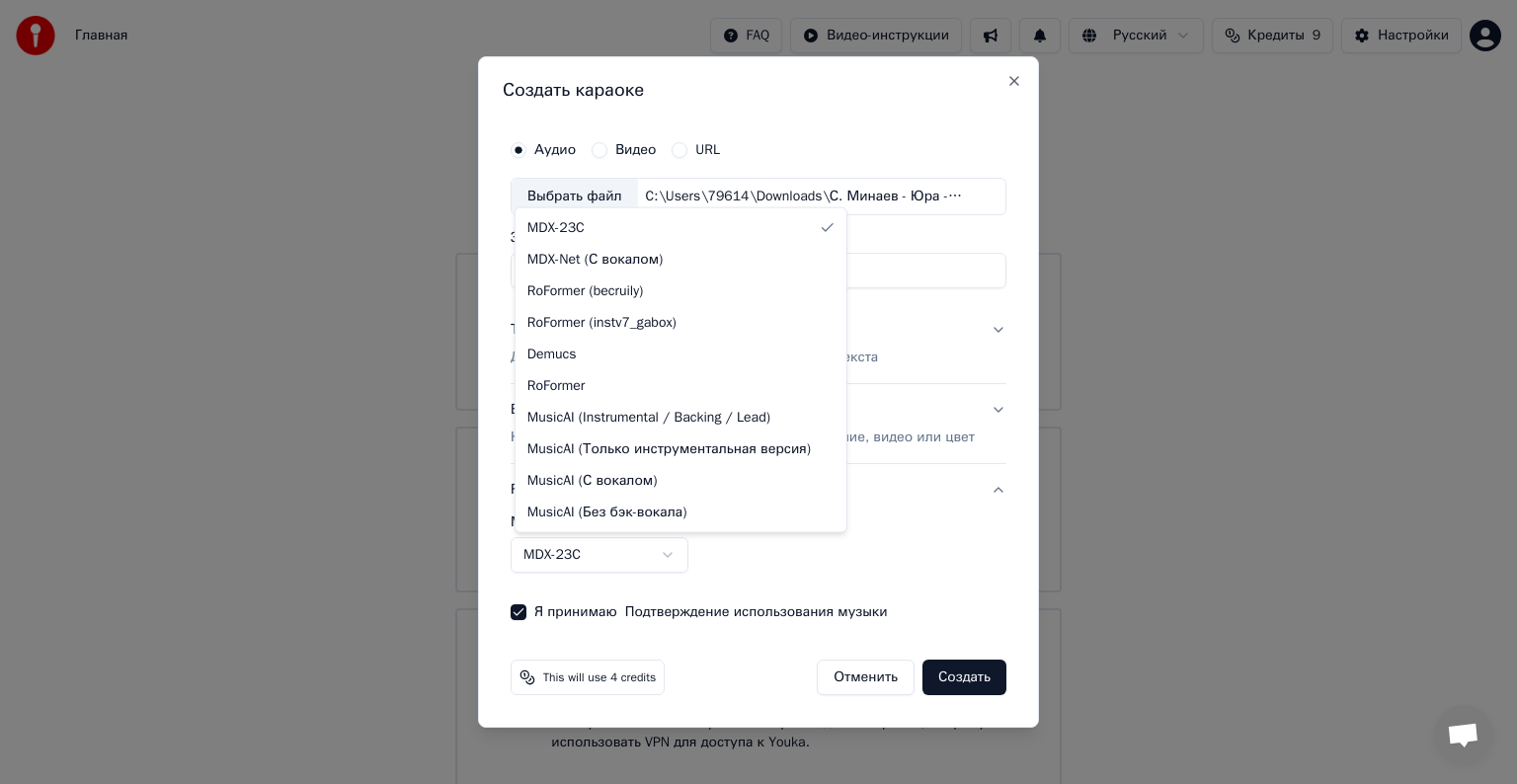 click on "Главная FAQ Видео-инструкции Русский Кредиты 9 Настройки Добро пожаловать в Youka Библиотека Получите доступ и управляйте всеми караоке-треками, которые вы создали. Редактируйте, организуйте и совершенствуйте свои проекты. Создать караоке Создайте караоке из аудио- или видеофайлов (MP3, MP4 и других), или вставьте URL, чтобы мгновенно создать караоке-видео с синхронизированными текстами. Youka может быть заблокирован в России Если у вас возникают проблемы при создании караоке, попробуйте использовать VPN для доступа к Youka. Создать караоке Аудио Видео URL Выбрать файл" at bounding box center [758, 393] 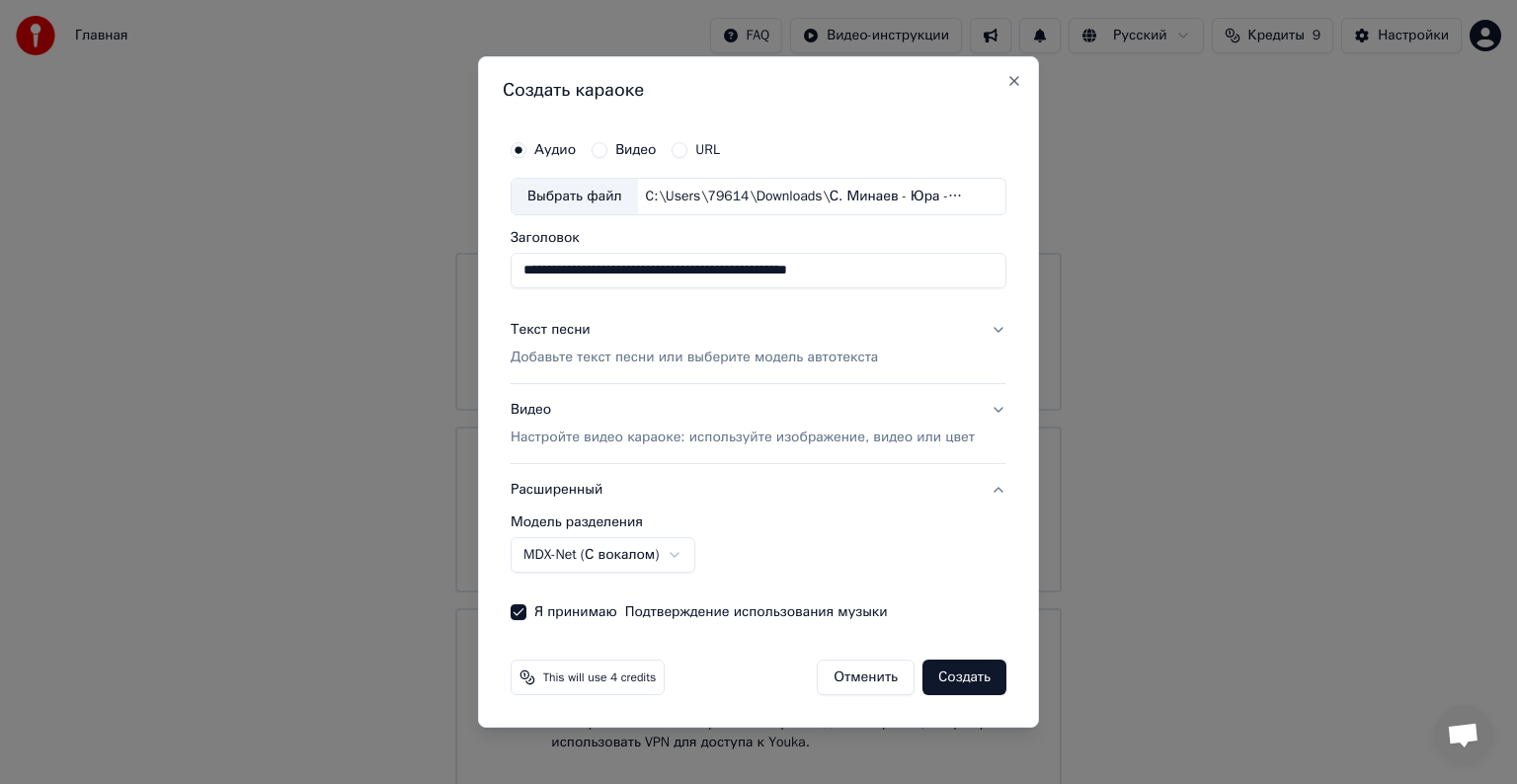 click on "Главная FAQ Видео-инструкции Русский Кредиты 9 Настройки Добро пожаловать в Youka Библиотека Получите доступ и управляйте всеми караоке-треками, которые вы создали. Редактируйте, организуйте и совершенствуйте свои проекты. Создать караоке Создайте караоке из аудио- или видеофайлов (MP3, MP4 и других), или вставьте URL, чтобы мгновенно создать караоке-видео с синхронизированными текстами. Youka может быть заблокирован в России Если у вас возникают проблемы при создании караоке, попробуйте использовать VPN для доступа к Youka. Создать караоке Аудио Видео URL Выбрать файл" at bounding box center (758, 393) 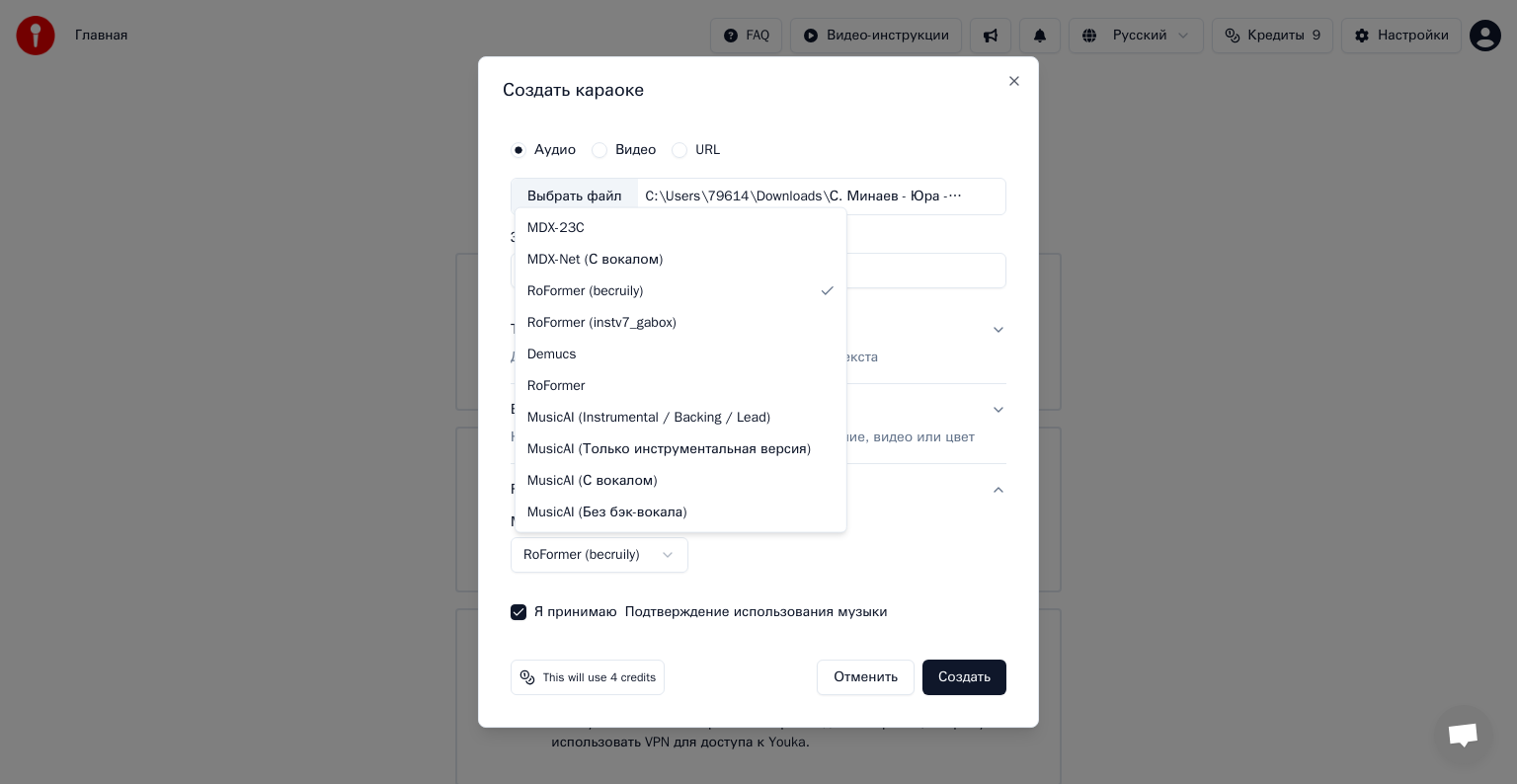 click on "Главная FAQ Видео-инструкции Русский Кредиты 9 Настройки Добро пожаловать в Youka Библиотека Получите доступ и управляйте всеми караоке-треками, которые вы создали. Редактируйте, организуйте и совершенствуйте свои проекты. Создать караоке Создайте караоке из аудио- или видеофайлов (MP3, MP4 и других), или вставьте URL, чтобы мгновенно создать караоке-видео с синхронизированными текстами. Youka может быть заблокирован в России Если у вас возникают проблемы при создании караоке, попробуйте использовать VPN для доступа к Youka. Создать караоке Аудио Видео URL Выбрать файл" at bounding box center [758, 393] 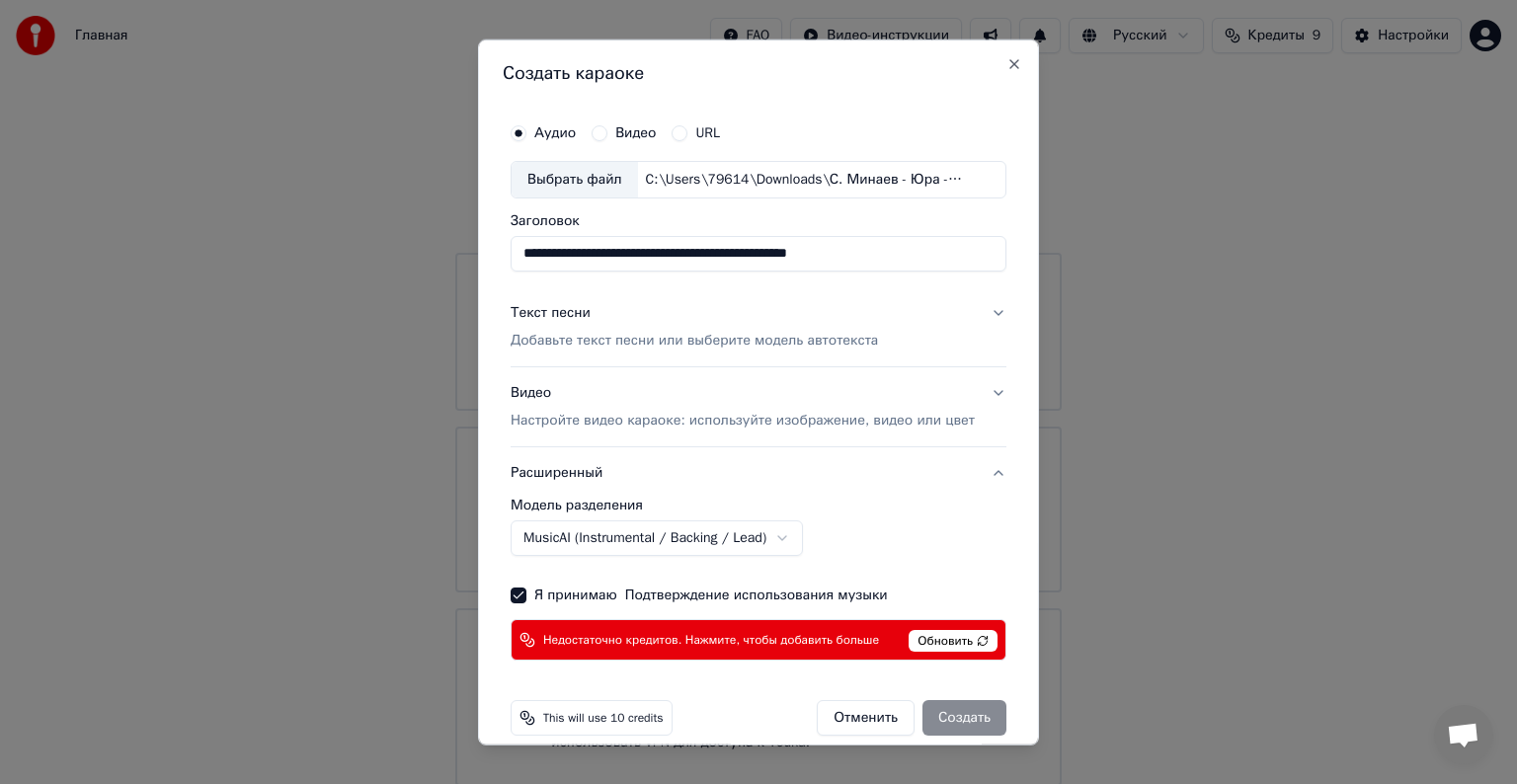click on "Главная FAQ Видео-инструкции Русский Кредиты 9 Настройки Добро пожаловать в Youka Библиотека Получите доступ и управляйте всеми караоке-треками, которые вы создали. Редактируйте, организуйте и совершенствуйте свои проекты. Создать караоке Создайте караоке из аудио- или видеофайлов (MP3, MP4 и других), или вставьте URL, чтобы мгновенно создать караоке-видео с синхронизированными текстами. Youka может быть заблокирован в России Если у вас возникают проблемы при создании караоке, попробуйте использовать VPN для доступа к Youka. Создать караоке Аудио Видео URL Выбрать файл" at bounding box center (758, 393) 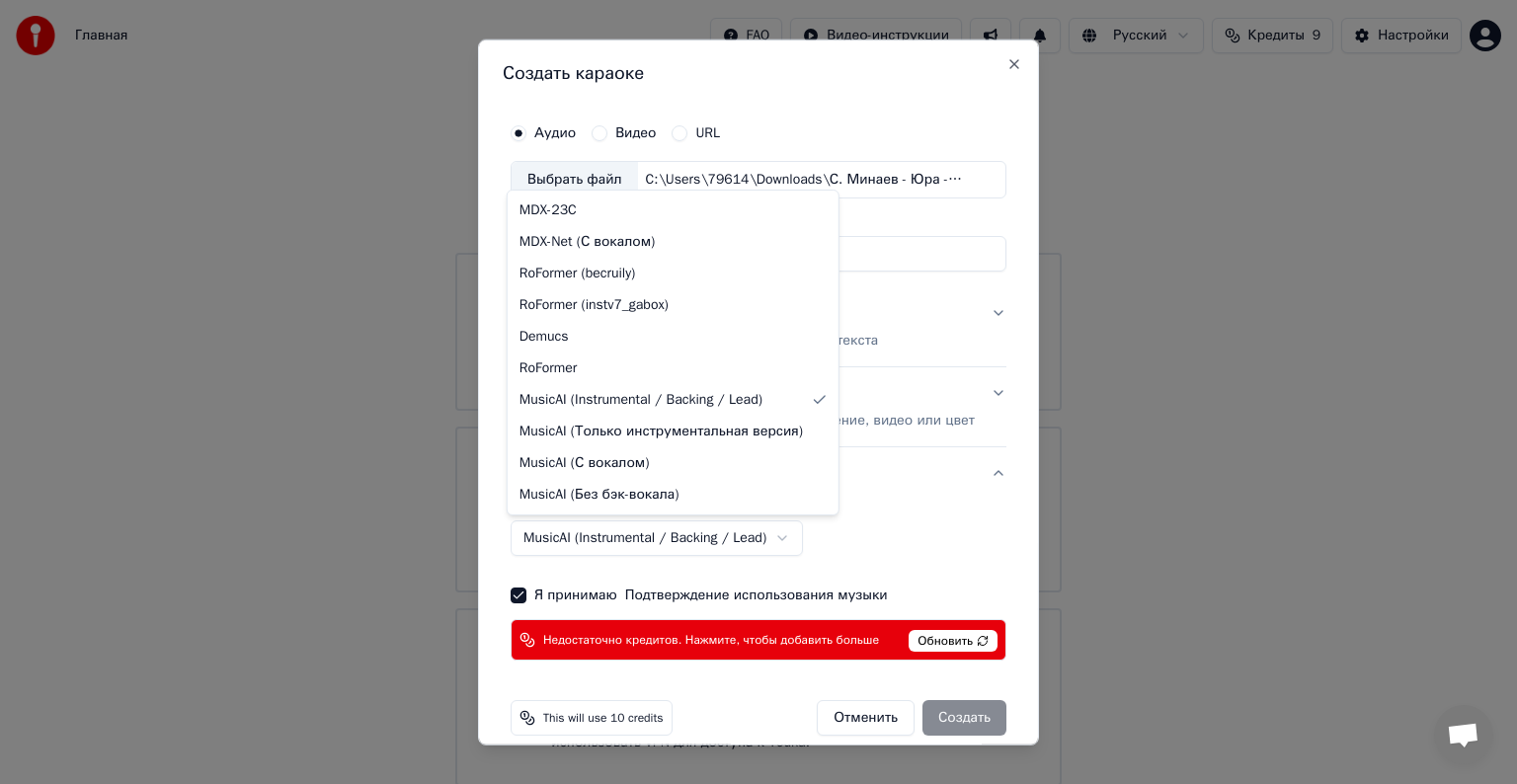 select on "**********" 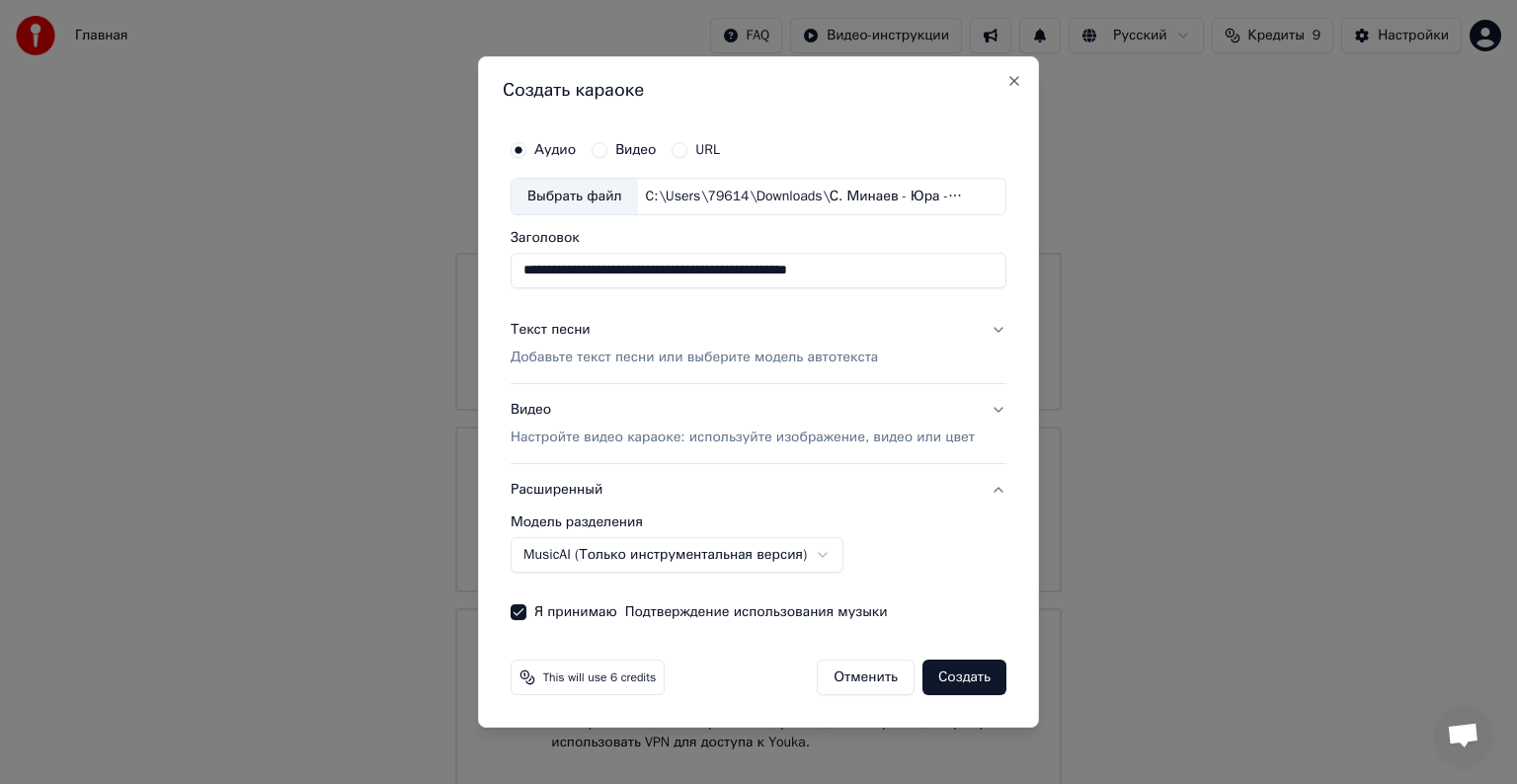 click on "Создать" at bounding box center [964, 677] 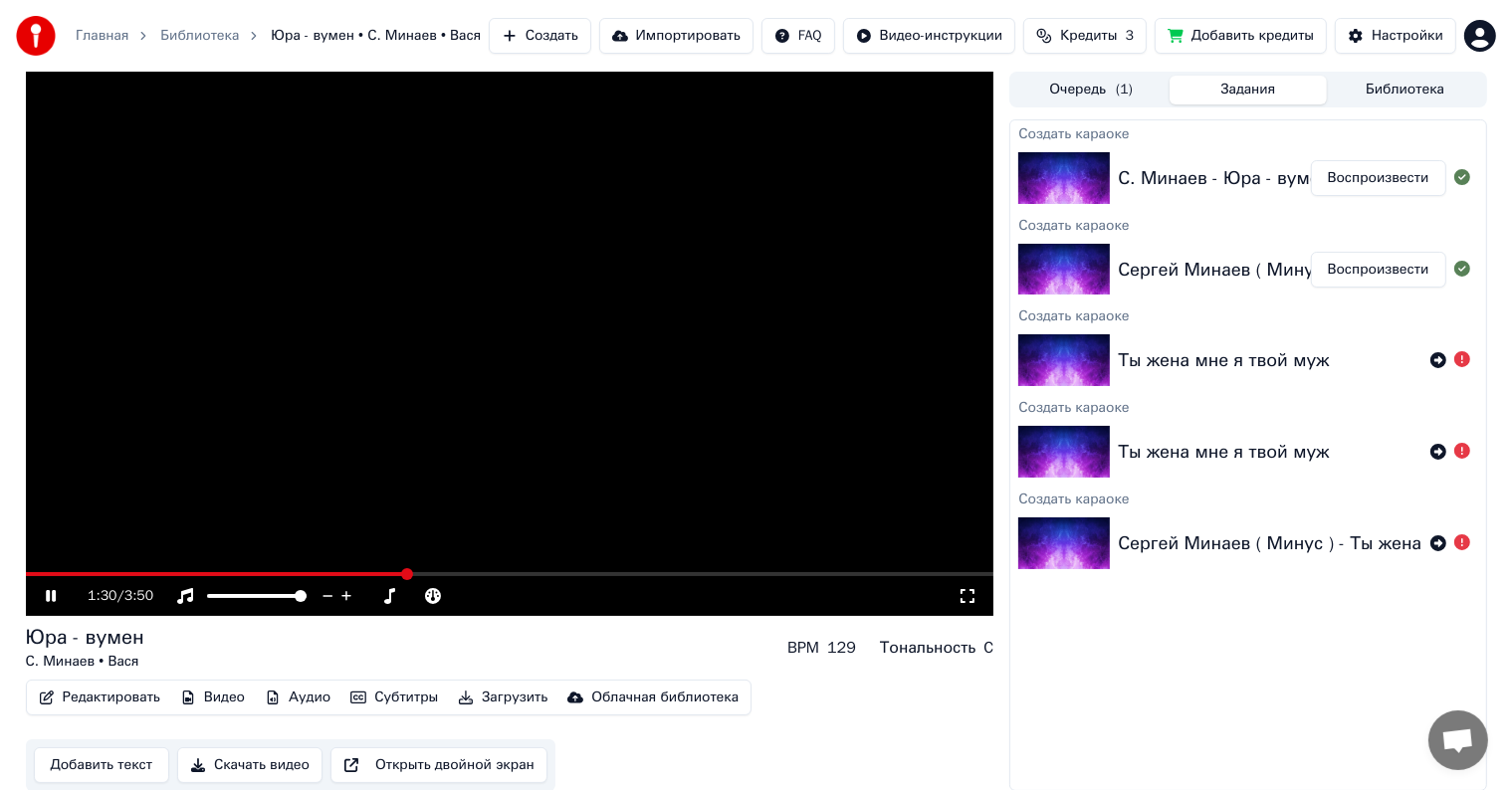 scroll, scrollTop: 1, scrollLeft: 0, axis: vertical 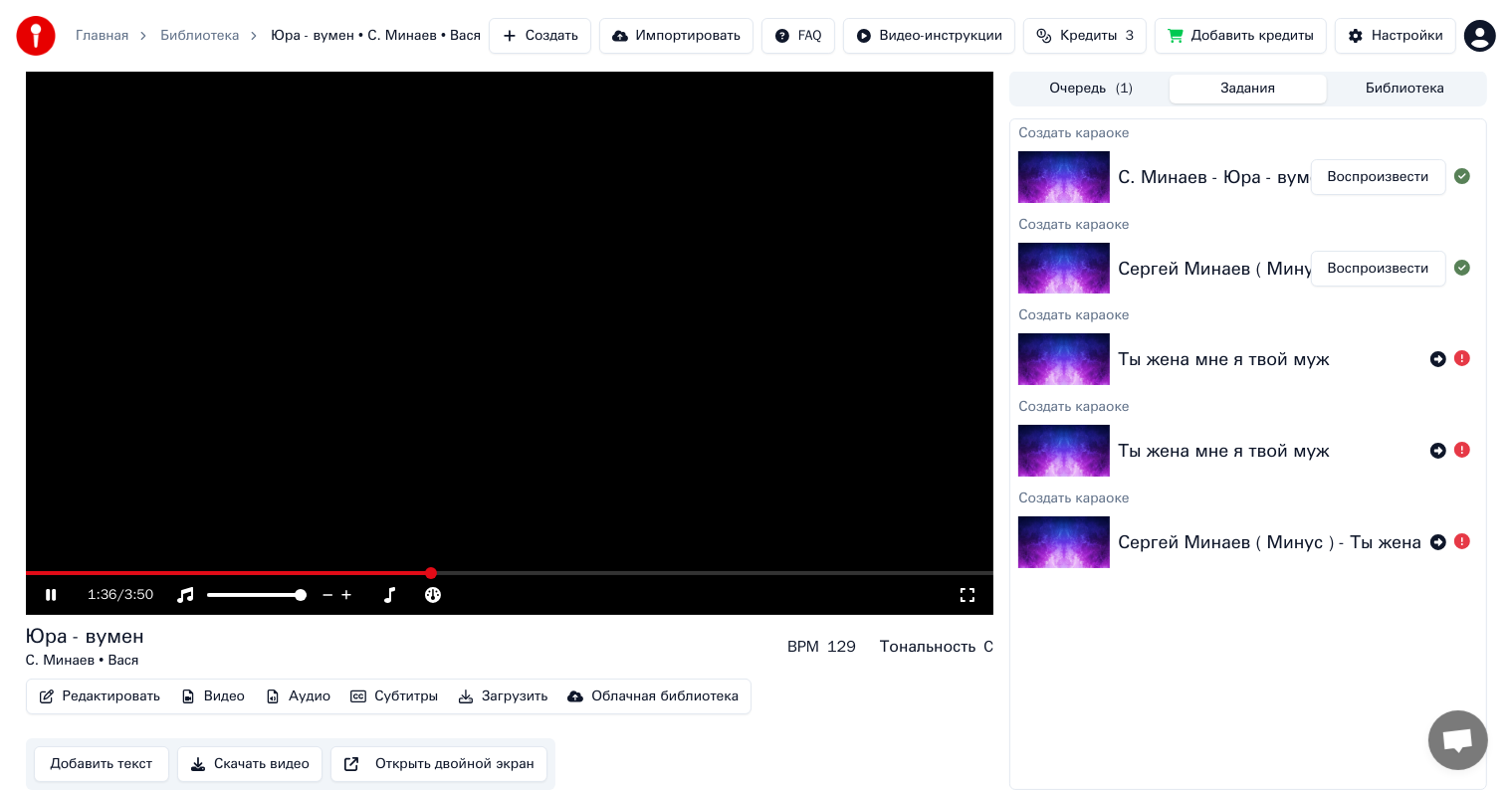 click on "Добавить текст" at bounding box center [102, 764] 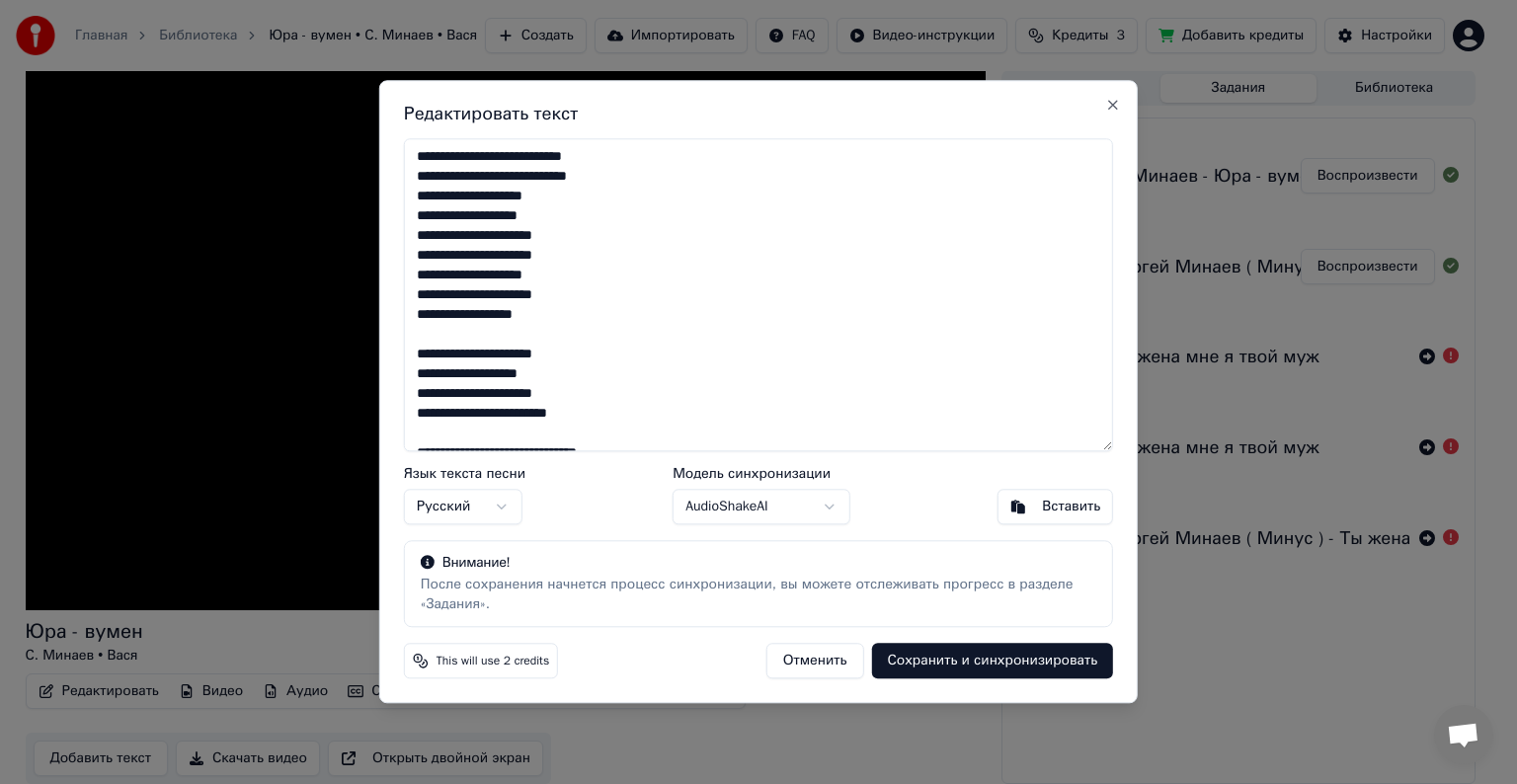 click on "Сохранить и синхронизировать" at bounding box center [992, 662] 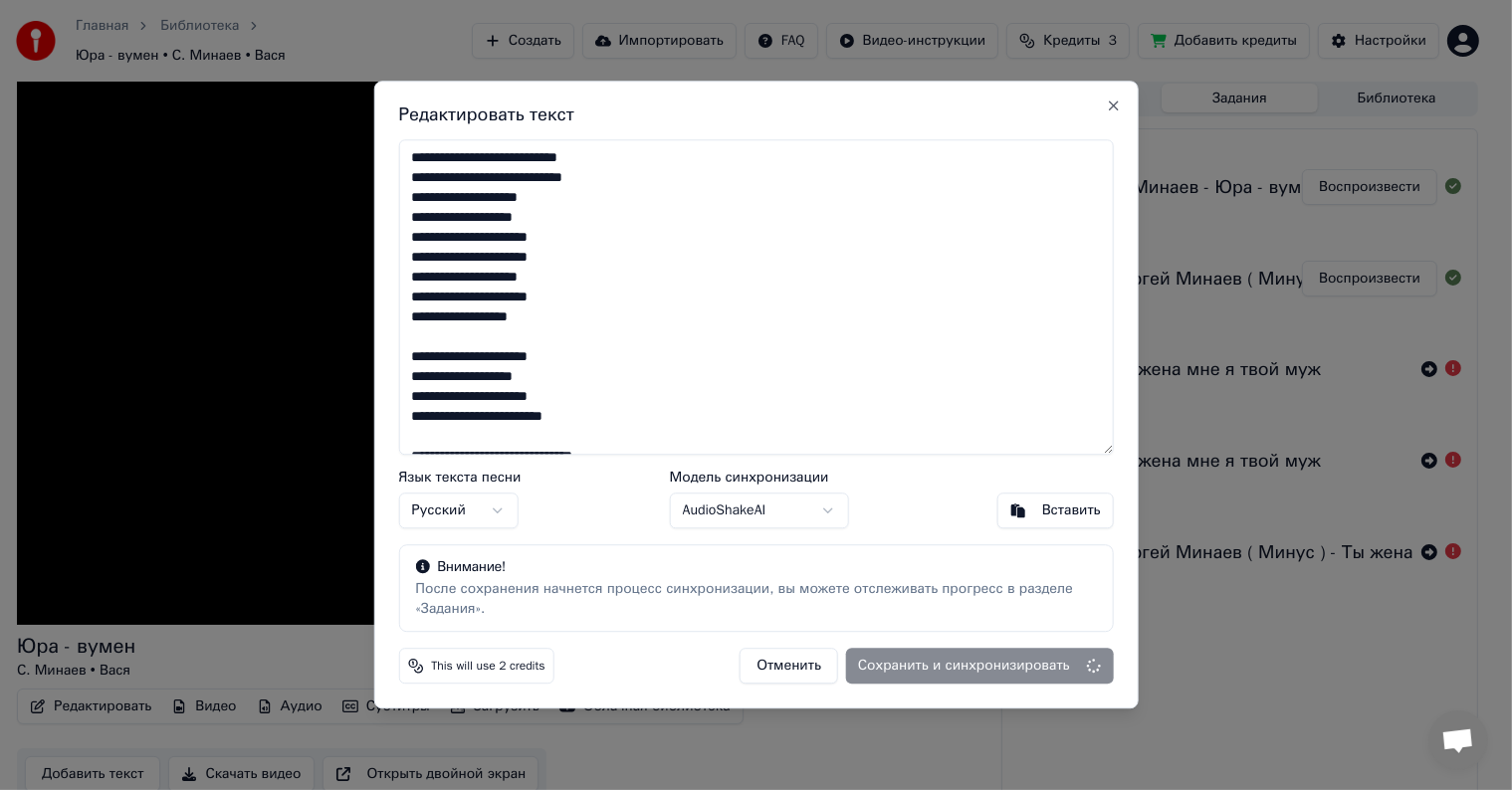 type on "**********" 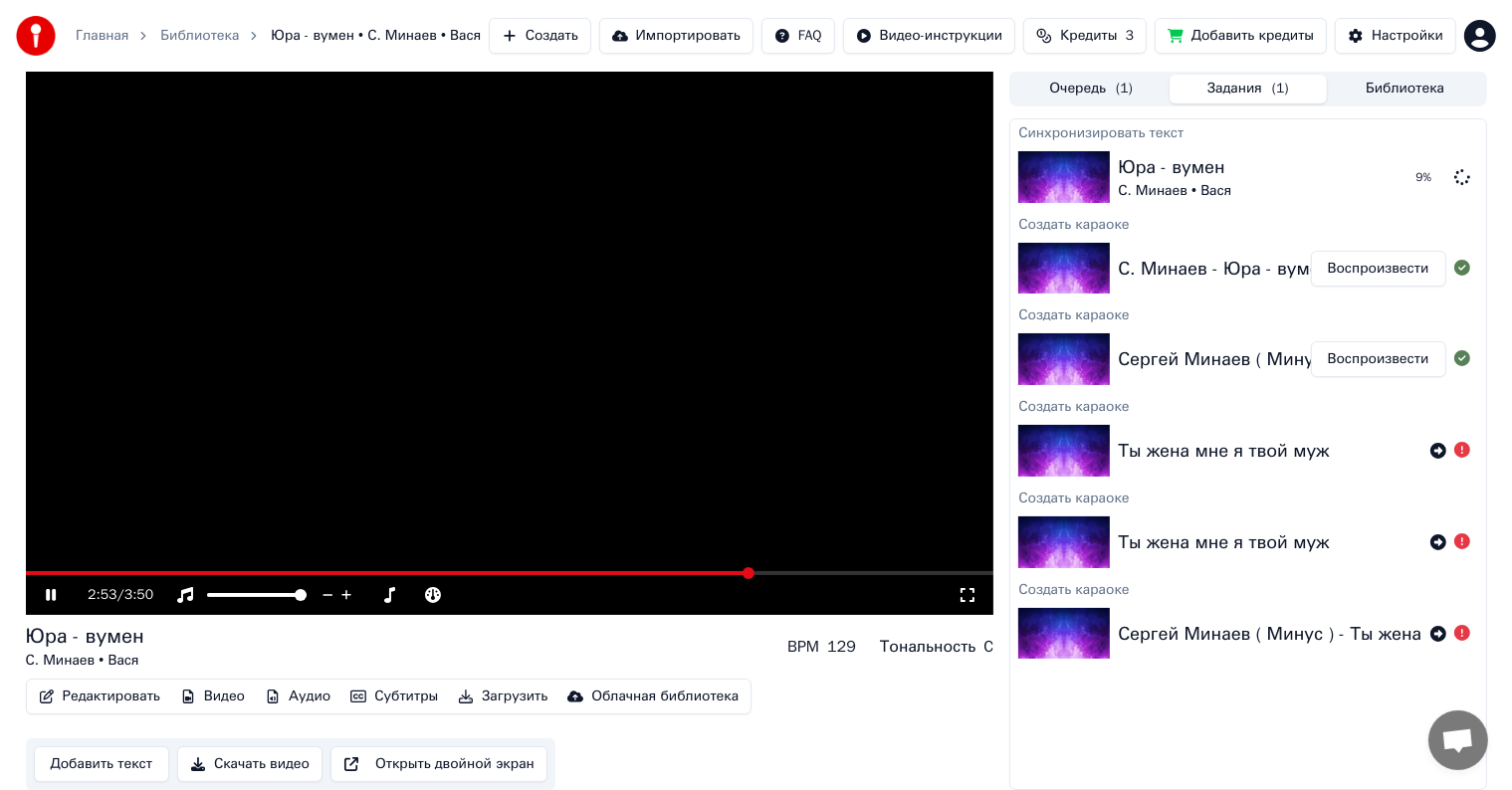 click at bounding box center (510, 573) 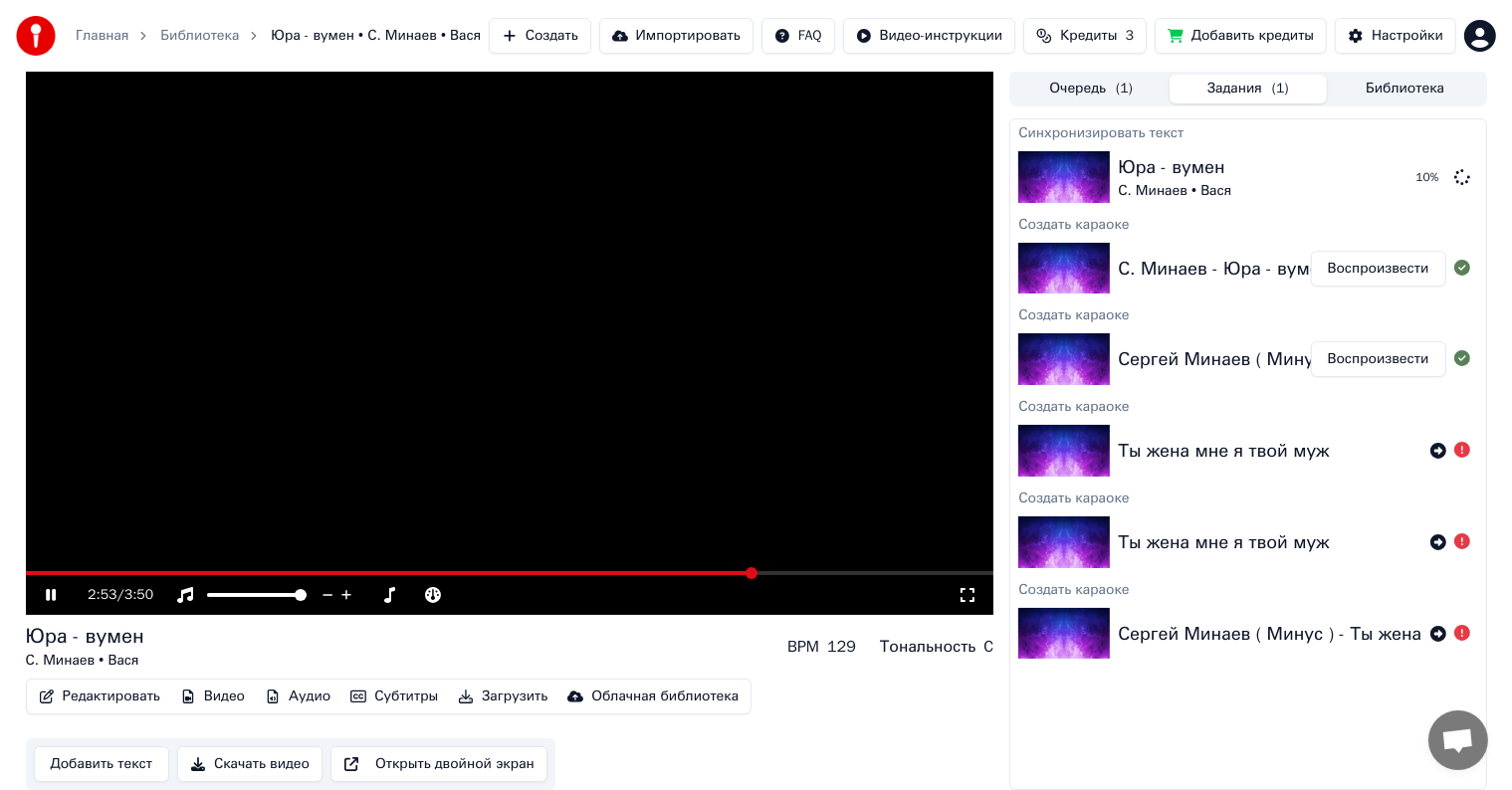 click at bounding box center (510, 573) 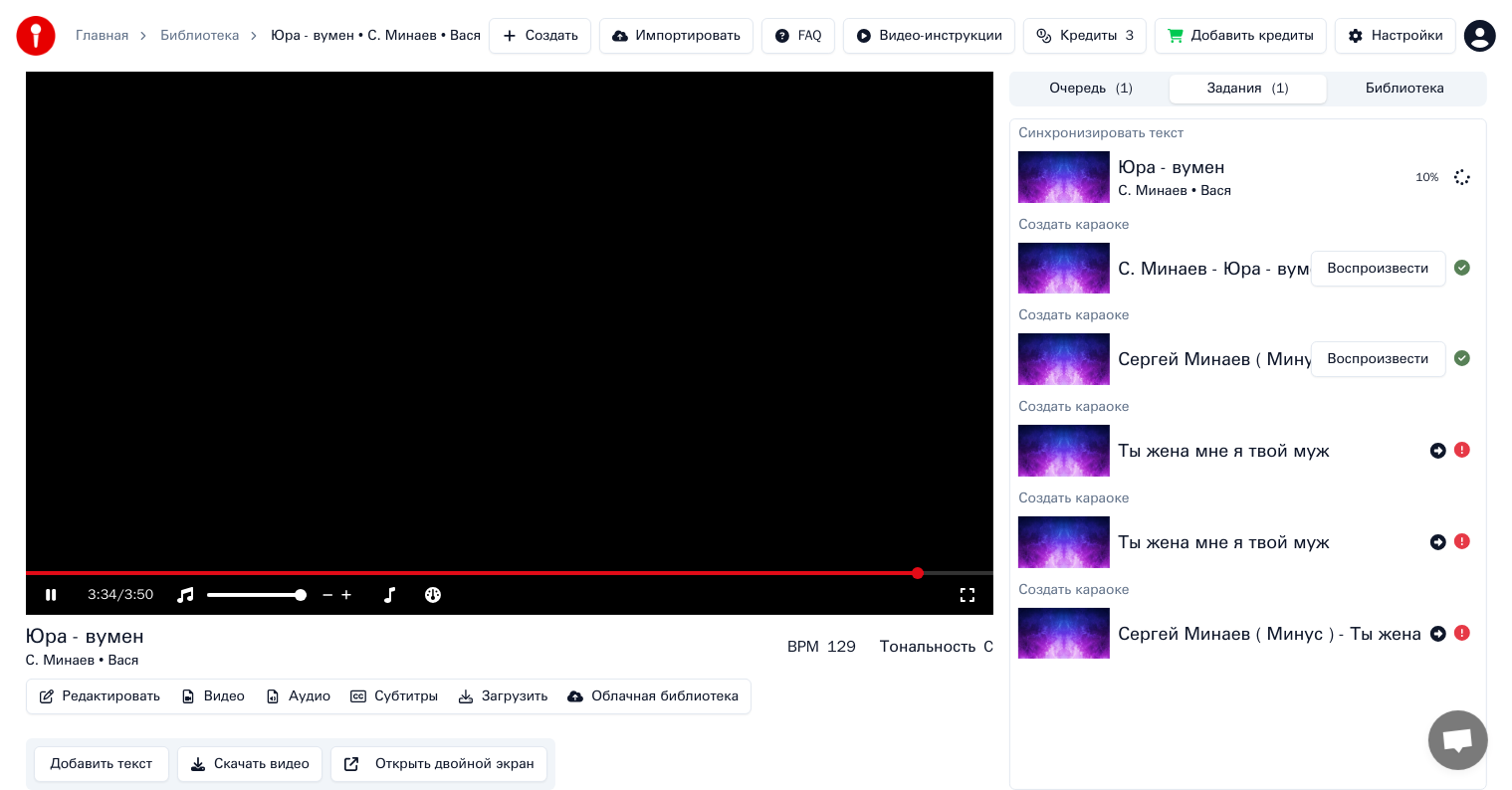 click at bounding box center [510, 573] 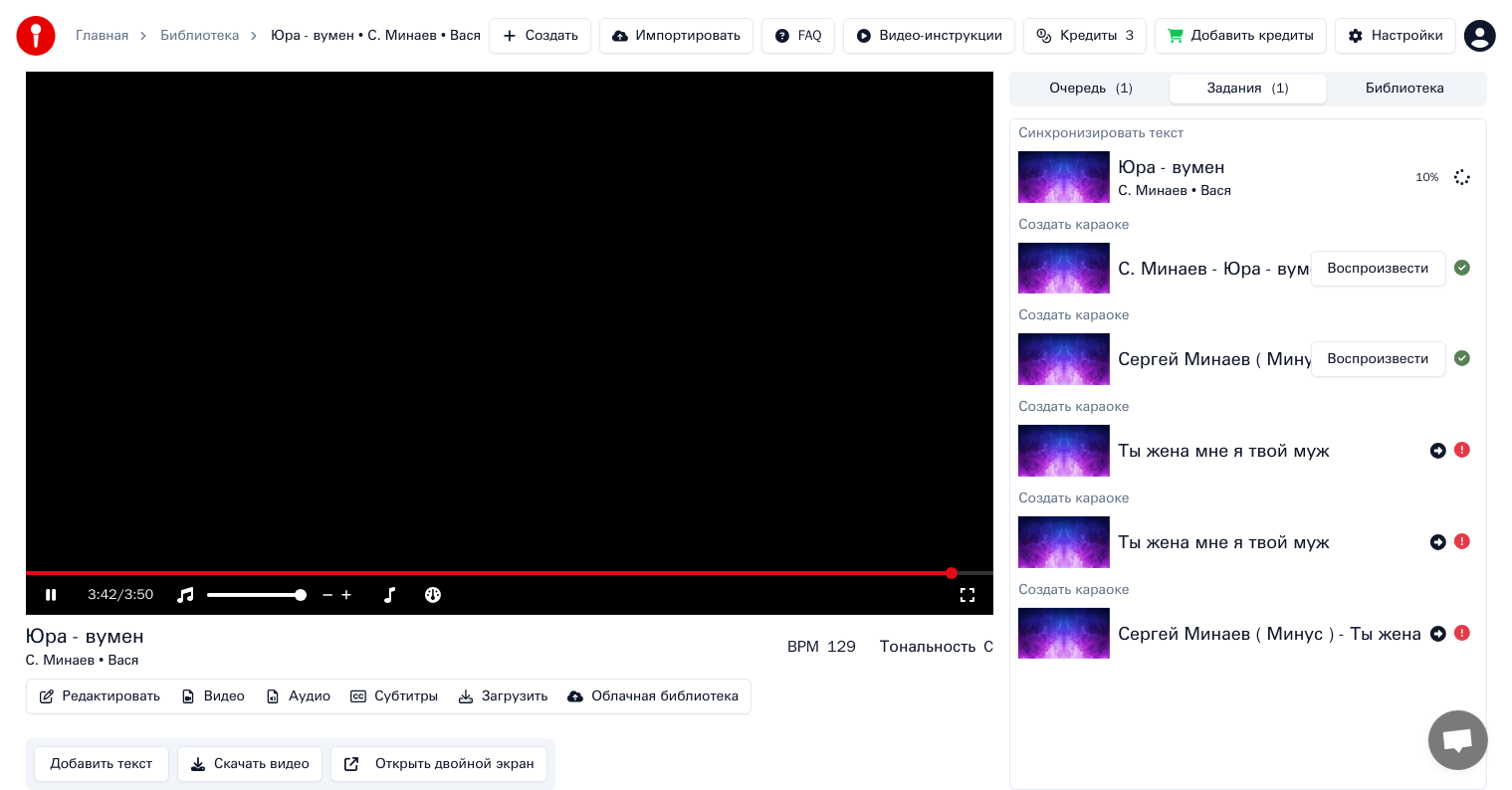 click at bounding box center [510, 573] 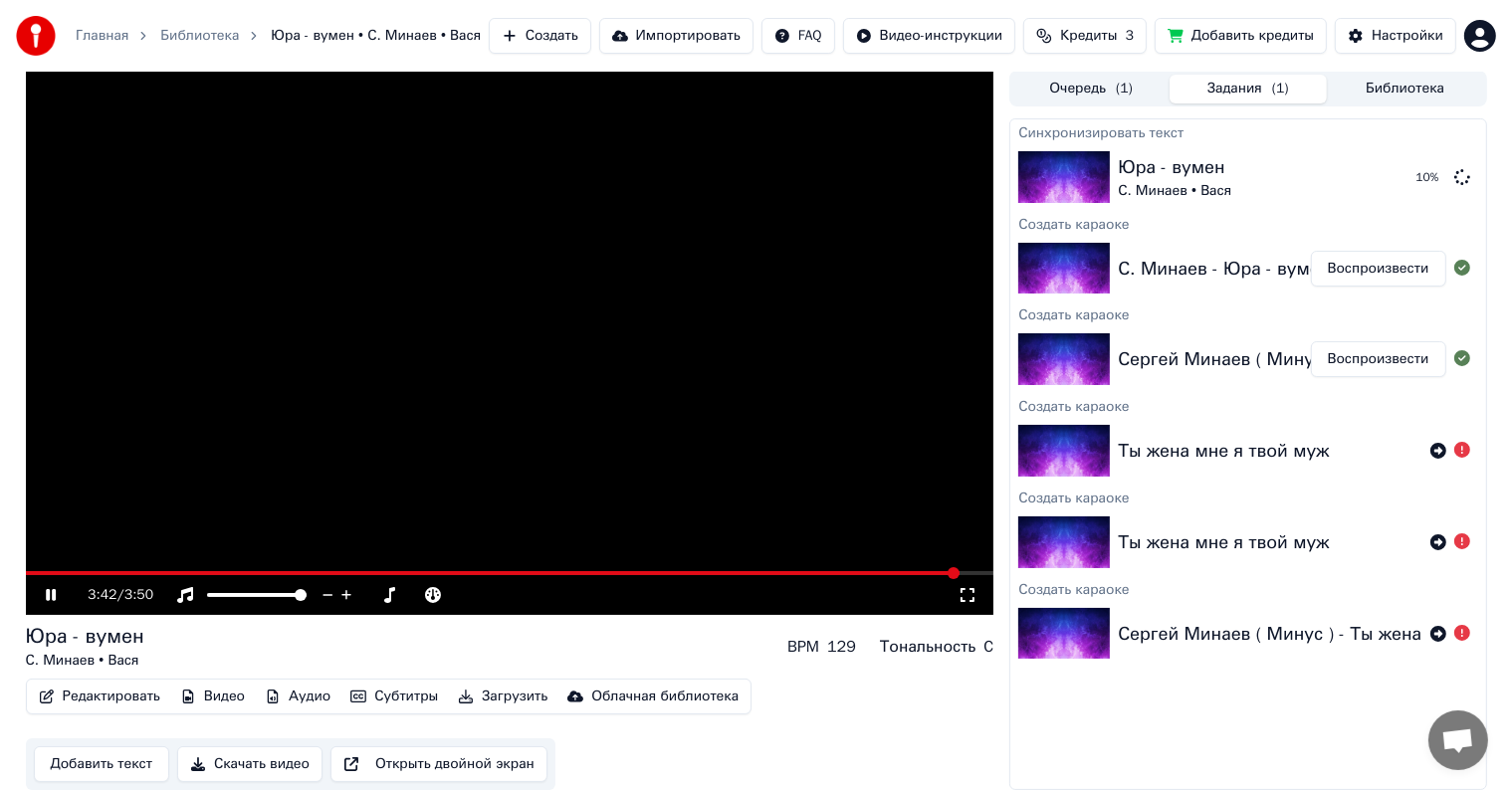 click at bounding box center [510, 573] 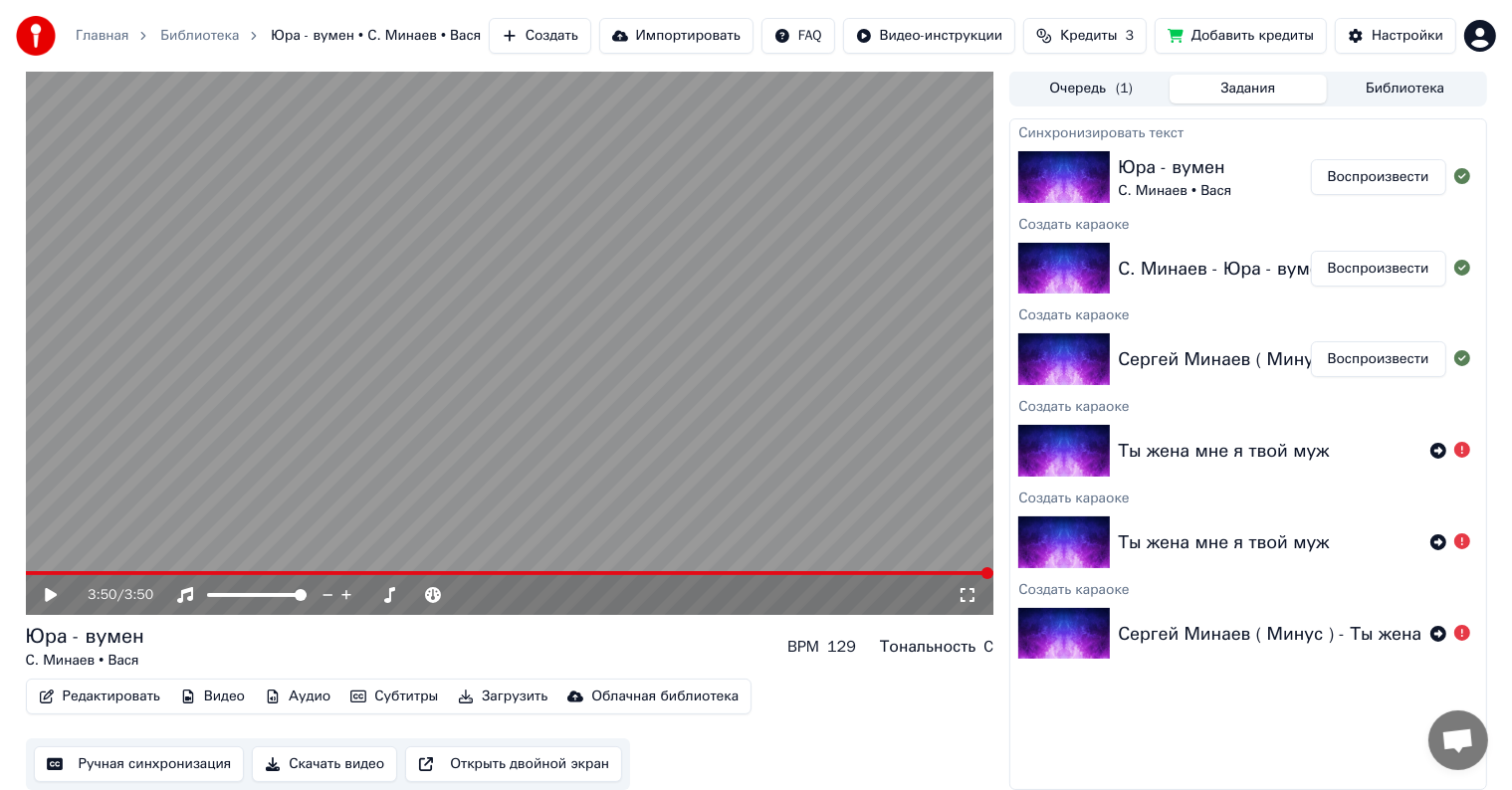 click 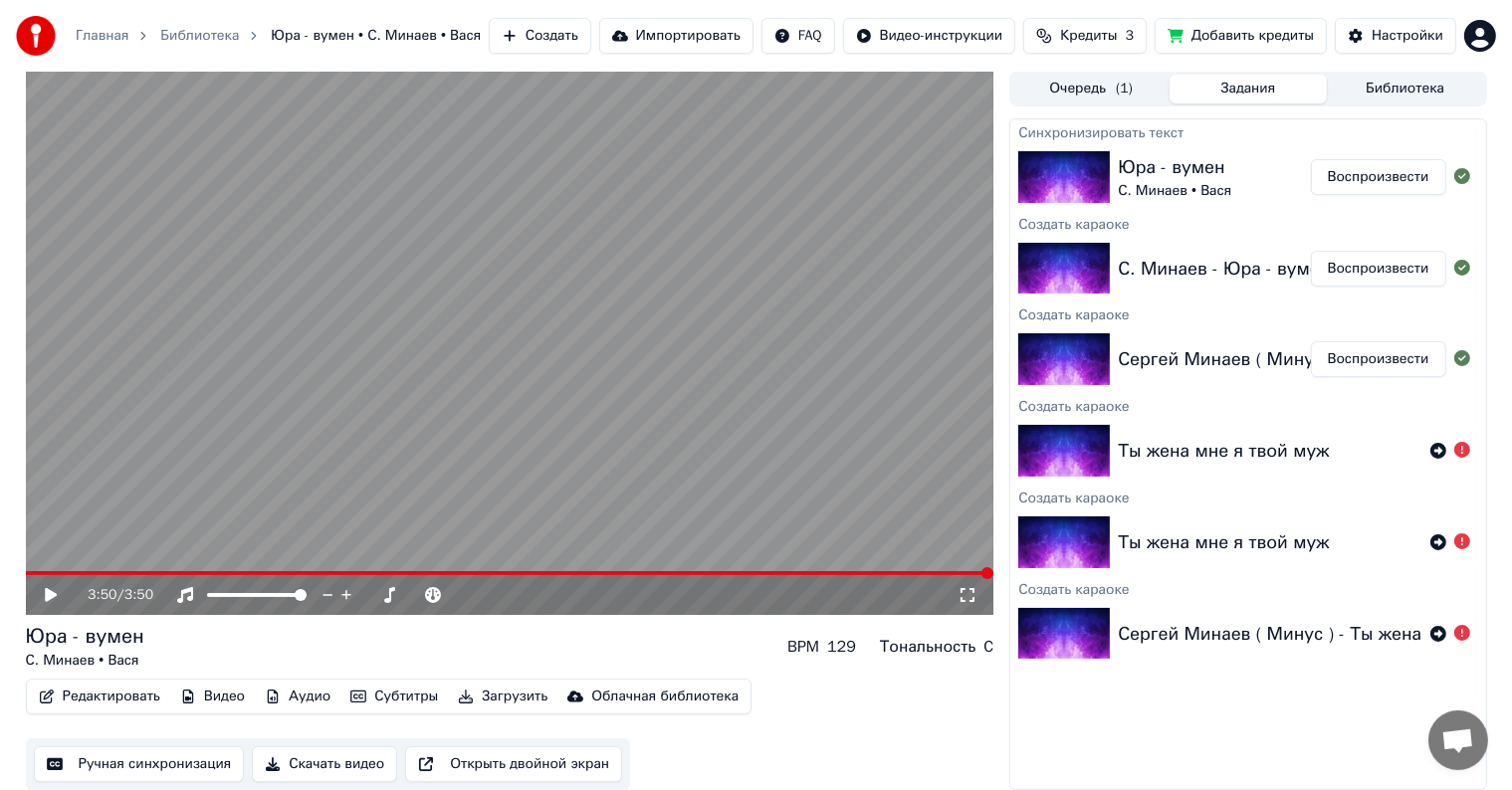 click on "Импортировать" at bounding box center [676, 36] 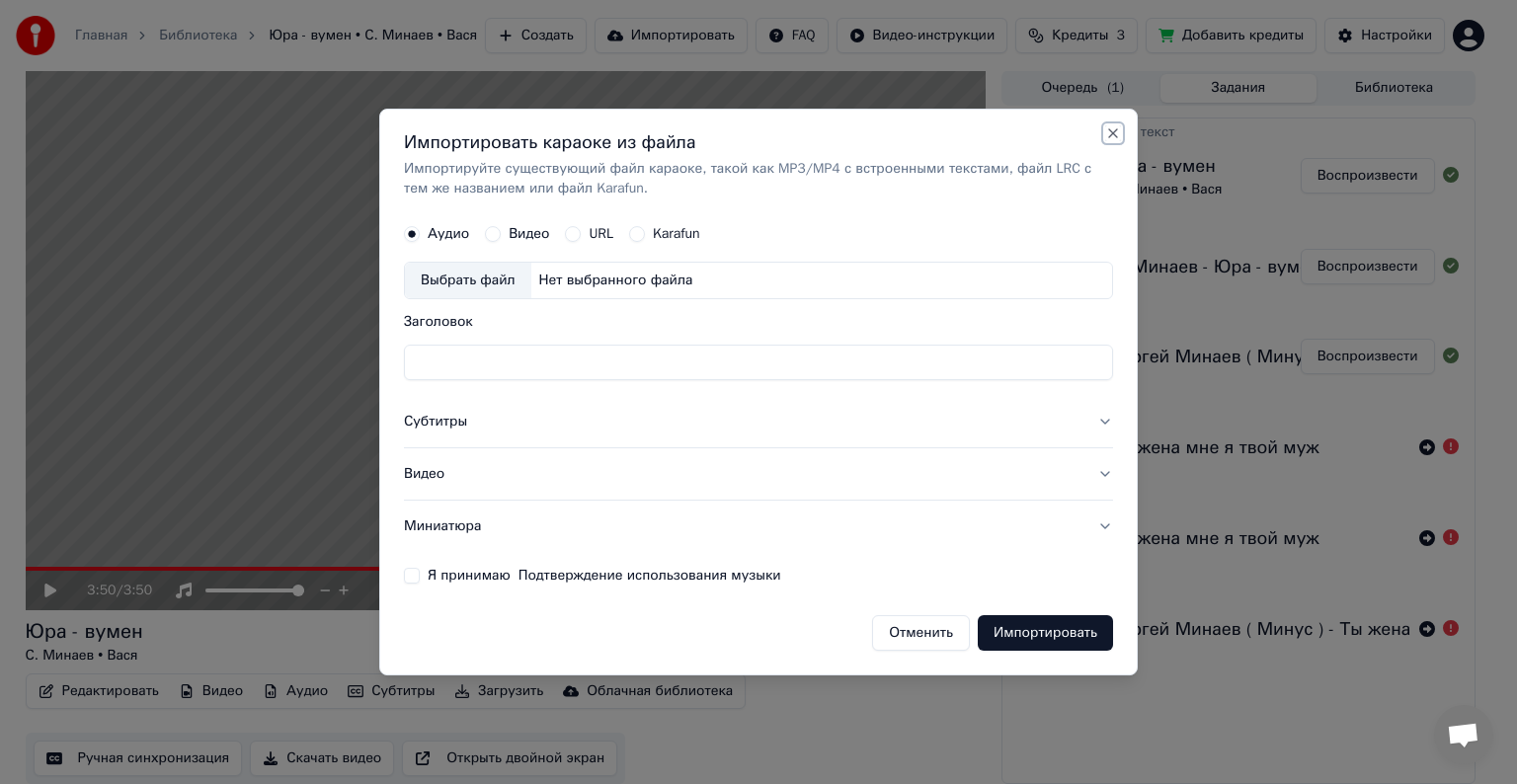 click on "Close" at bounding box center [1113, 133] 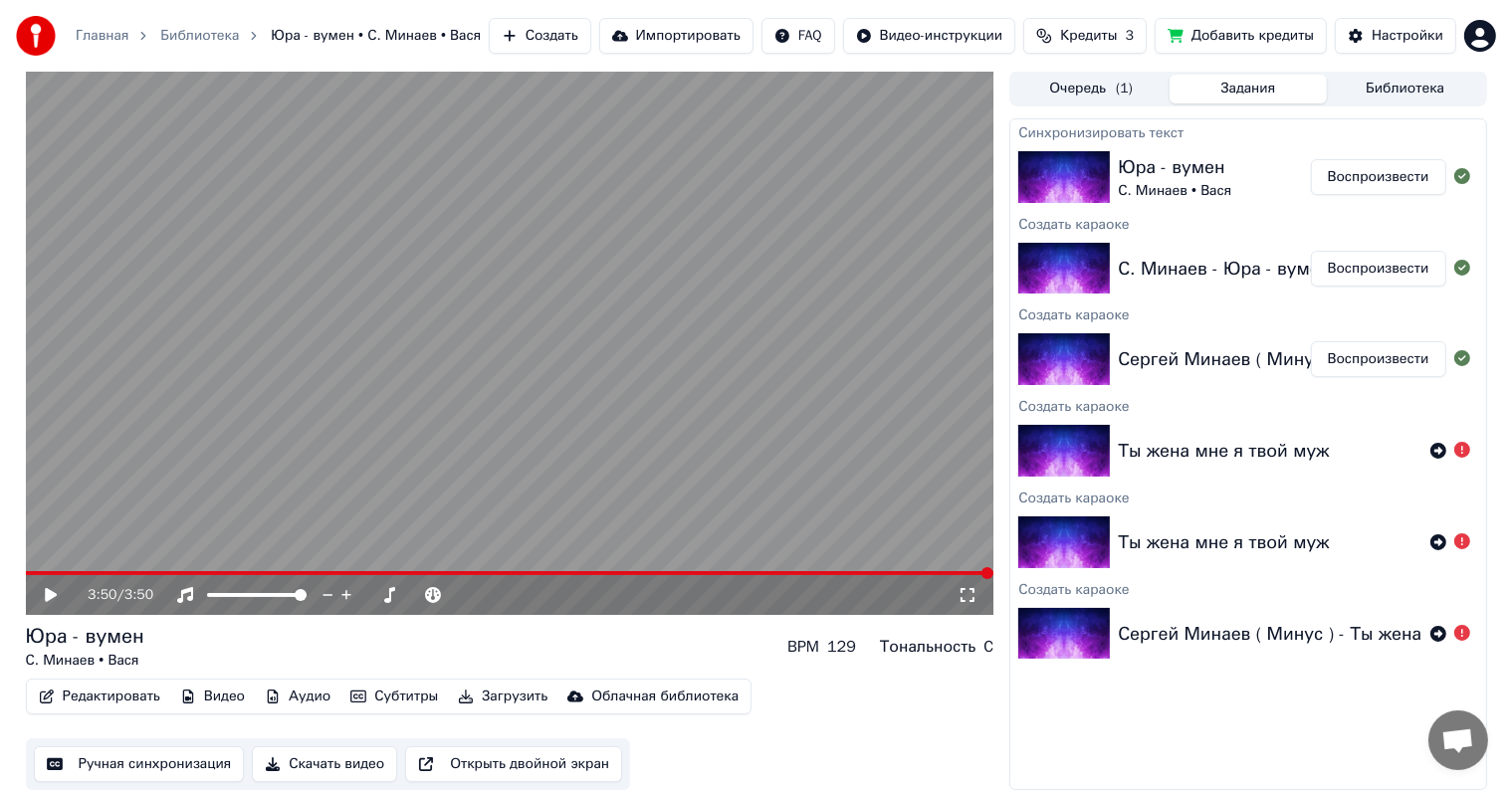 scroll, scrollTop: 0, scrollLeft: 0, axis: both 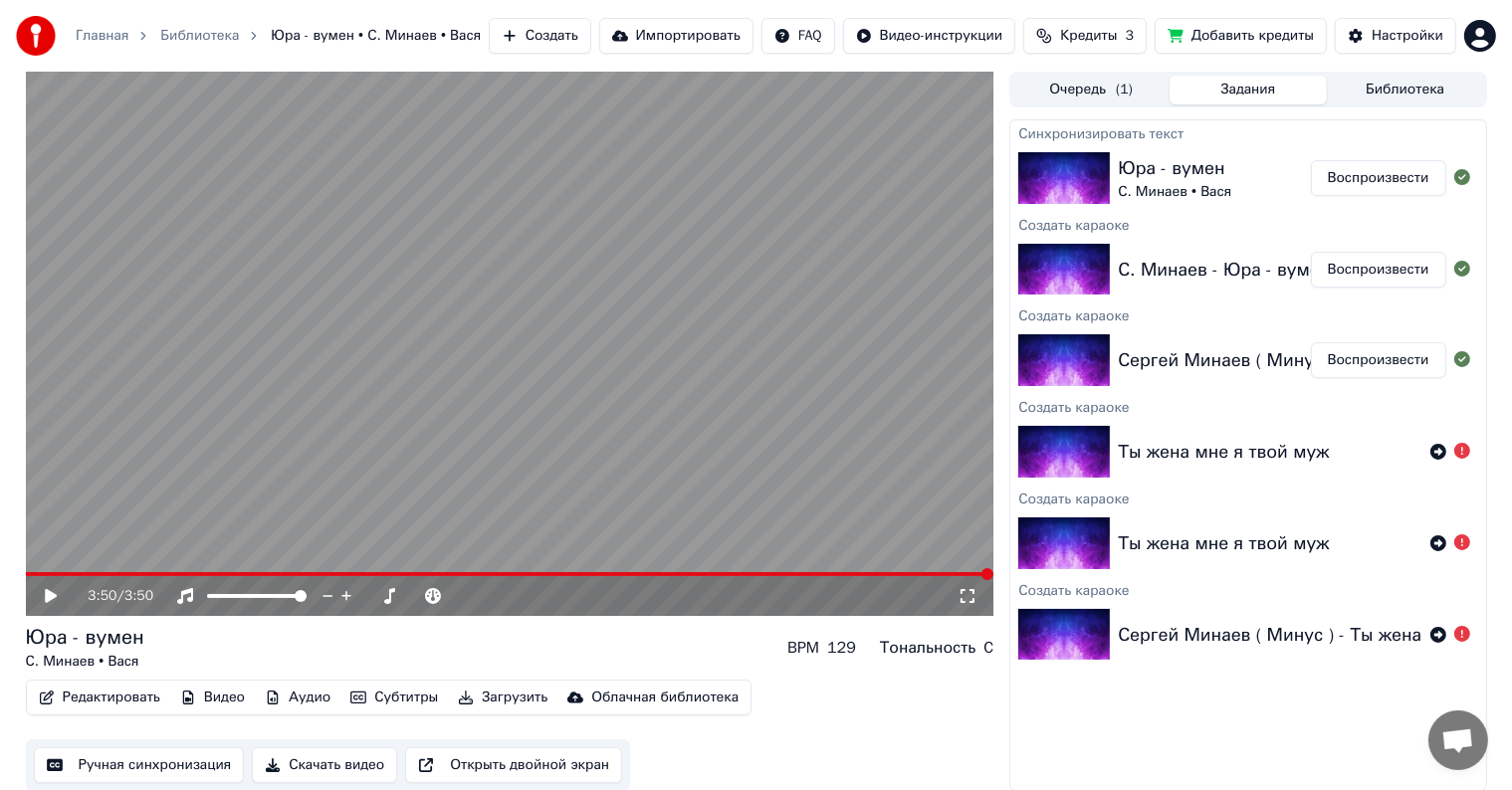 click on "Добавить кредиты" at bounding box center (1240, 36) 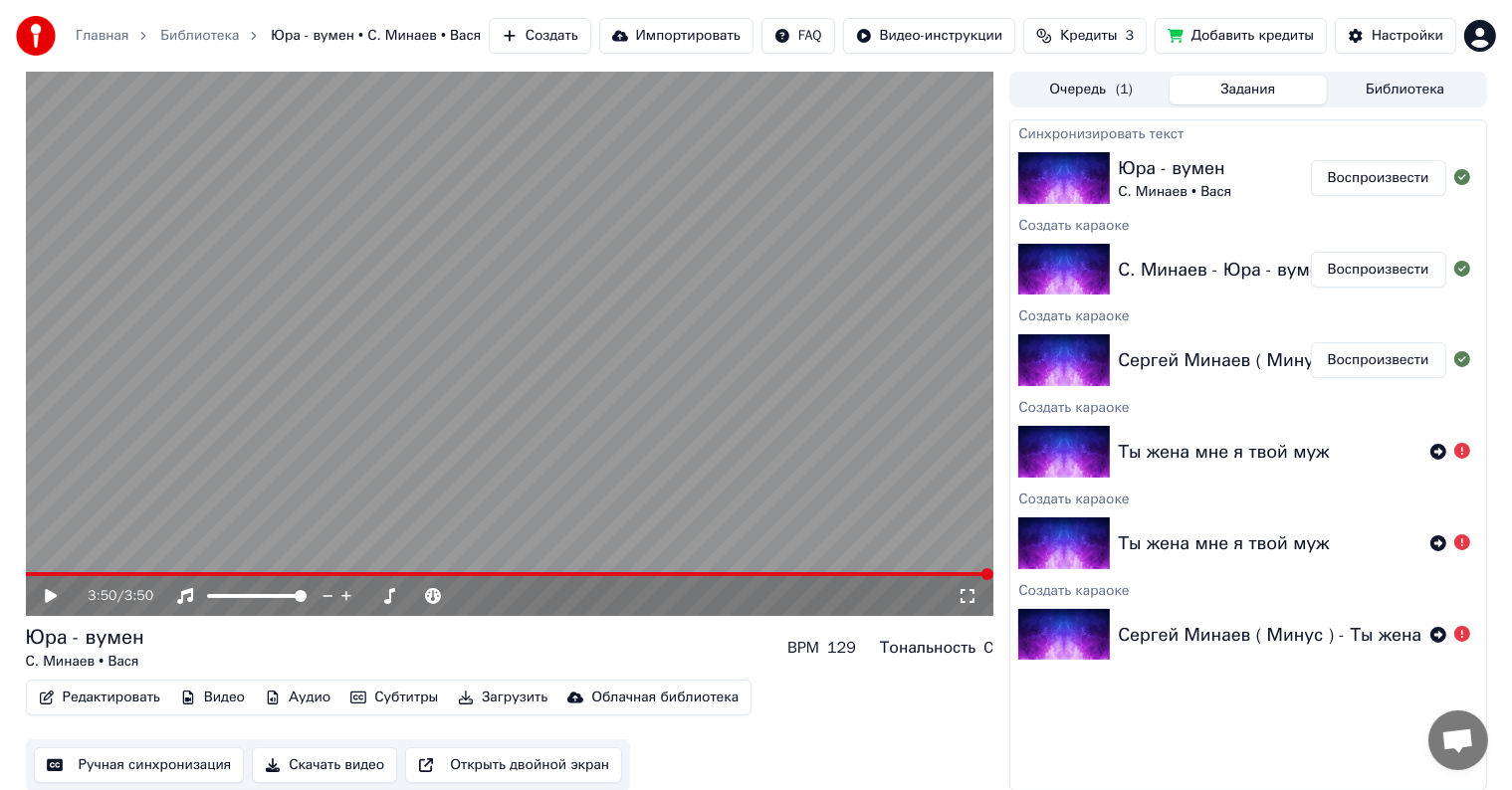 scroll, scrollTop: 1, scrollLeft: 0, axis: vertical 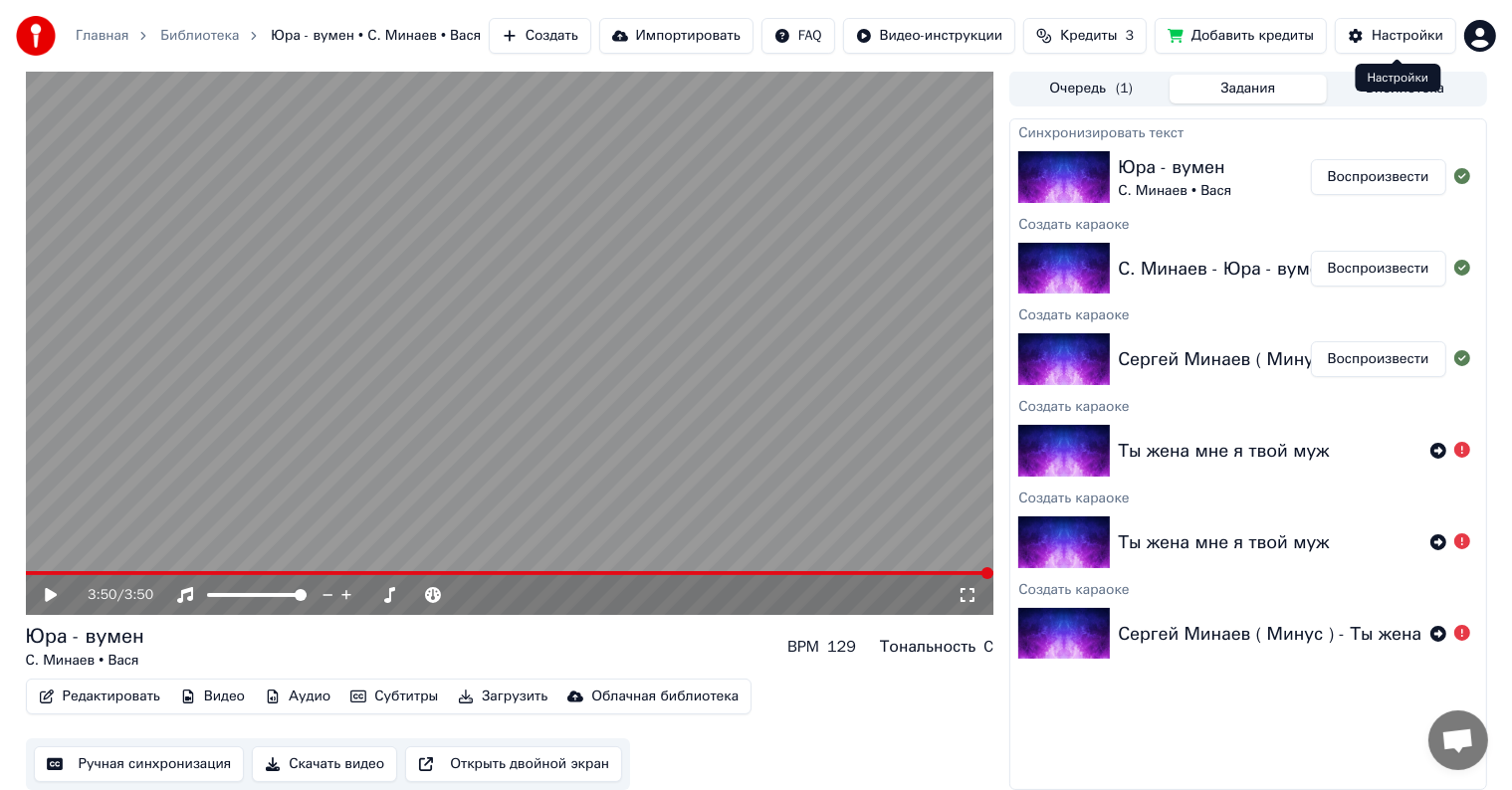 click on "Настройки" at bounding box center [1407, 36] 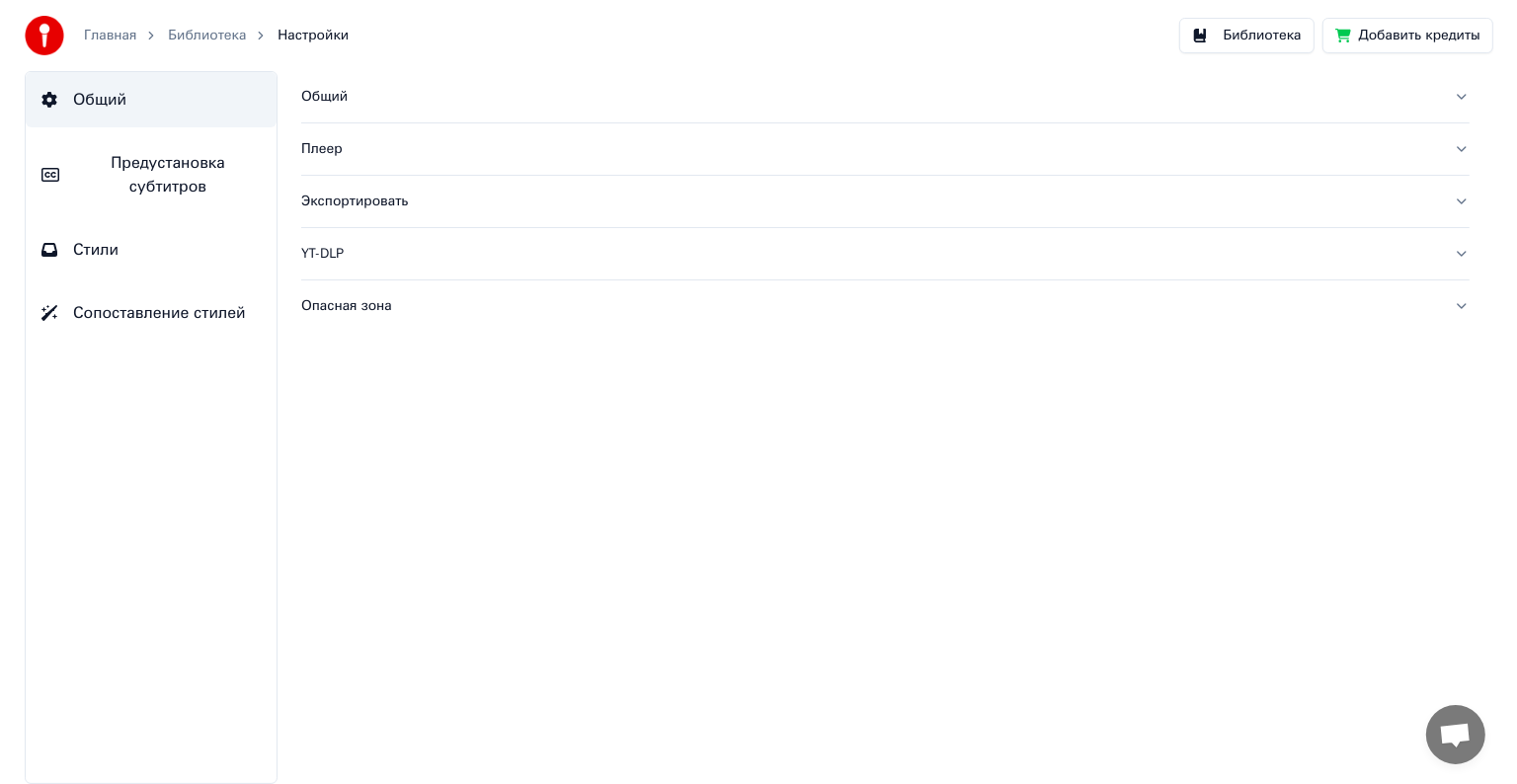 scroll, scrollTop: 0, scrollLeft: 0, axis: both 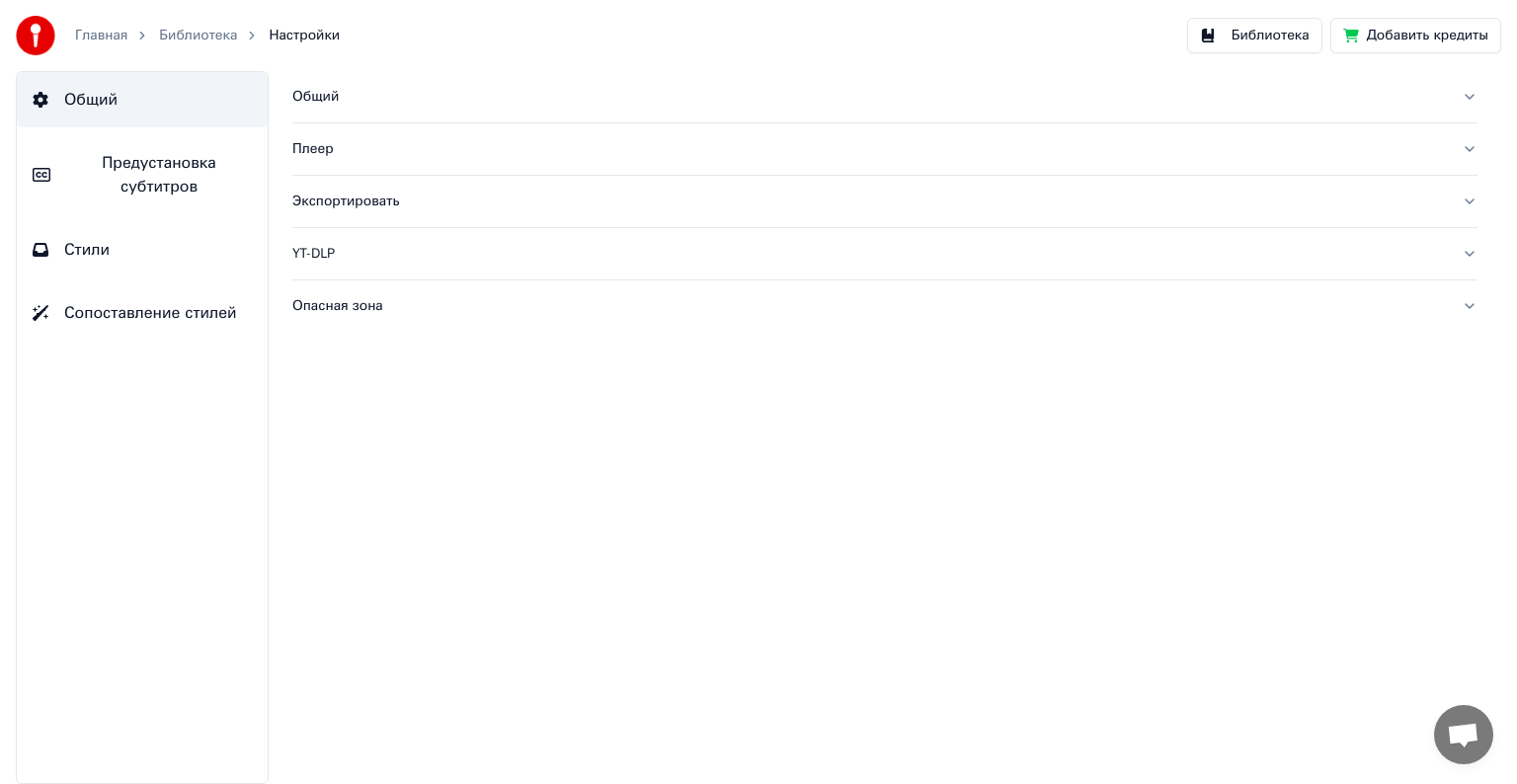 click on "Главная" at bounding box center [101, 36] 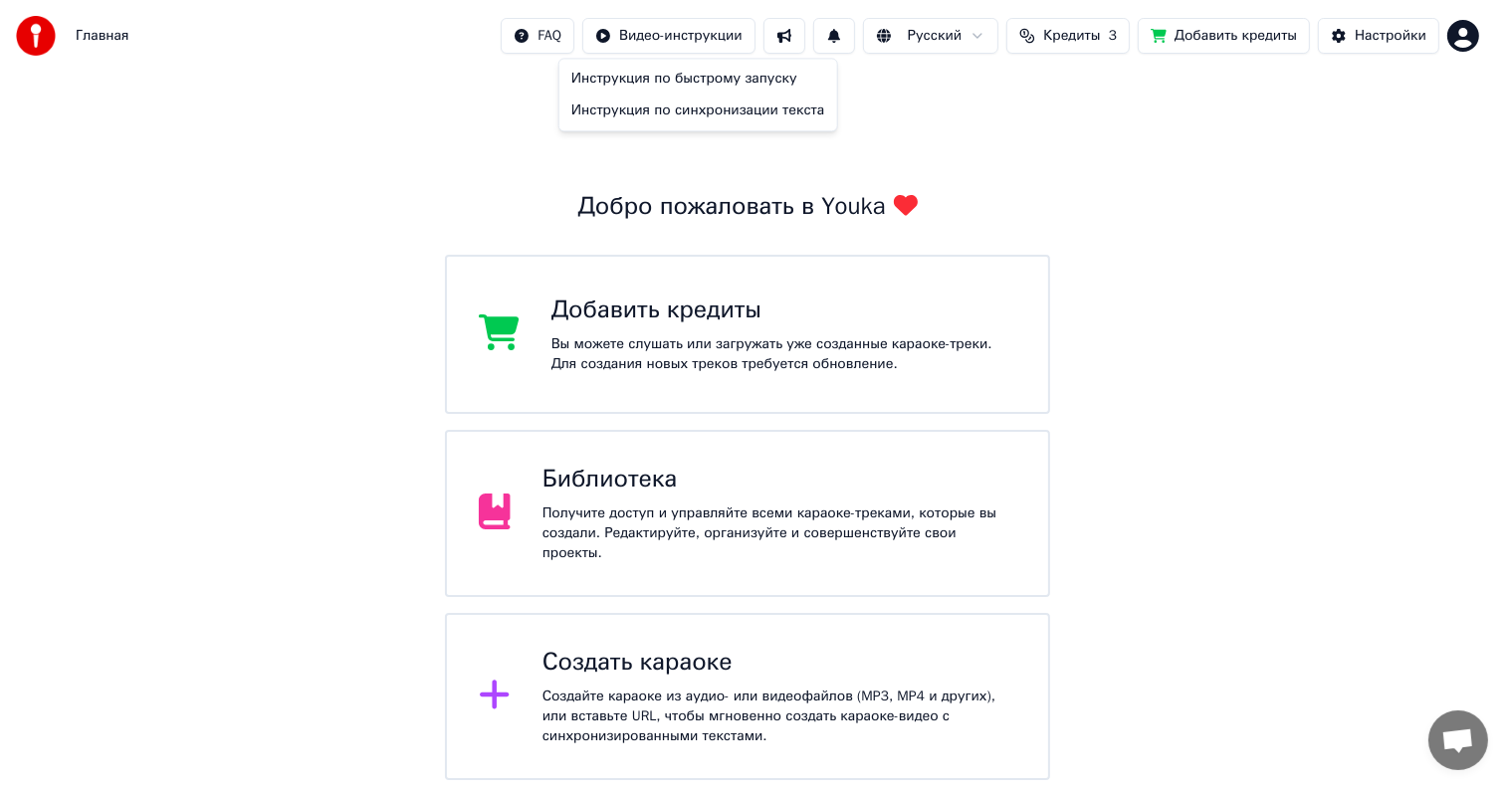 click on "Главная FAQ Видео-инструкции Русский Кредиты 3 Добавить кредиты Настройки Добро пожаловать в Youka Добавить кредиты Вы можете слушать или загружать уже созданные караоке-треки. Для создания новых треков требуется обновление. Библиотека Получите доступ и управляйте всеми караоке-треками, которые вы создали. Редактируйте, организуйте и совершенствуйте свои проекты. Создать караоке Создайте караоке из аудио- или видеофайлов (MP3, MP4 и других), или вставьте URL, чтобы мгновенно создать караоке-видео с синхронизированными текстами. Инструкция по быстрому запуску" at bounding box center [756, 488] 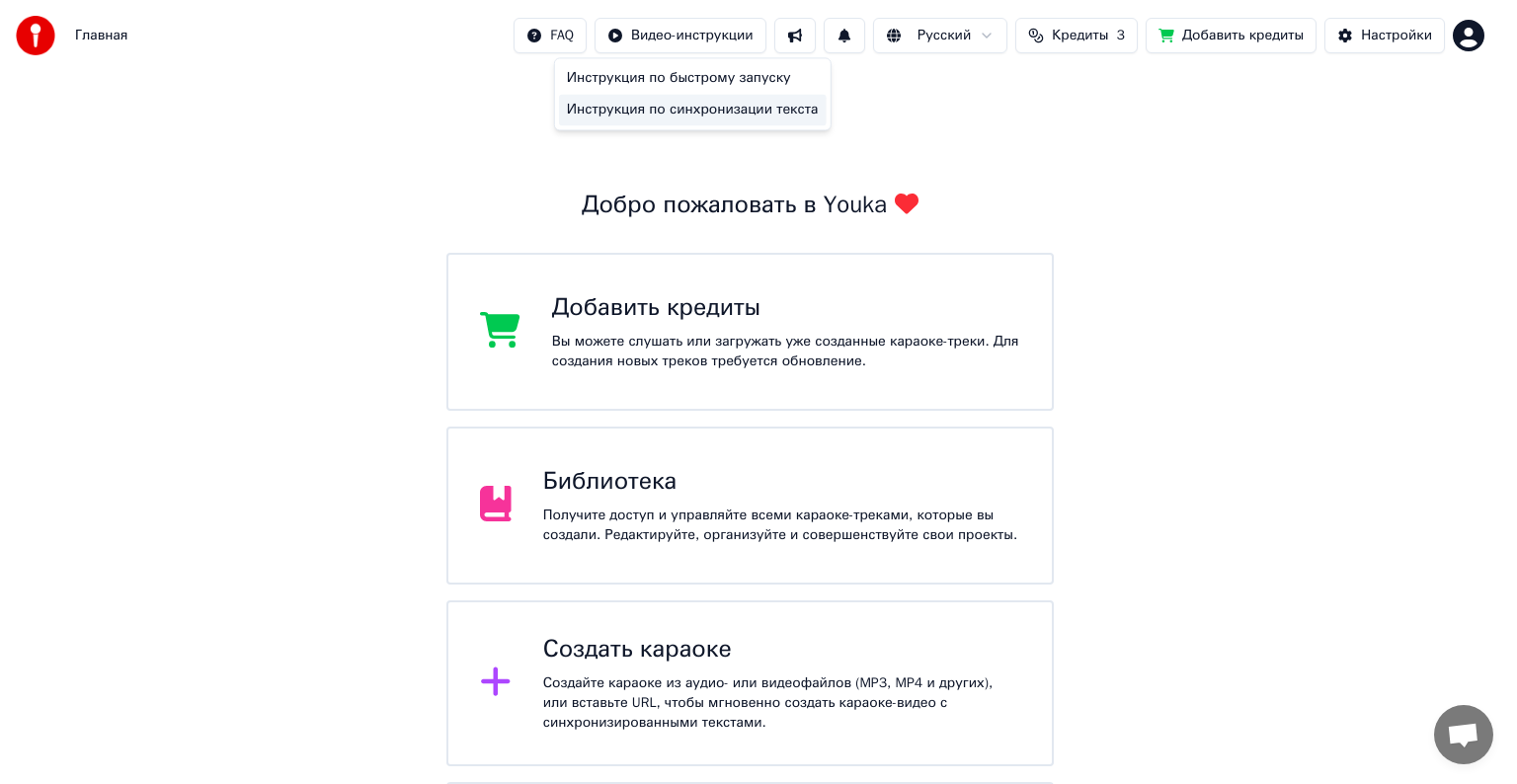 click on "Инструкция по синхронизации текста" at bounding box center (692, 110) 